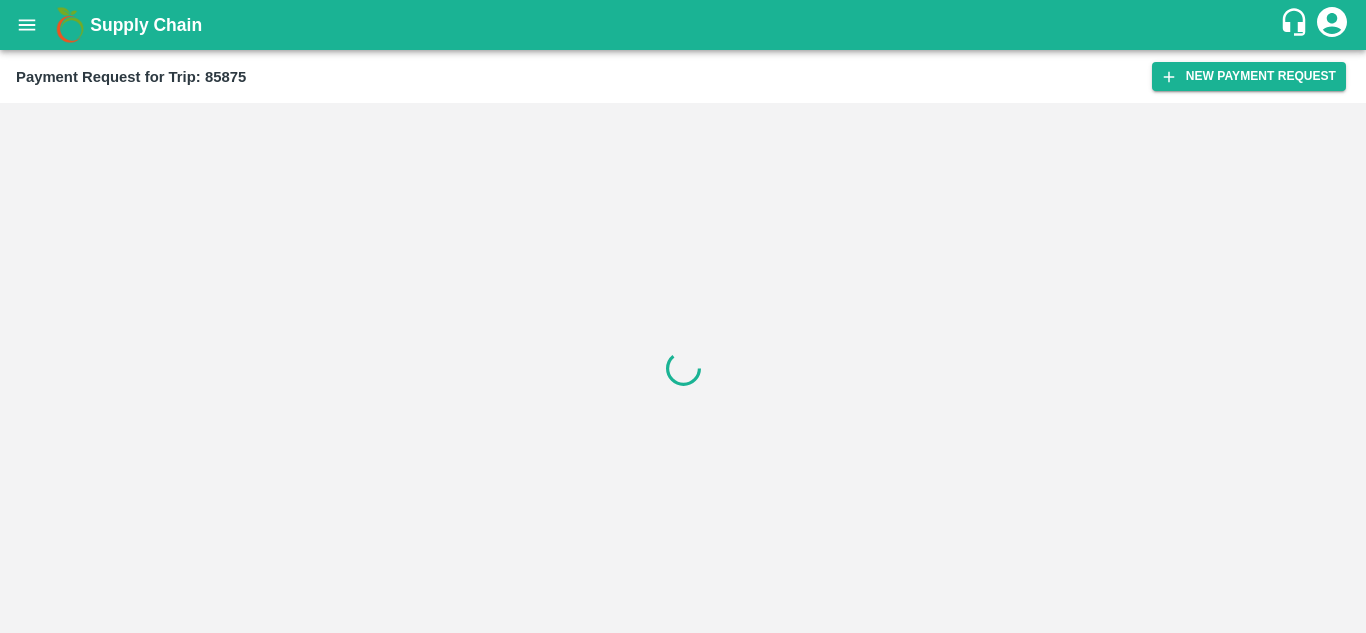 scroll, scrollTop: 0, scrollLeft: 0, axis: both 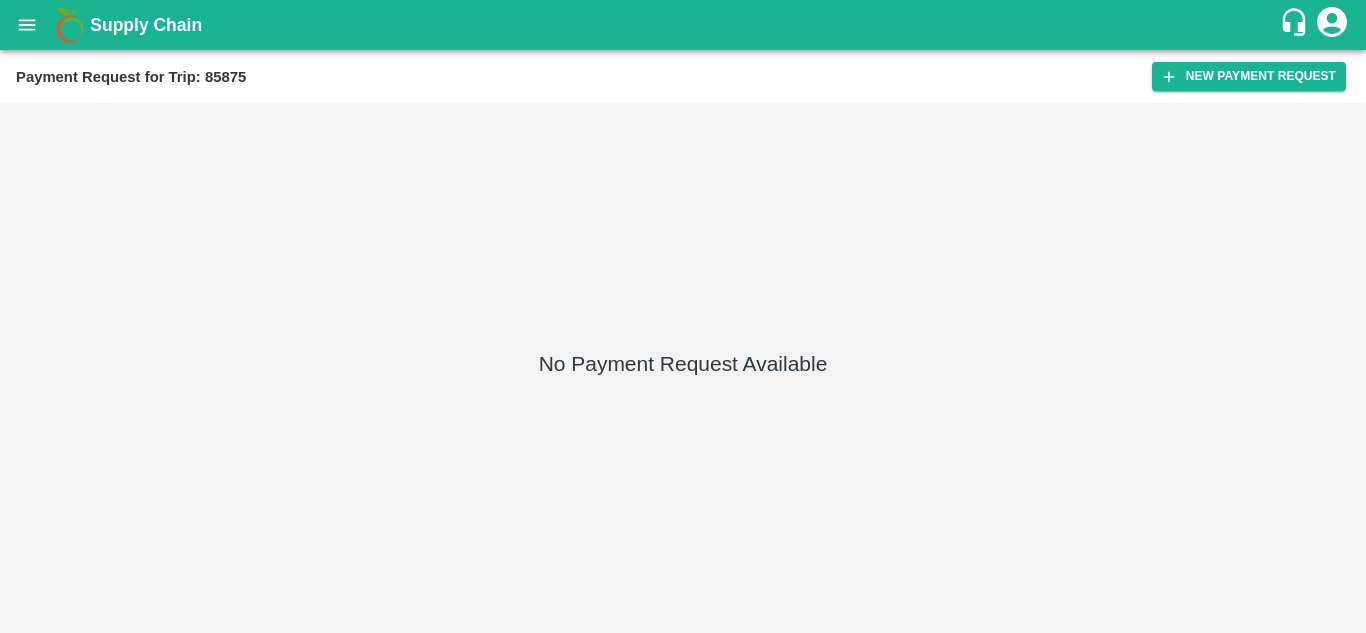 click on "Payment Request for Trip: 85875 New Payment Request" at bounding box center [683, 76] 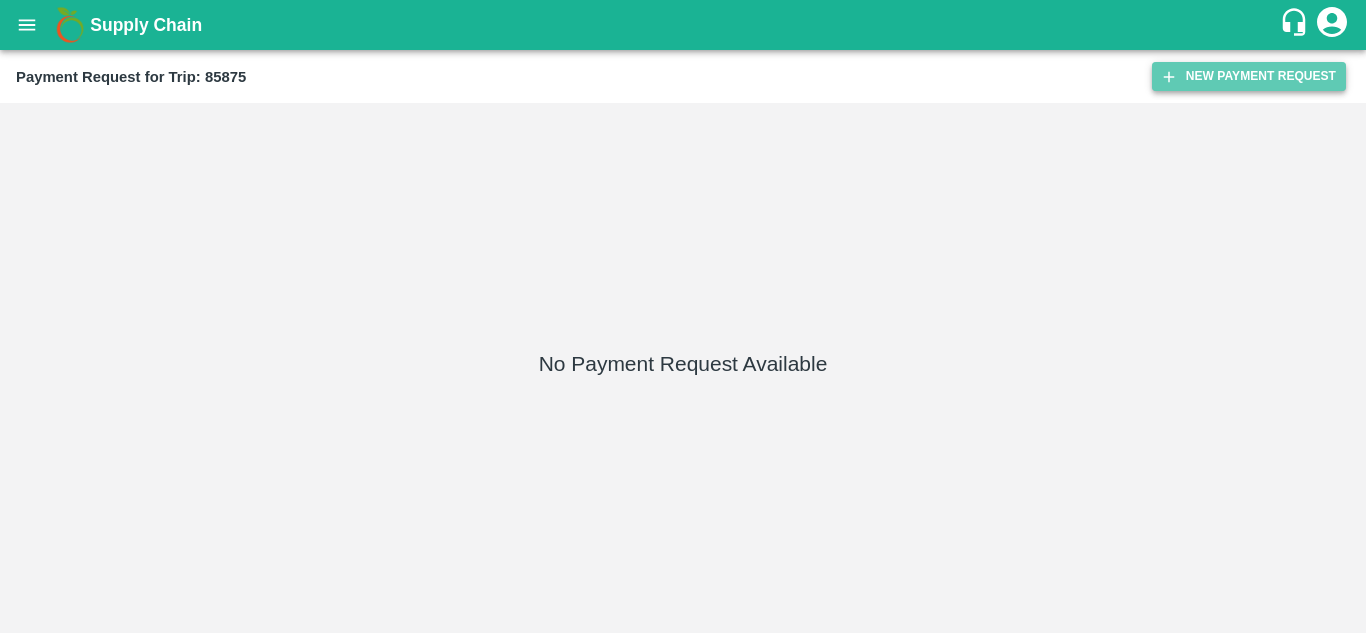 click on "New Payment Request" at bounding box center (1249, 76) 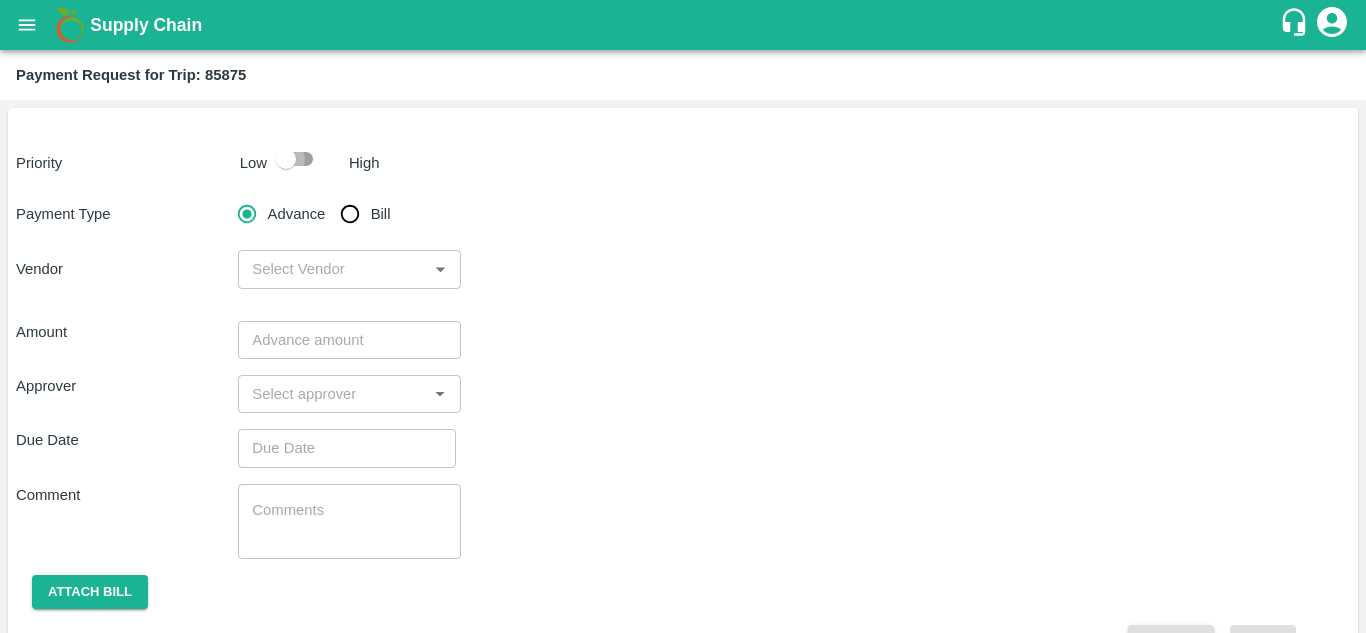 click at bounding box center (286, 159) 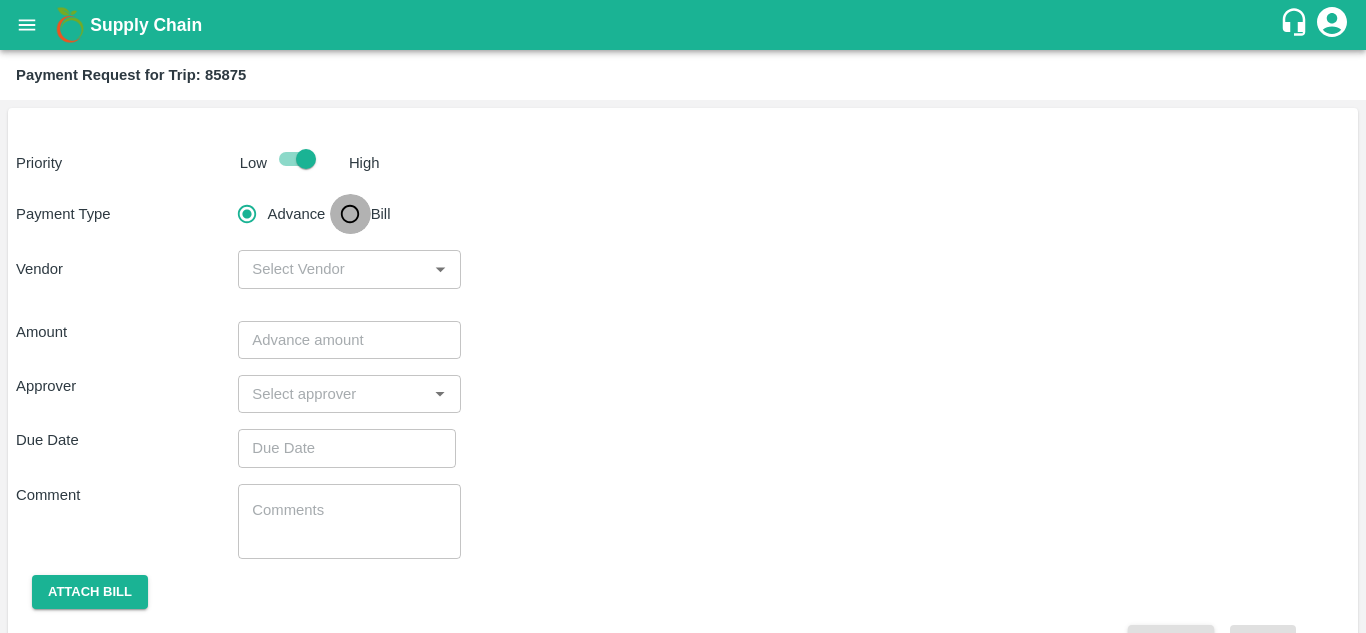 click on "Bill" at bounding box center (350, 214) 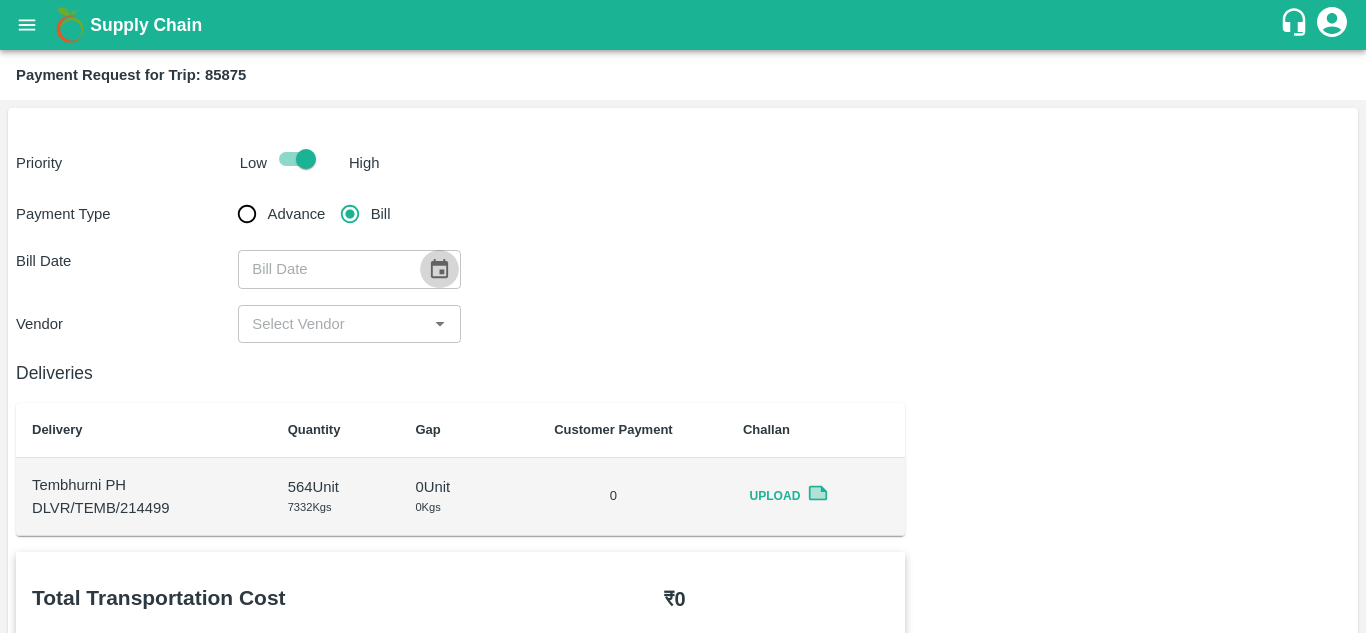 click 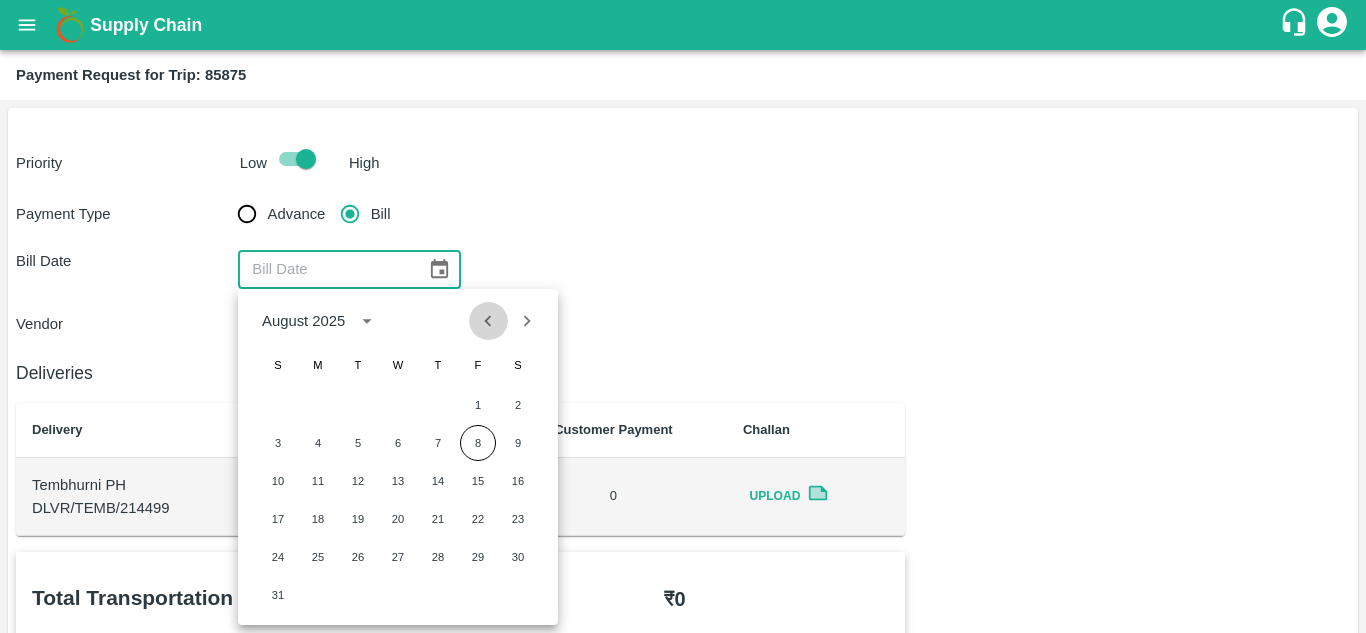 click at bounding box center (488, 321) 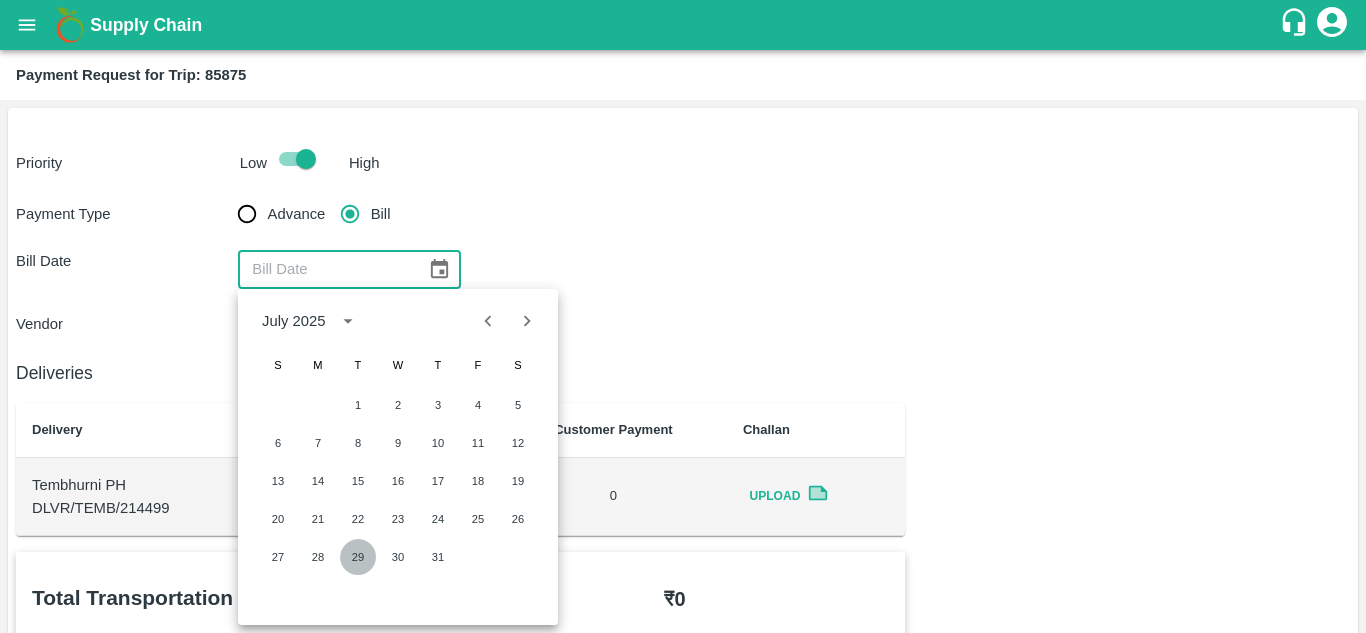 click on "29" at bounding box center [358, 557] 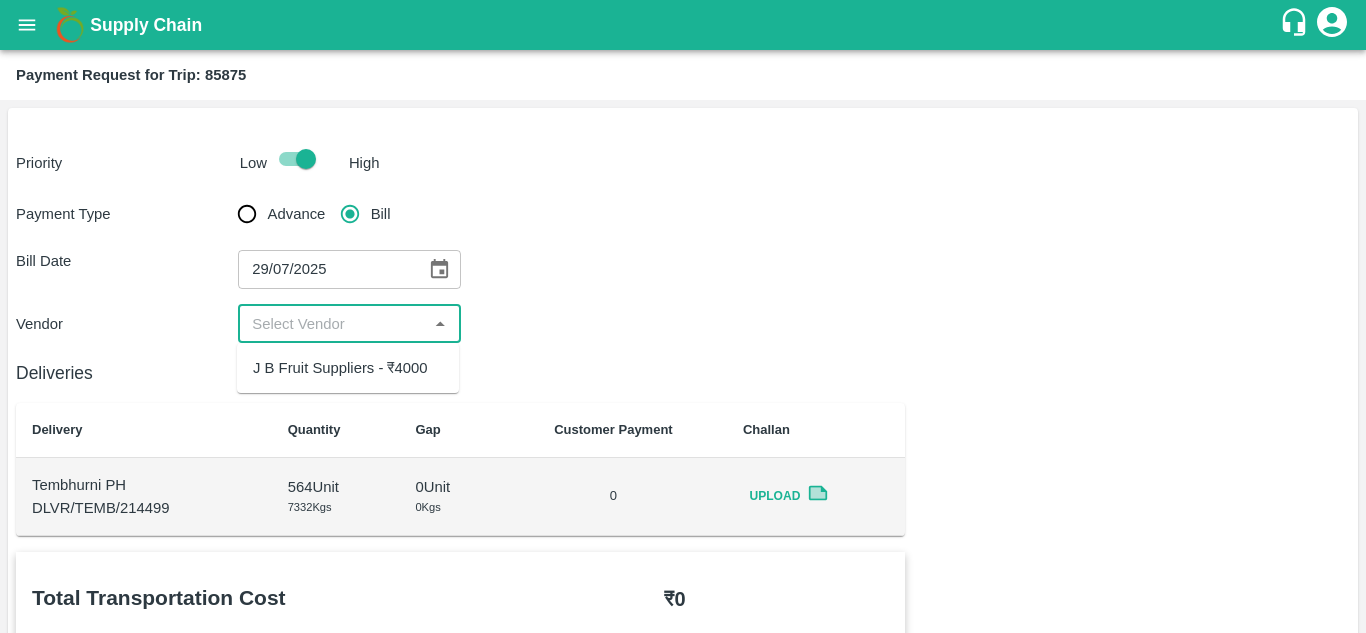 click at bounding box center (332, 324) 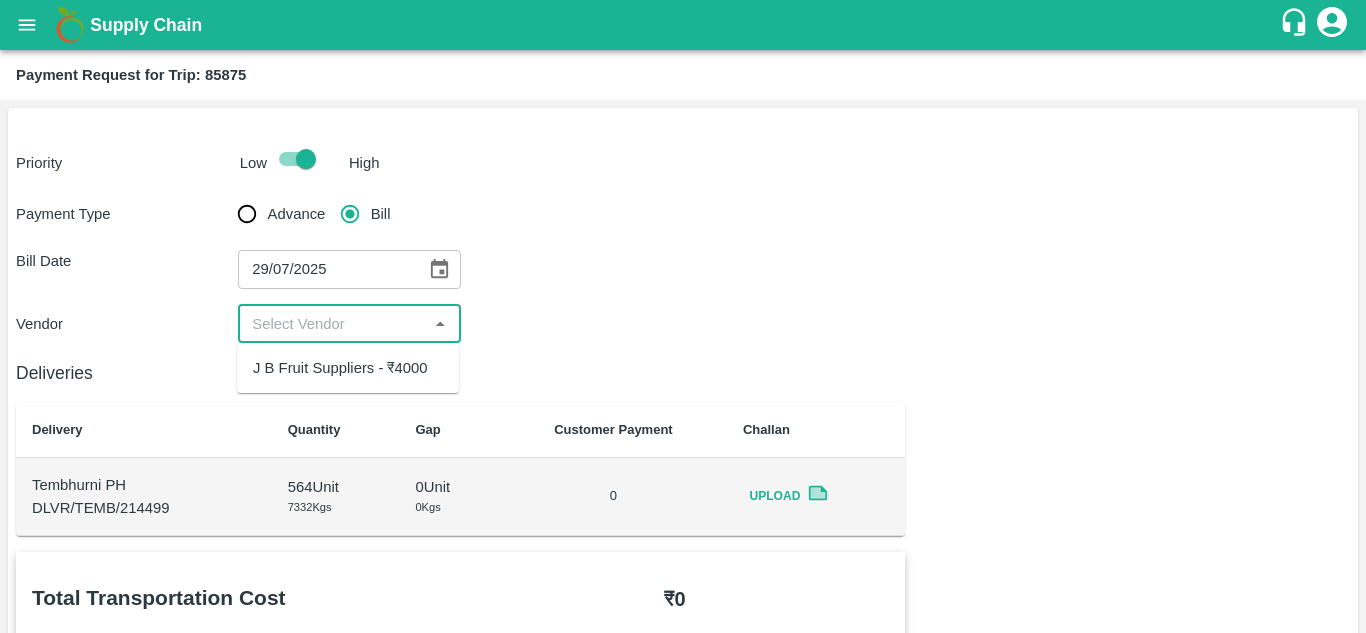 click on "J B Fruit Suppliers - ₹4000" at bounding box center [340, 368] 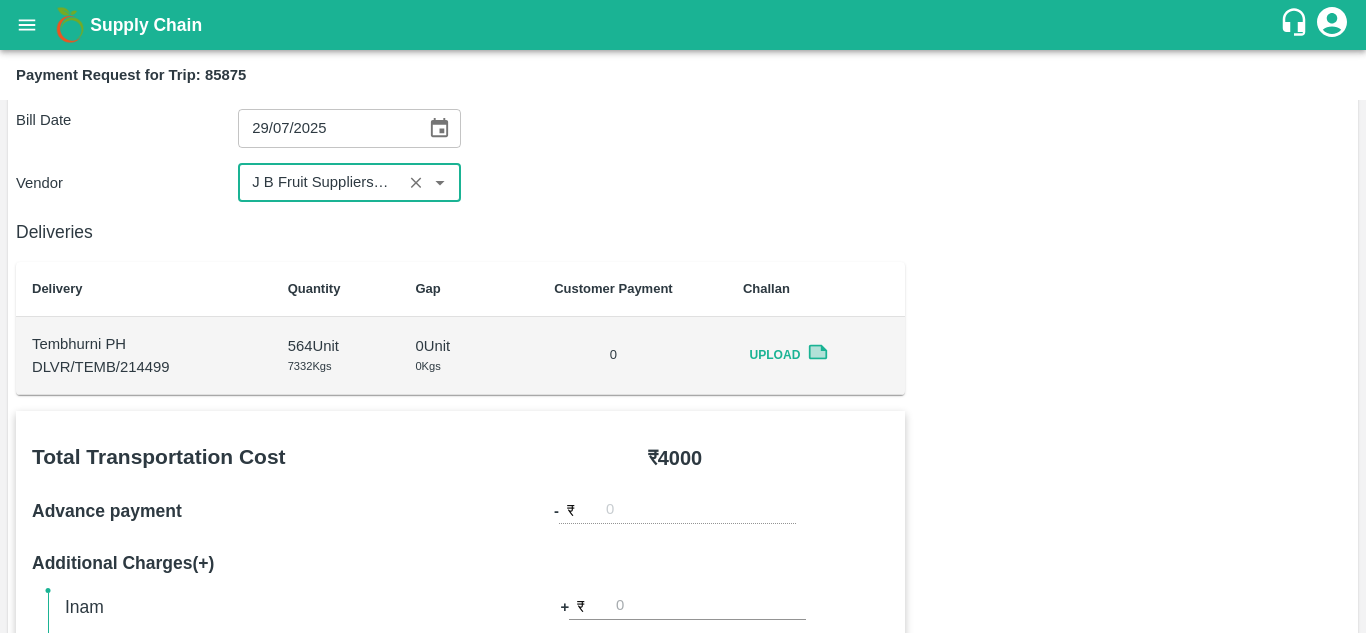 scroll, scrollTop: 142, scrollLeft: 0, axis: vertical 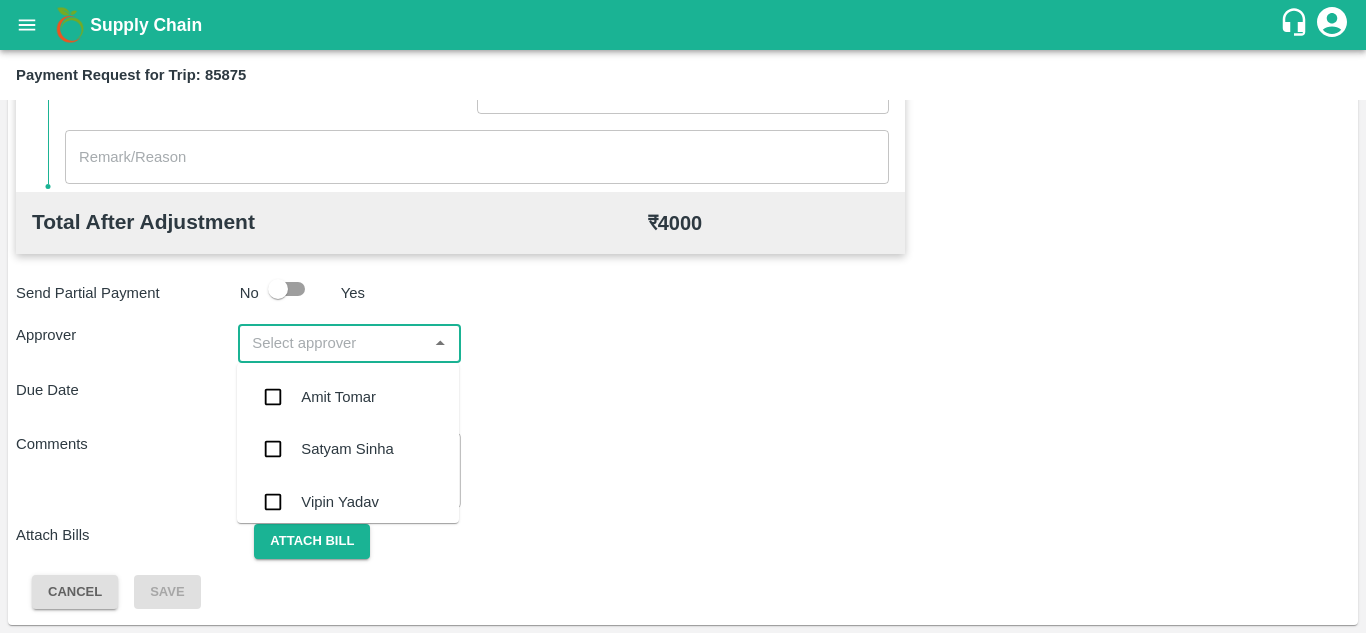 click at bounding box center (332, 343) 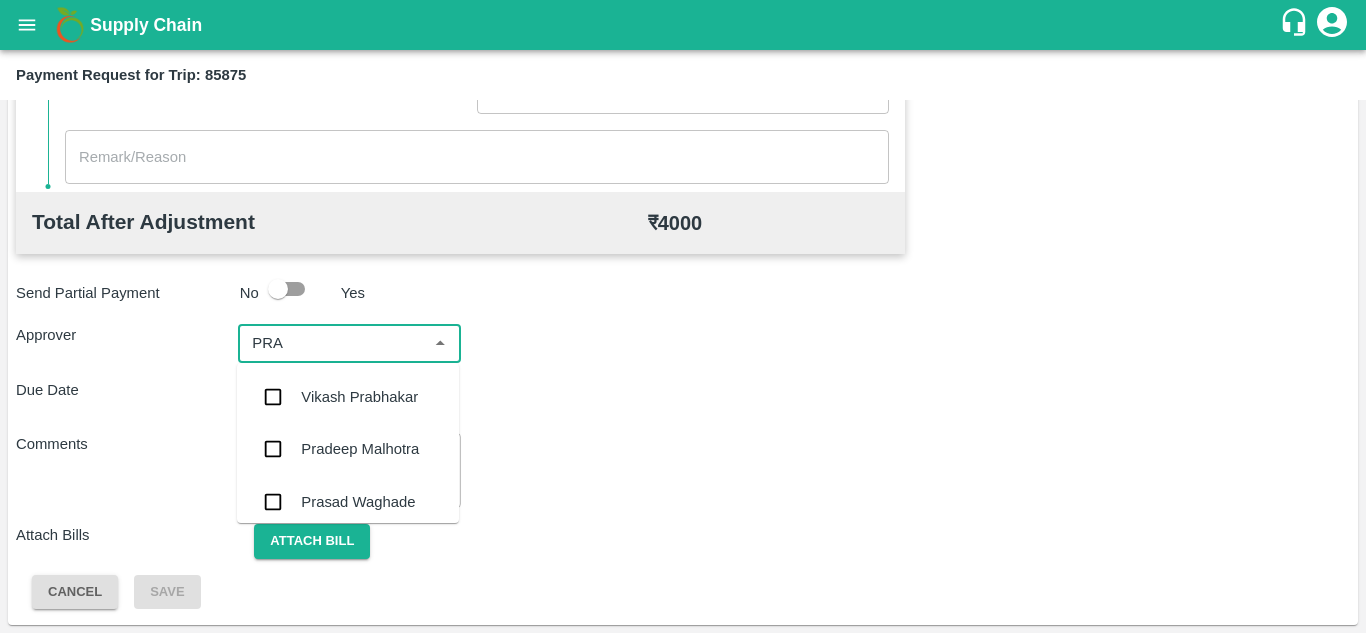 type on "PRAS" 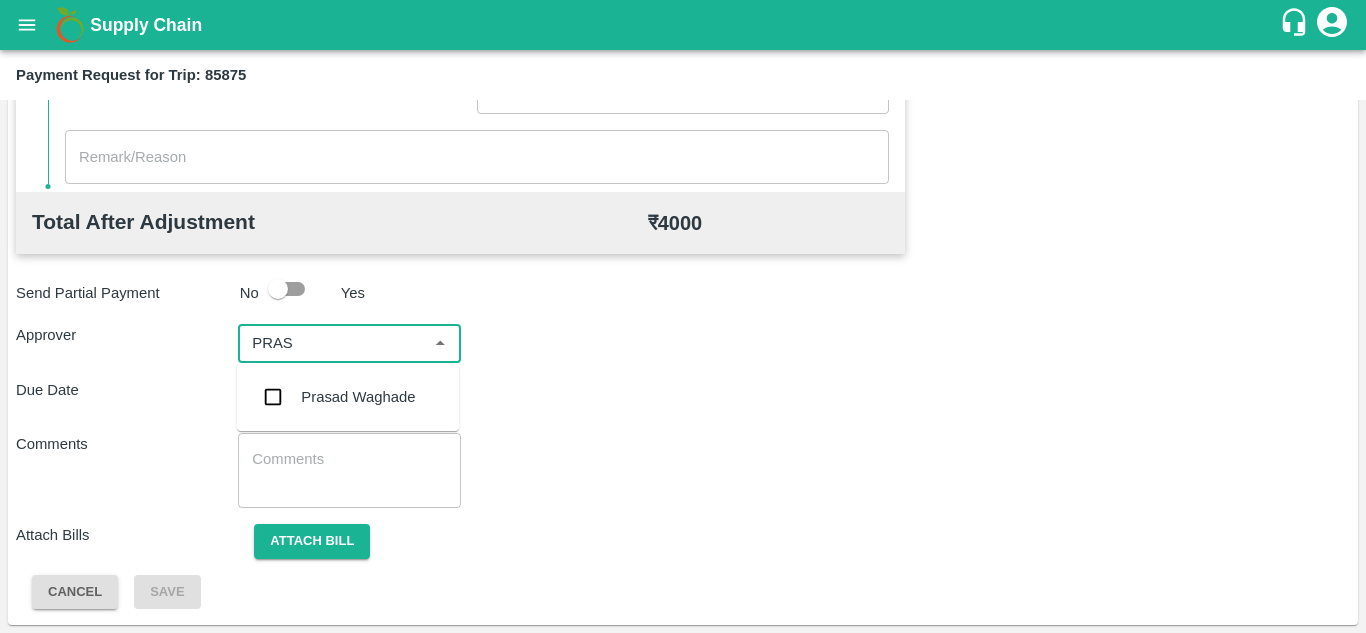 click on "Prasad Waghade" at bounding box center (358, 397) 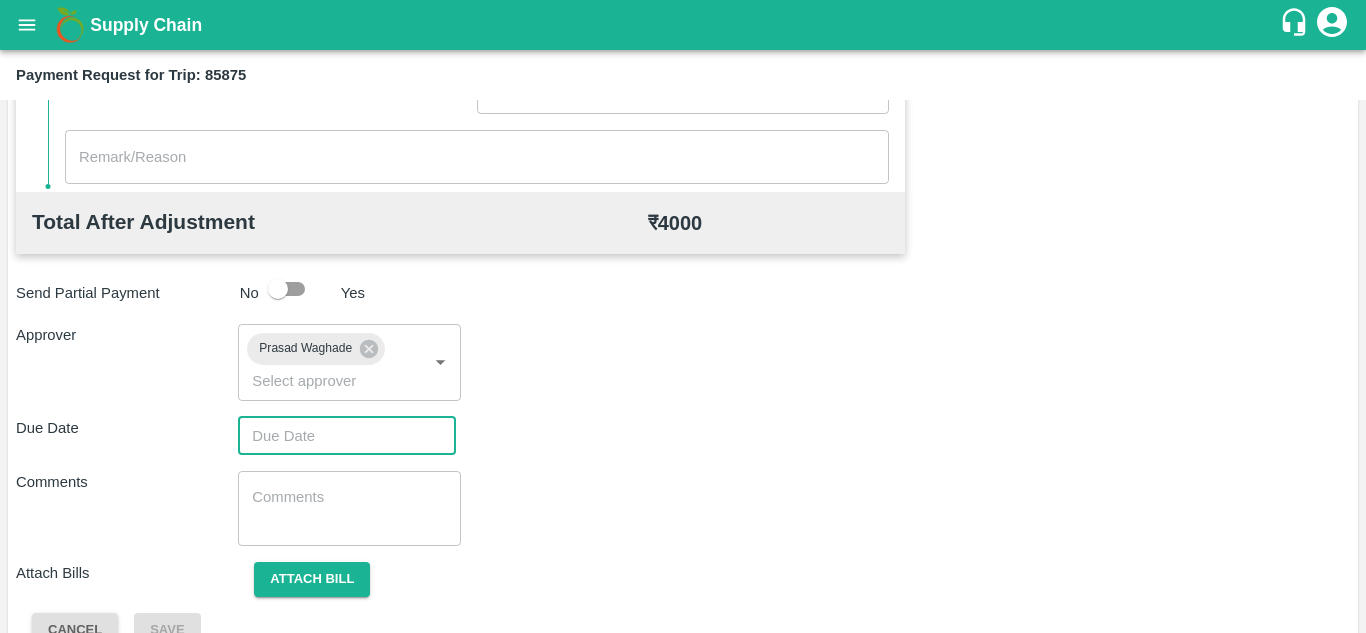 type on "DD/MM/YYYY hh:mm aa" 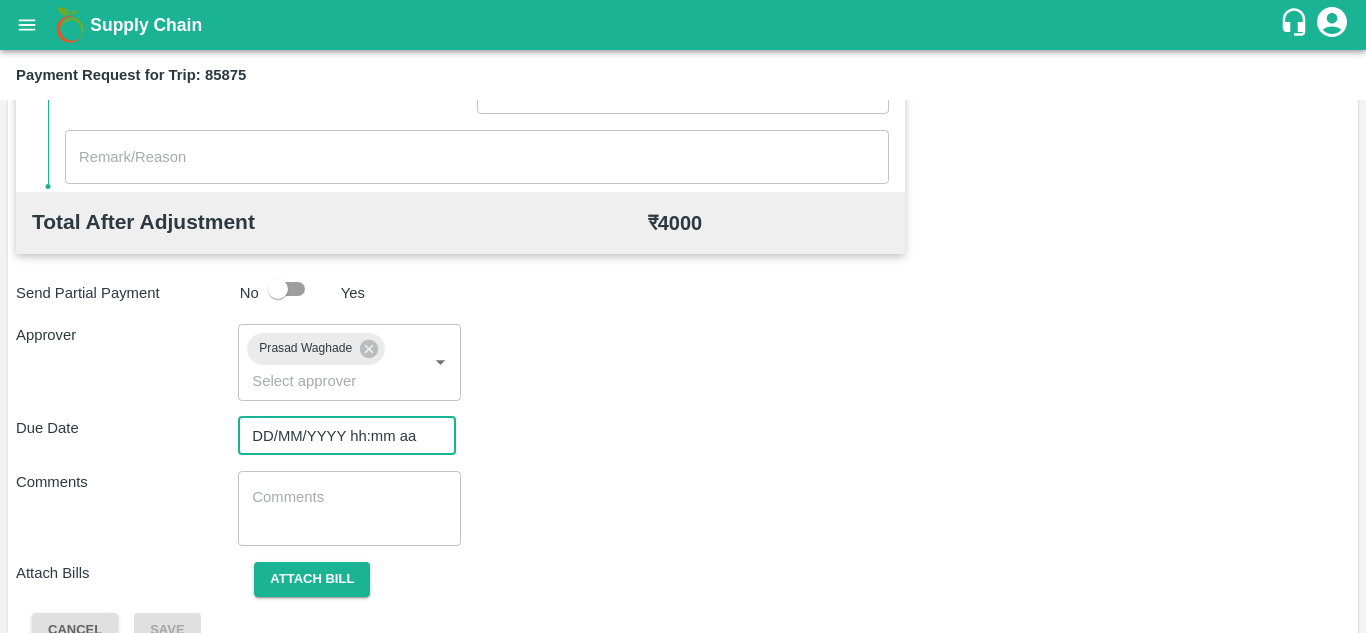 click on "DD/MM/YYYY hh:mm aa" at bounding box center [340, 436] 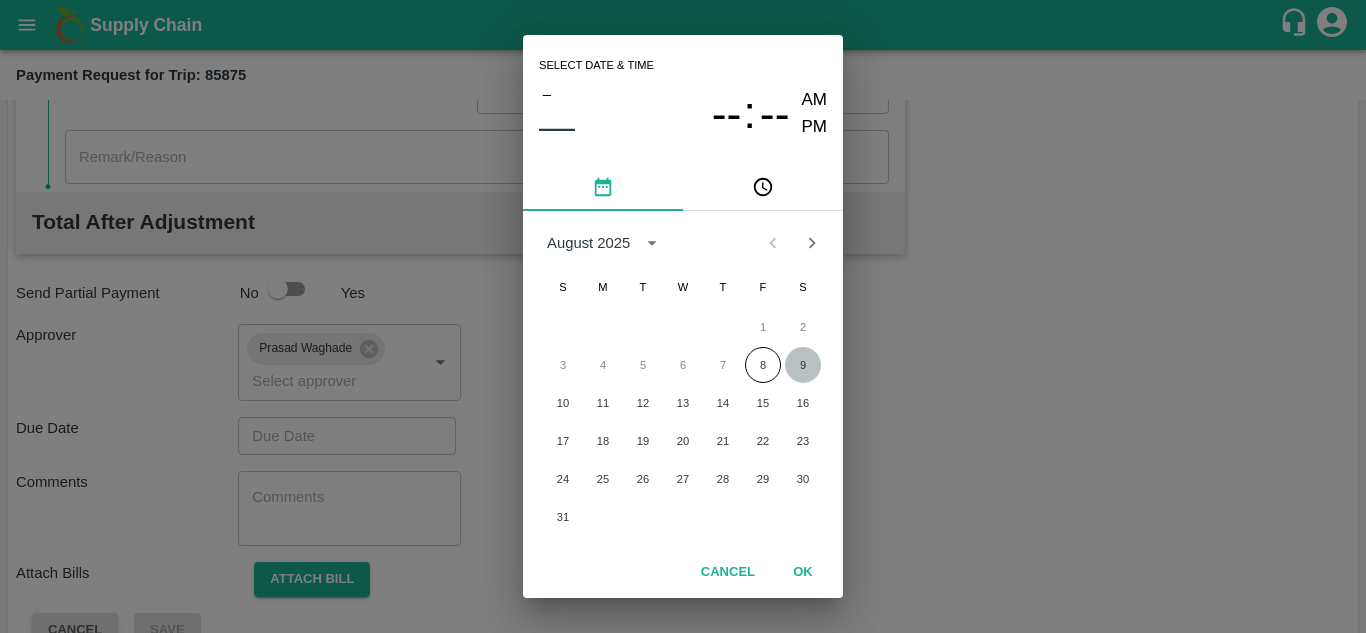 click on "9" at bounding box center (803, 365) 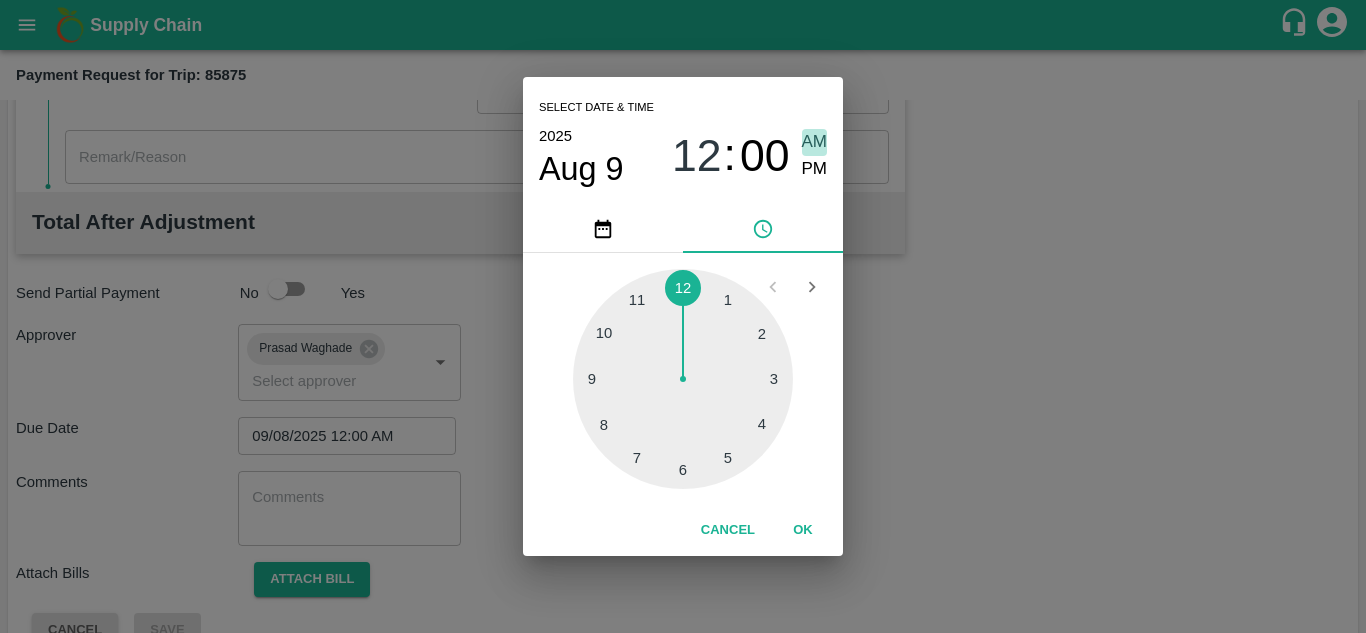 click on "AM" at bounding box center (815, 142) 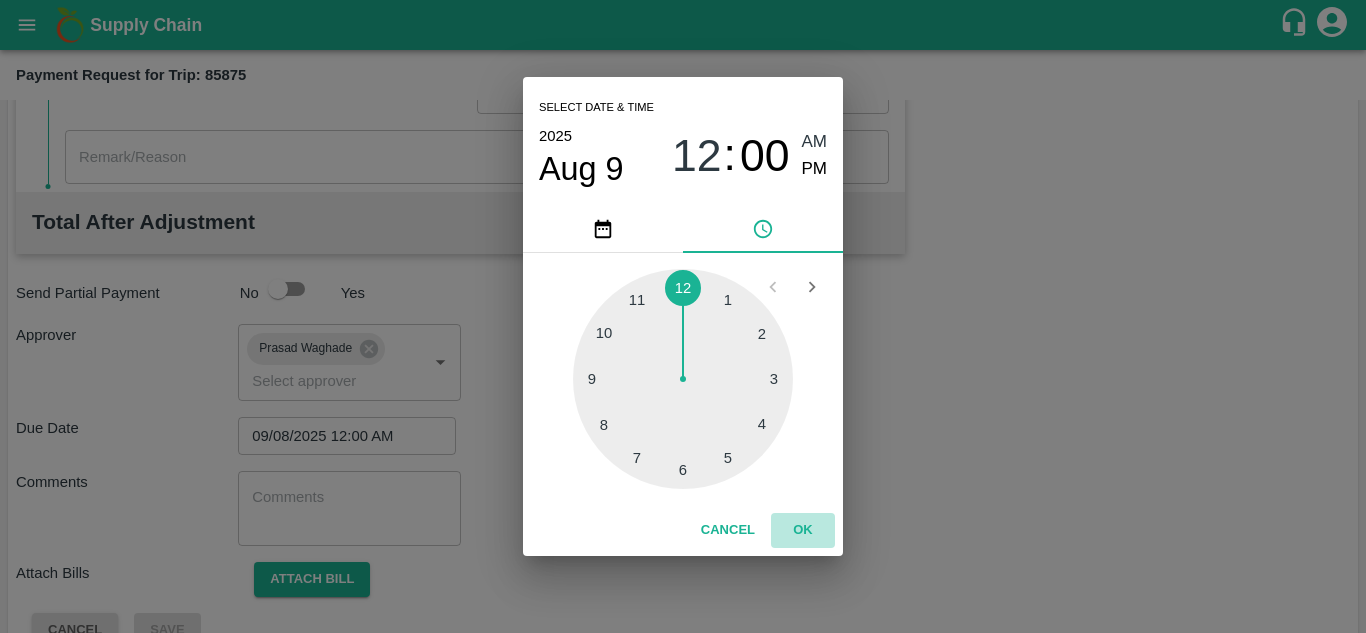 click on "OK" at bounding box center [803, 530] 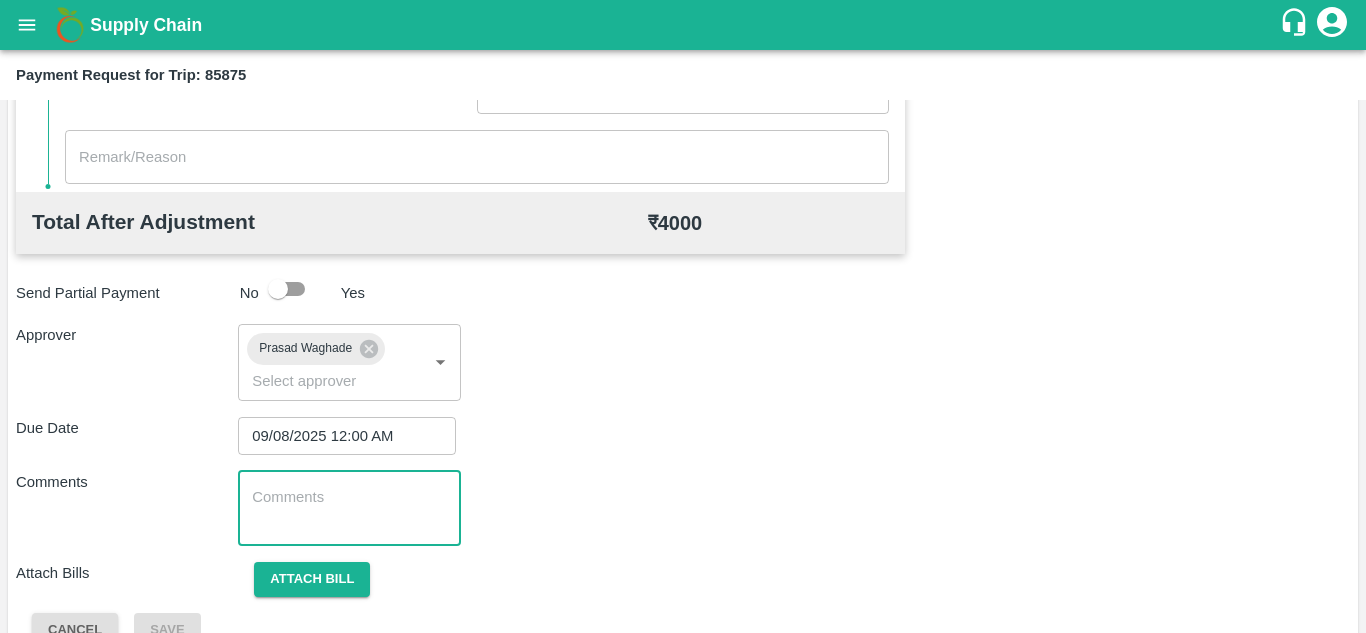 click at bounding box center (349, 508) 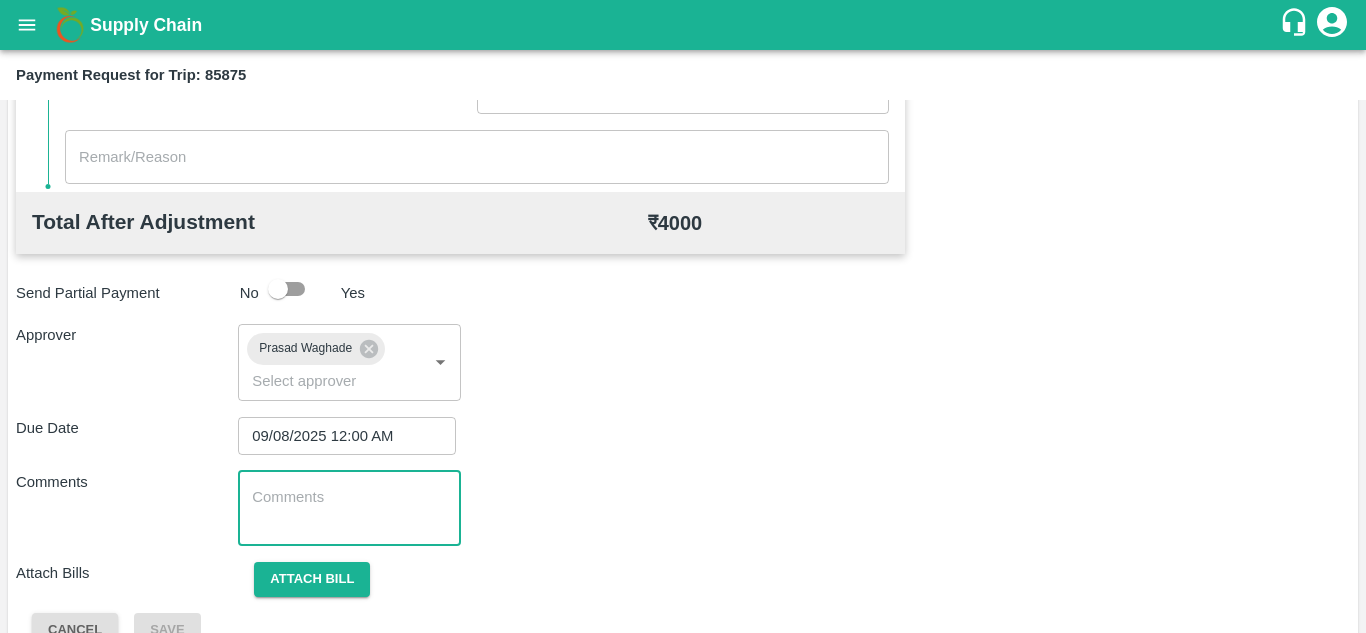 paste on "Transport Bill" 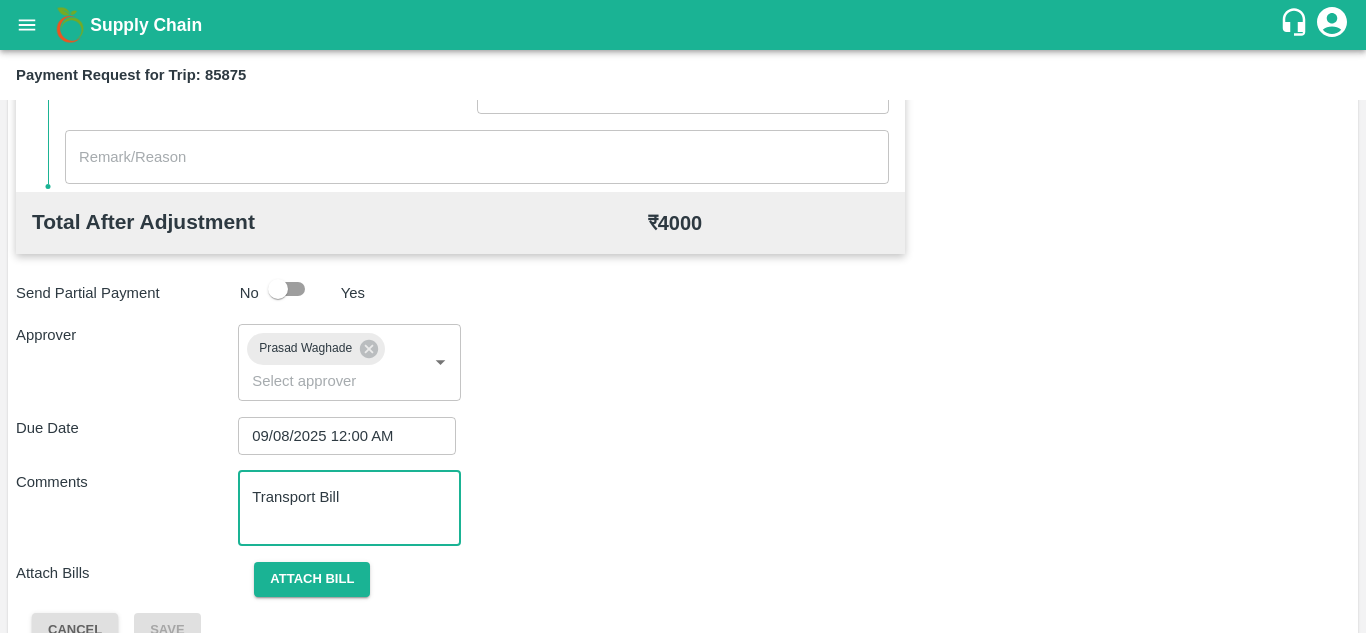 scroll, scrollTop: 948, scrollLeft: 0, axis: vertical 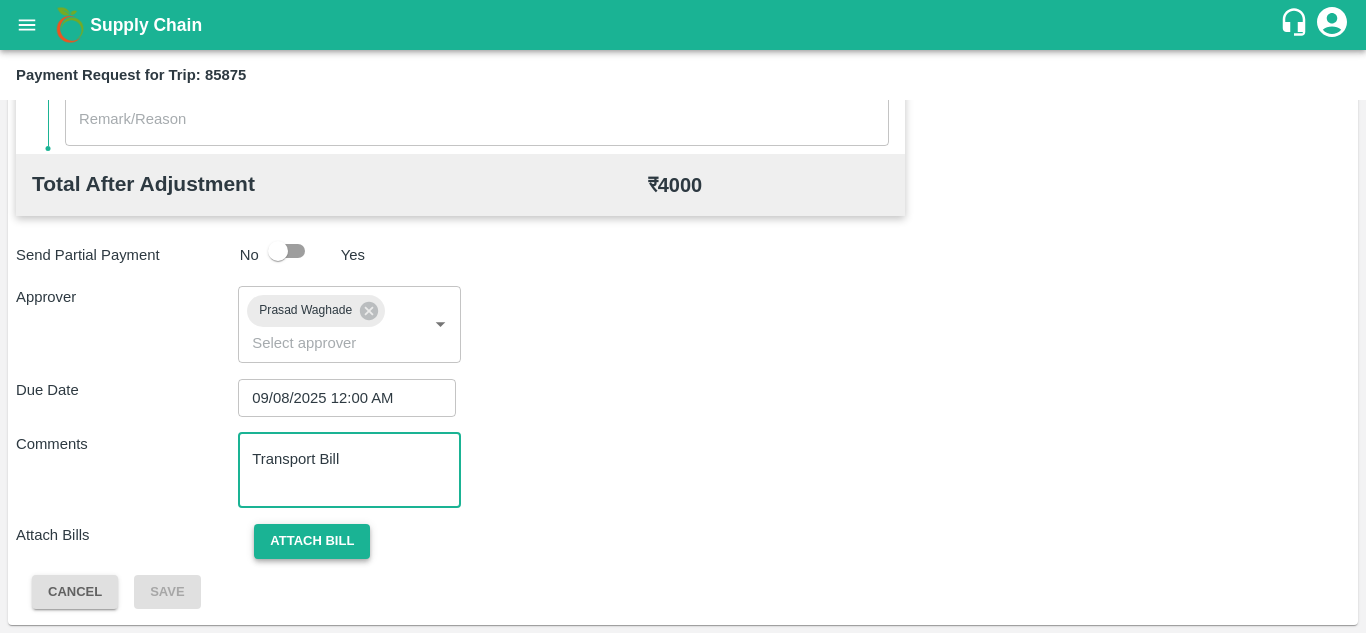 type on "Transport Bill" 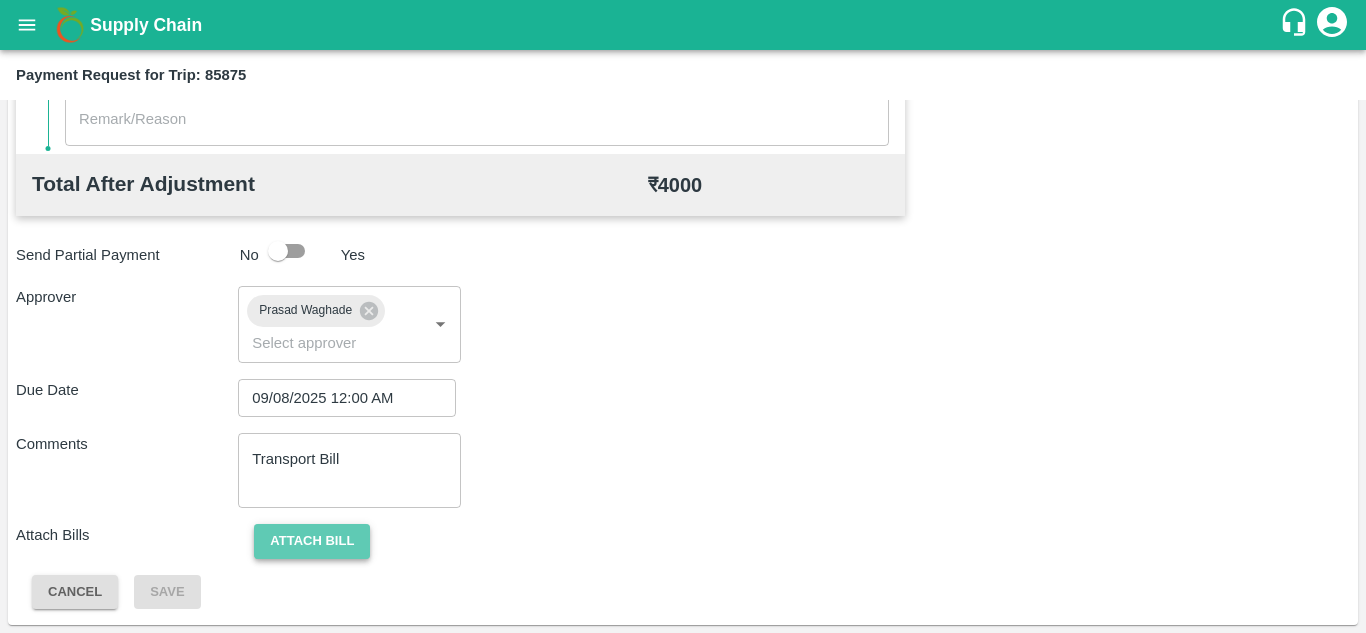 click on "Attach bill" at bounding box center [312, 541] 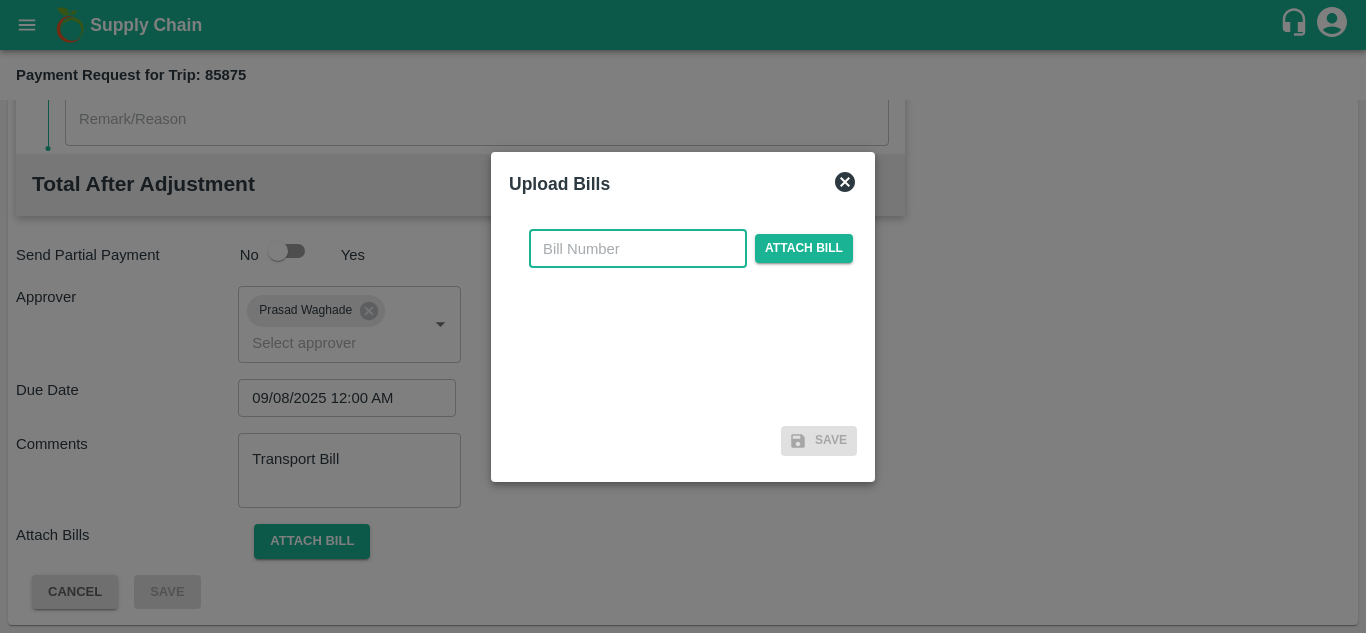 click at bounding box center (638, 249) 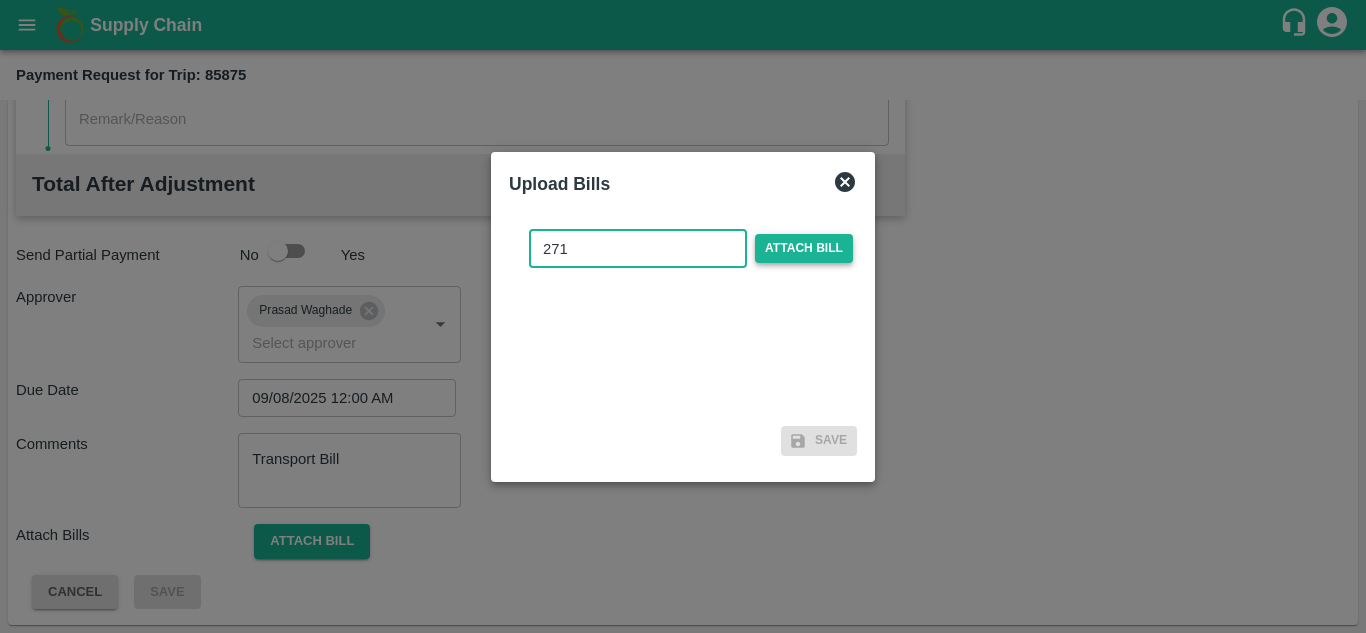 type on "271" 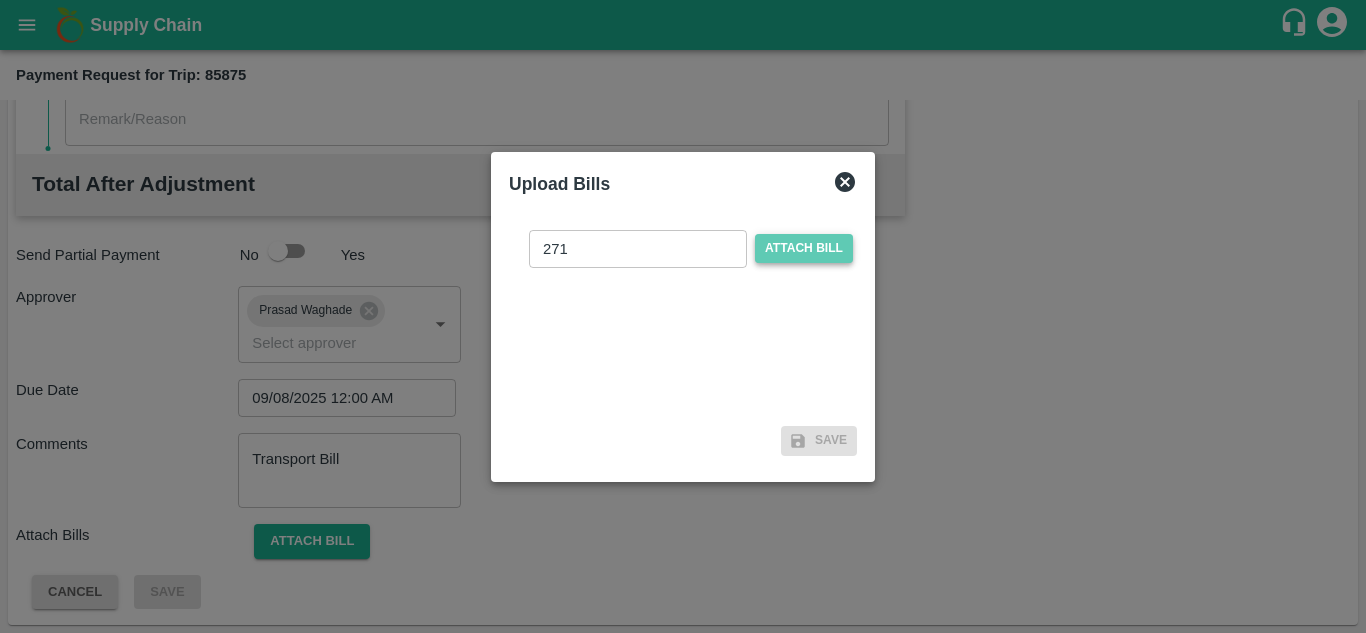 click on "Attach bill" at bounding box center (804, 248) 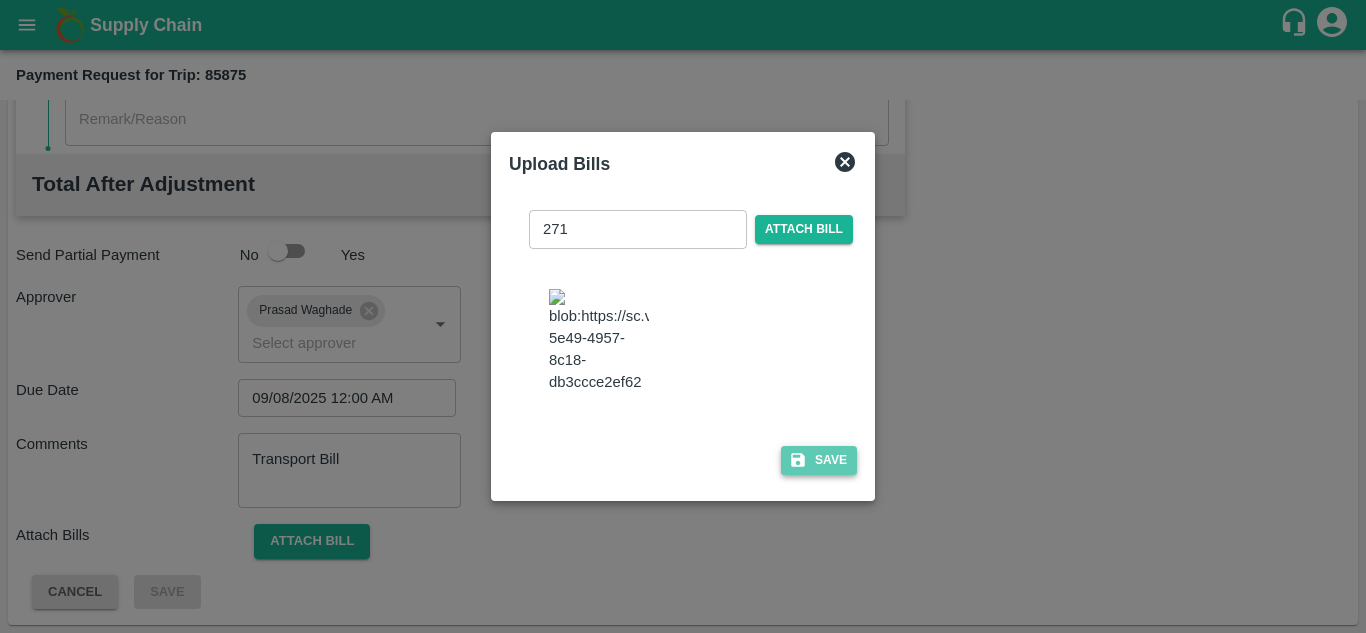 click on "Save" at bounding box center (819, 460) 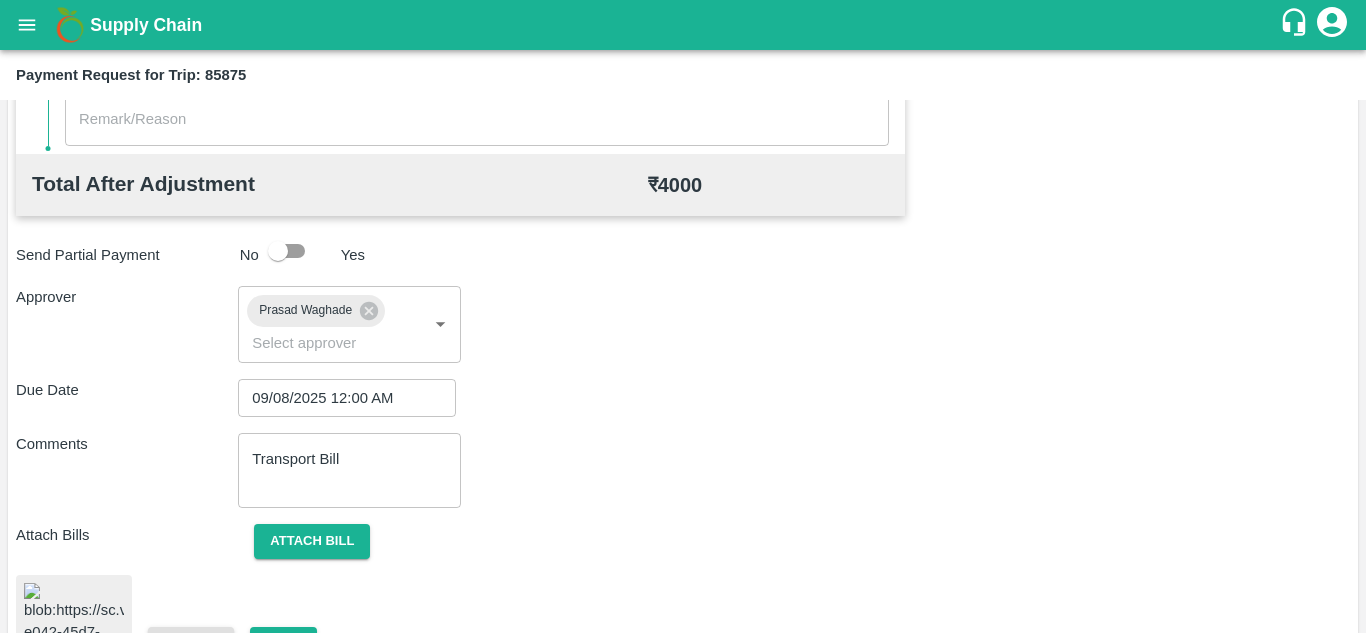 scroll, scrollTop: 1115, scrollLeft: 0, axis: vertical 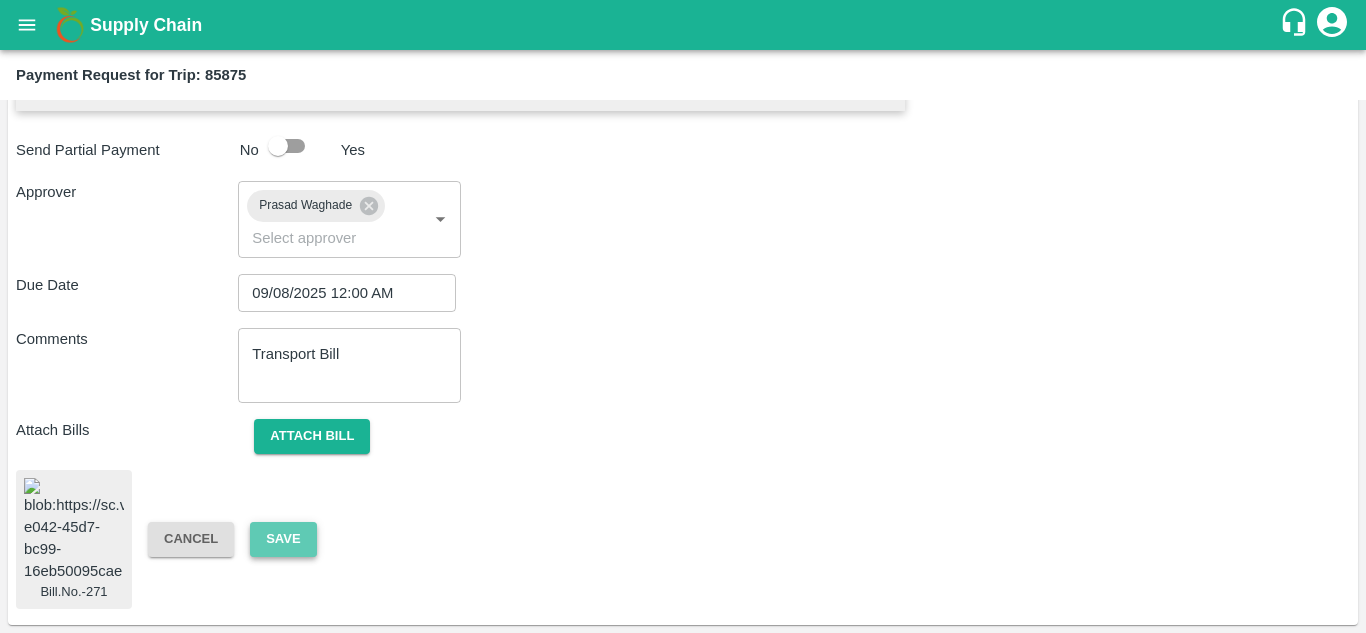 click on "Save" at bounding box center [283, 539] 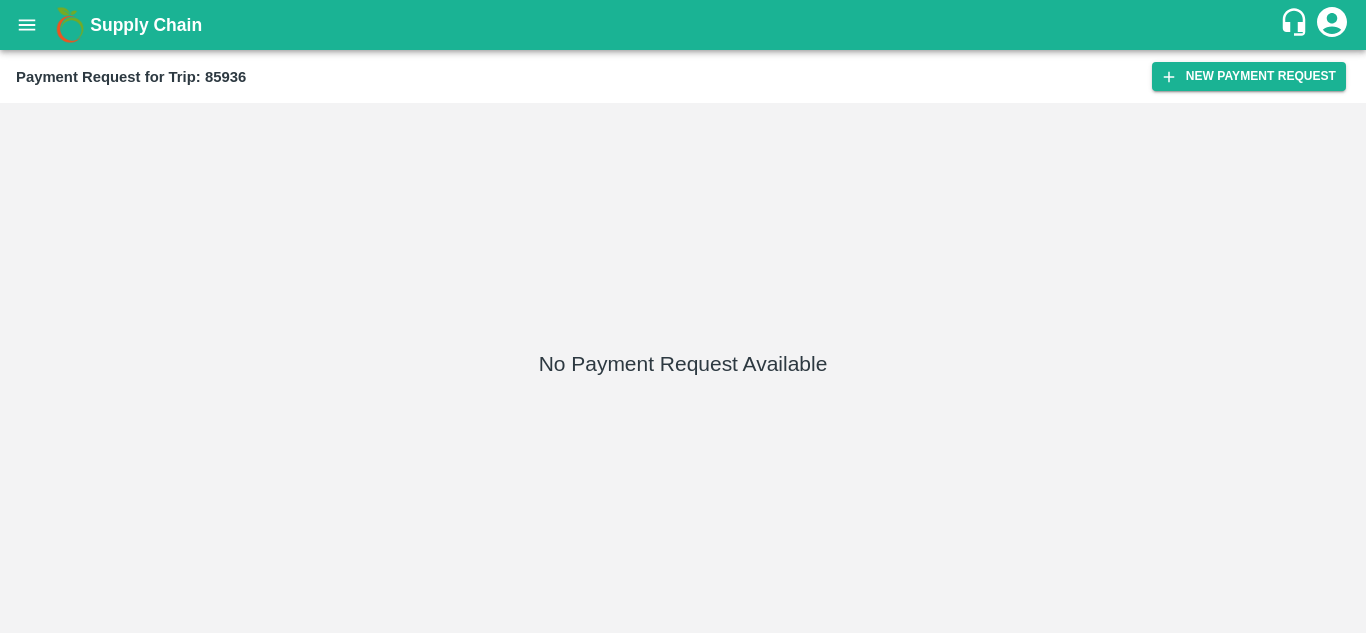 scroll, scrollTop: 0, scrollLeft: 0, axis: both 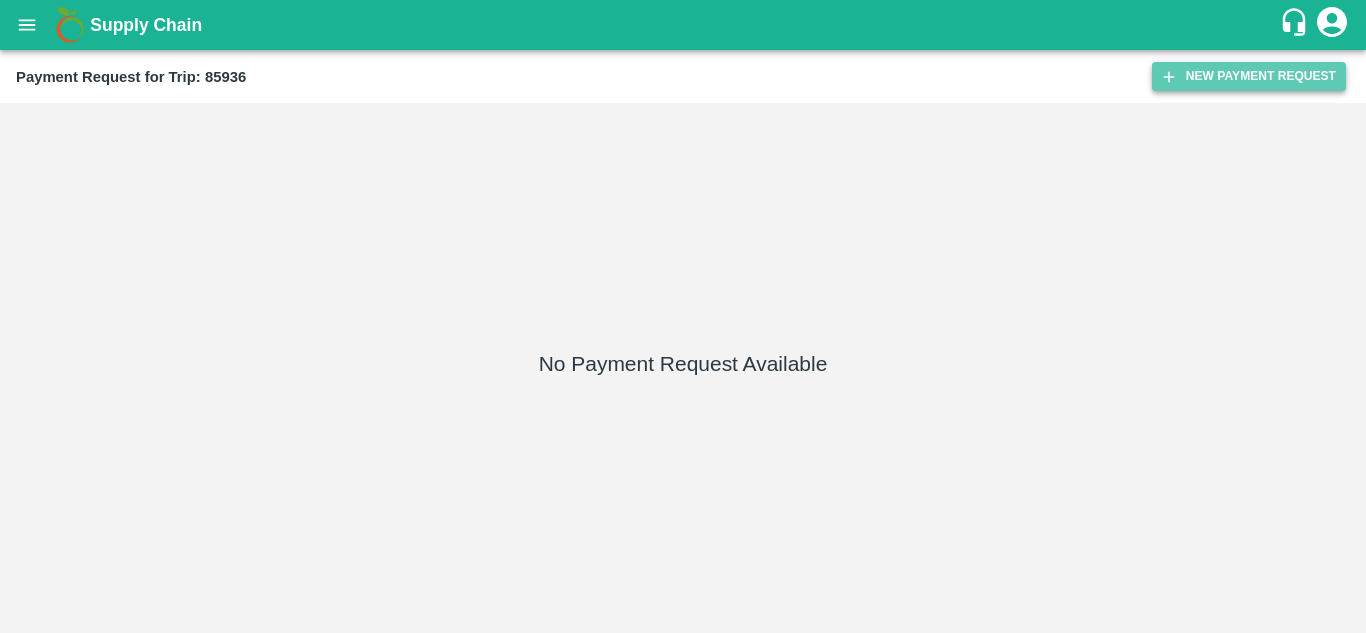 click on "New Payment Request" at bounding box center [1249, 76] 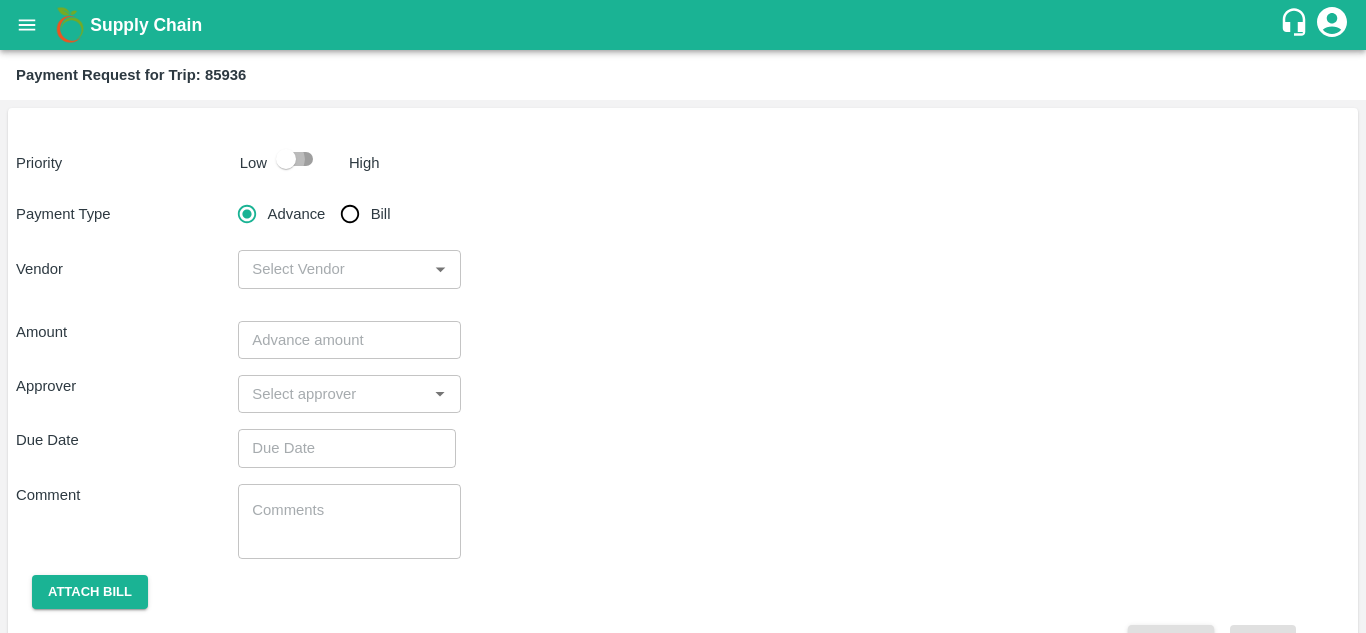 click at bounding box center [286, 159] 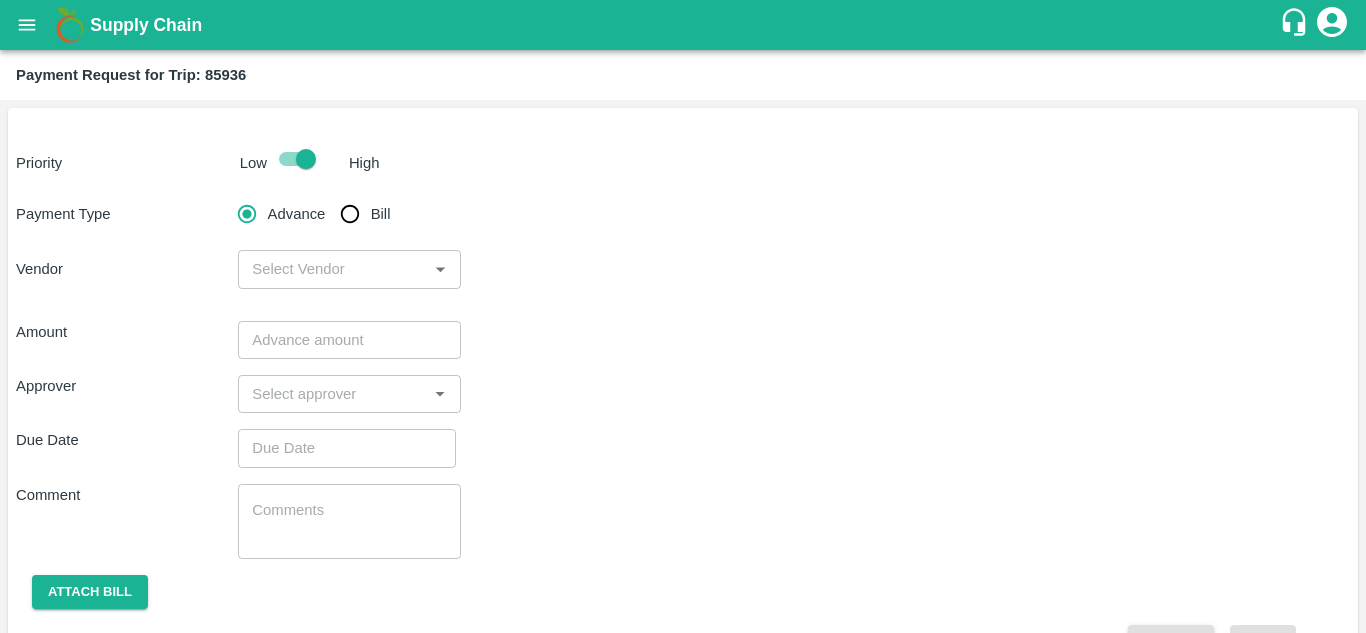 click on "Bill" at bounding box center (350, 214) 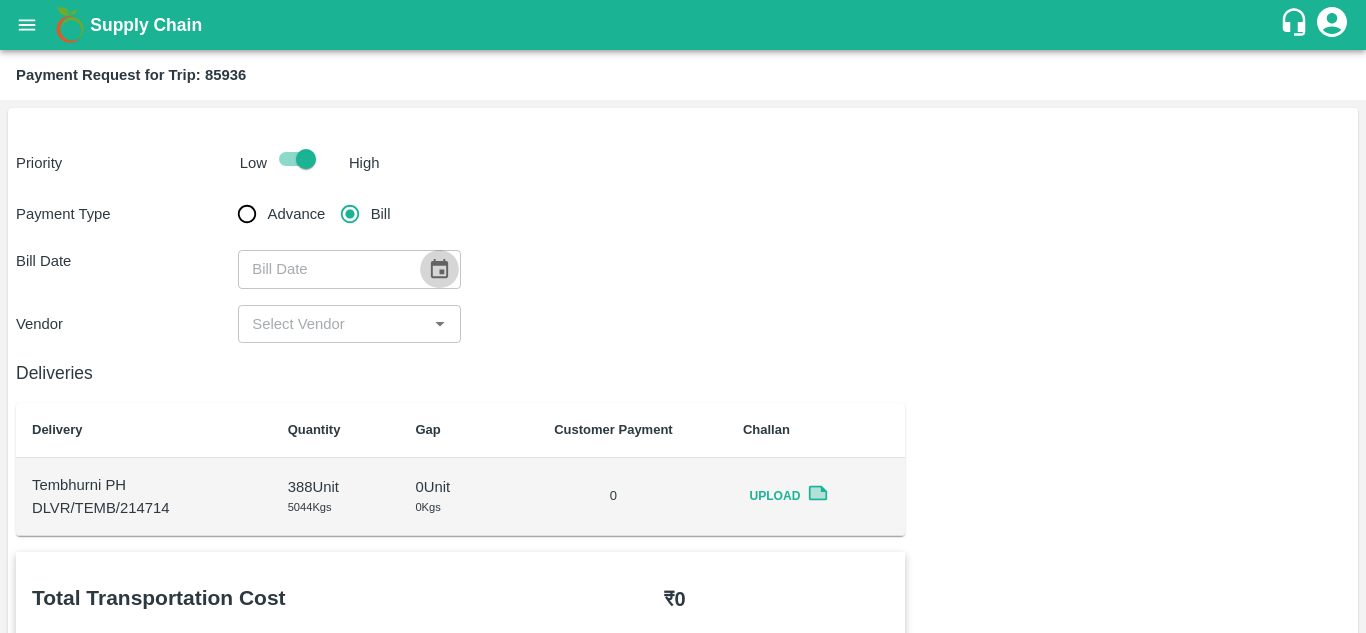click 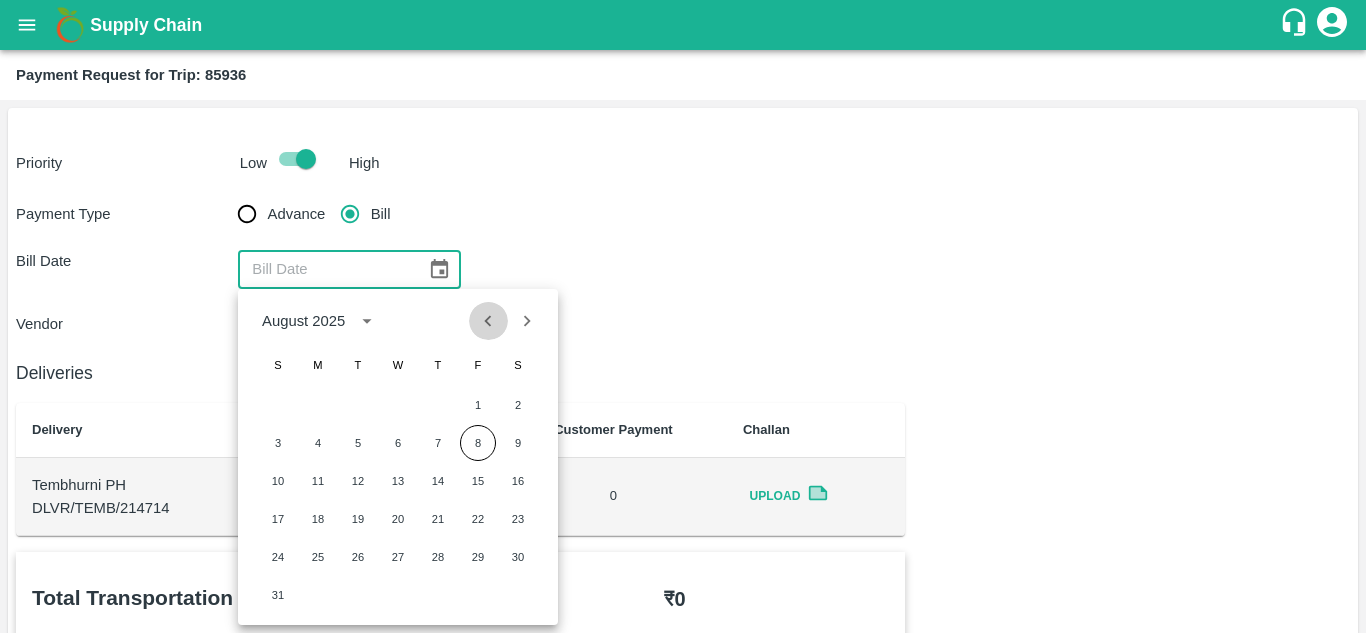 click 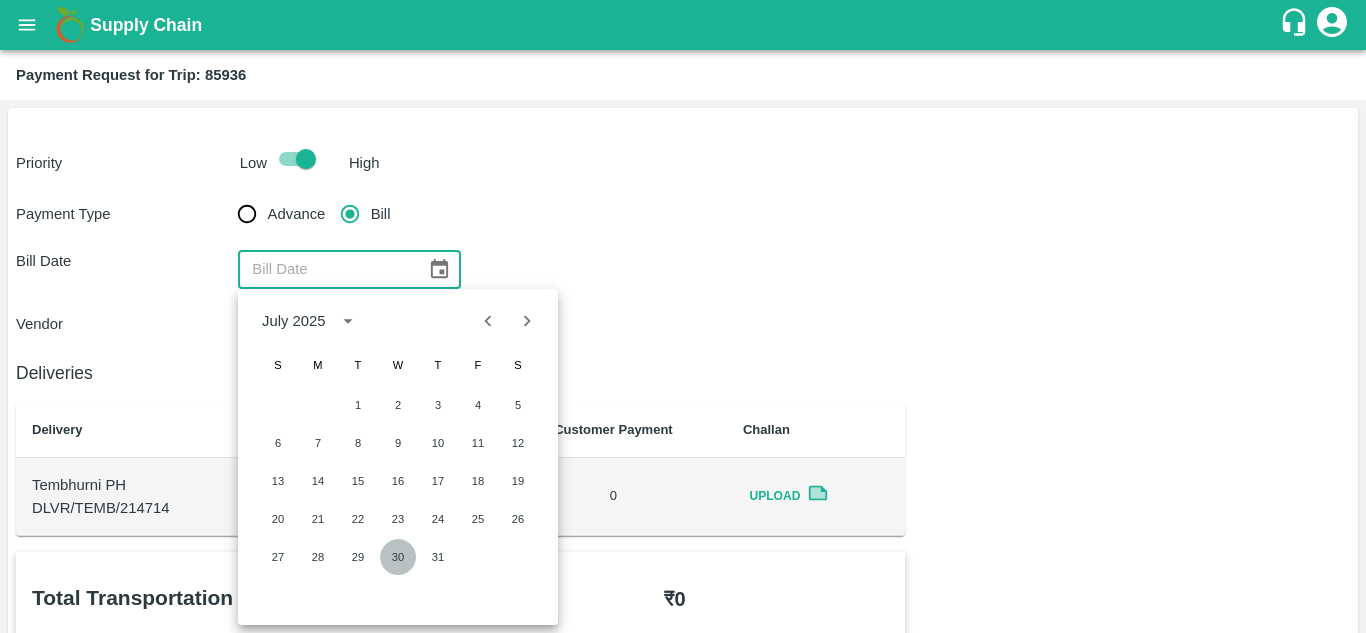 click on "30" at bounding box center [398, 557] 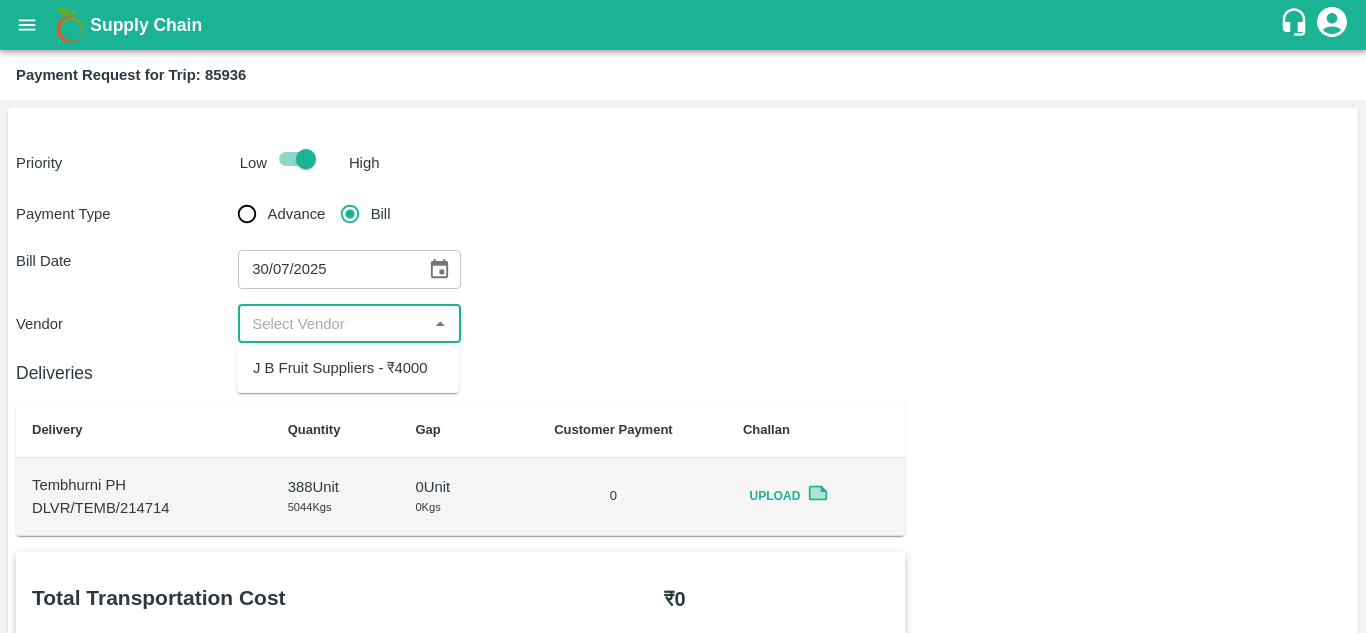 click at bounding box center [332, 324] 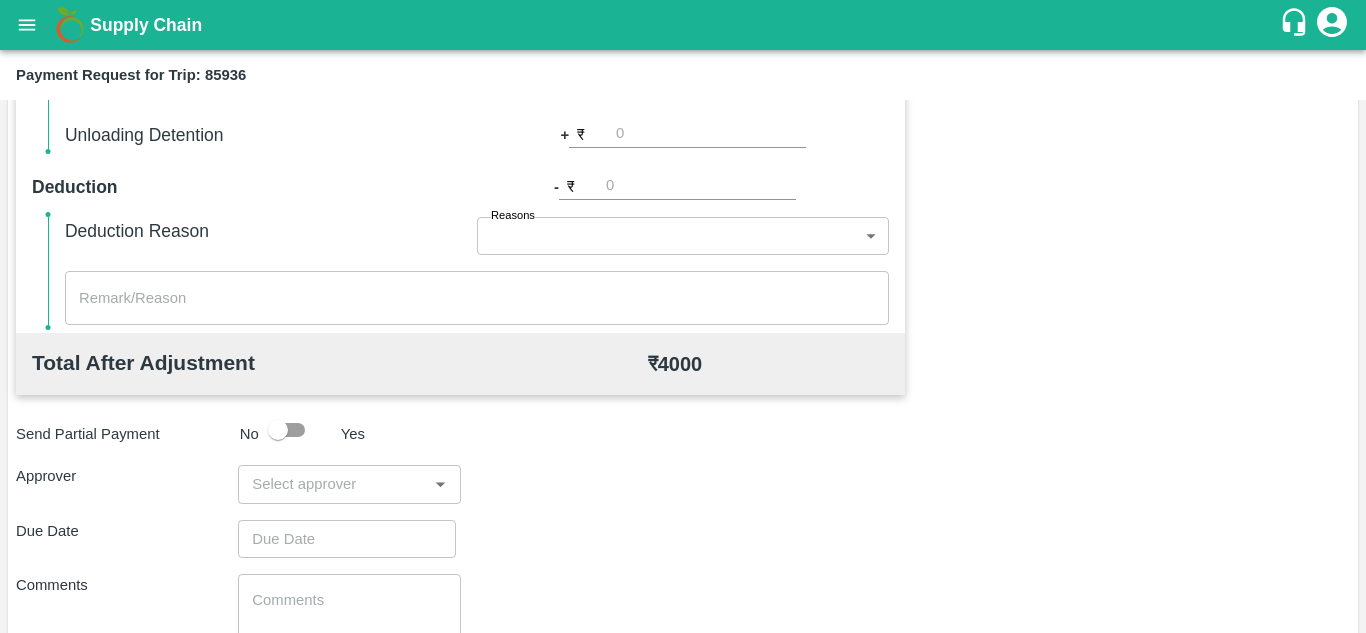 scroll, scrollTop: 771, scrollLeft: 0, axis: vertical 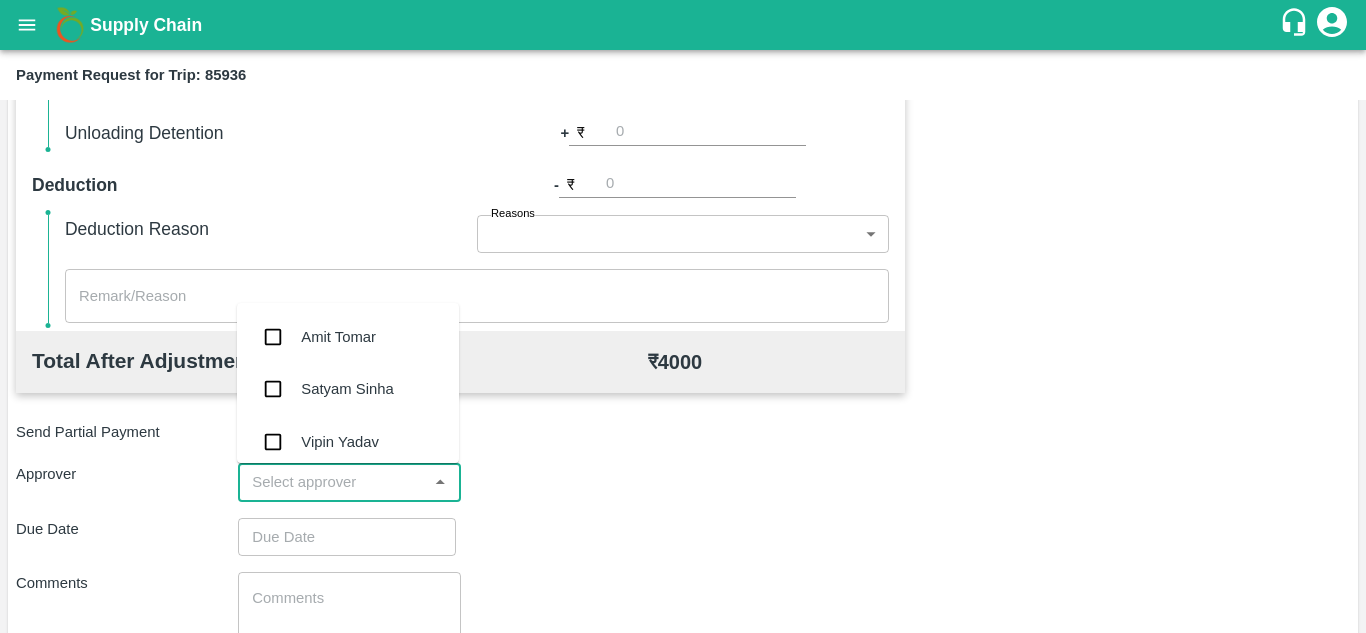 click at bounding box center [332, 482] 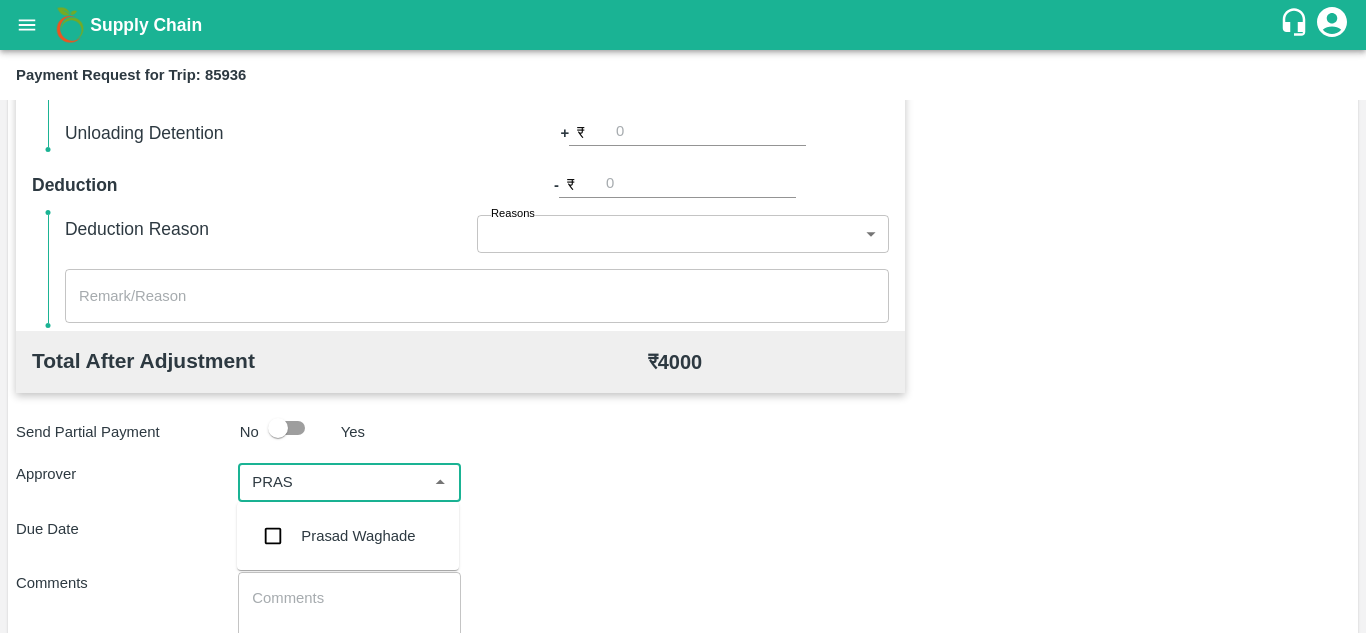 type on "PRASA" 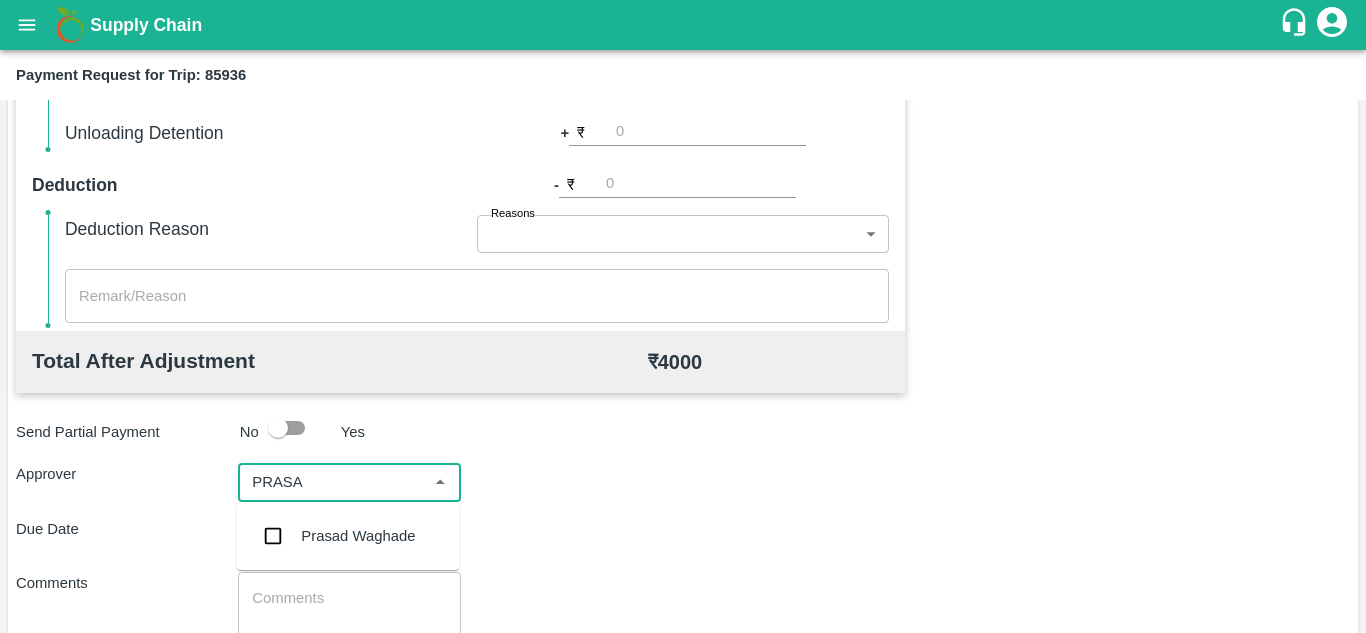 click on "Prasad Waghade" at bounding box center [358, 536] 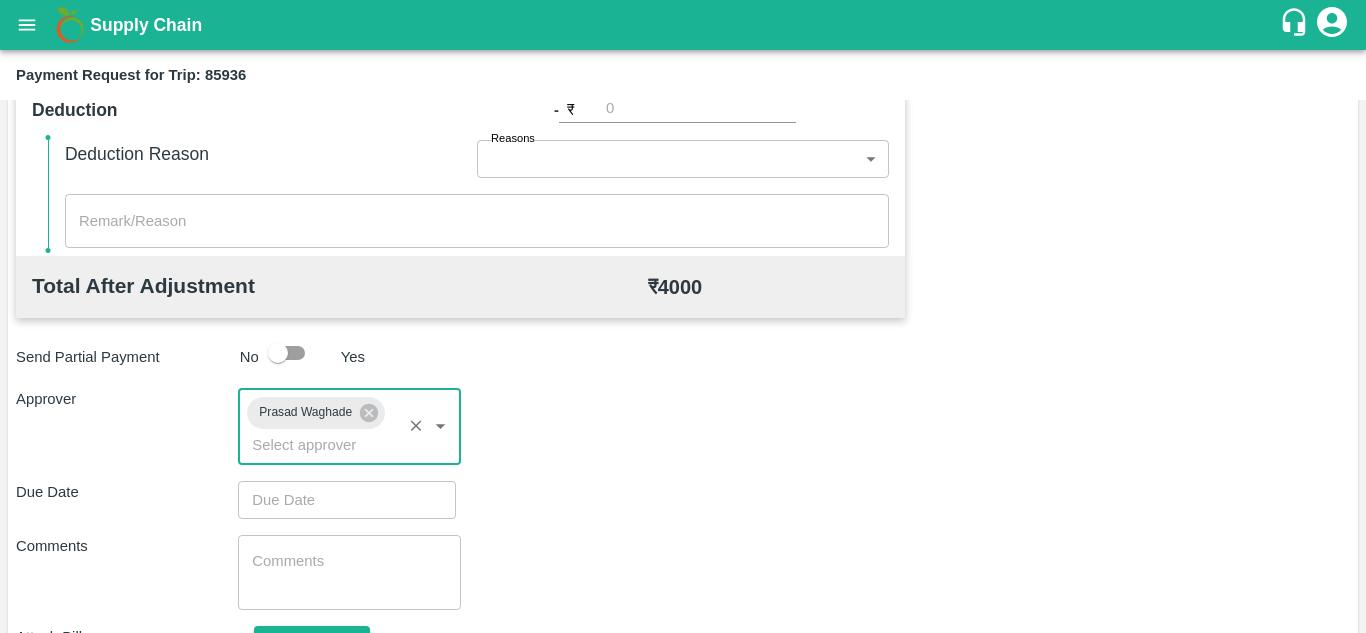 scroll, scrollTop: 865, scrollLeft: 0, axis: vertical 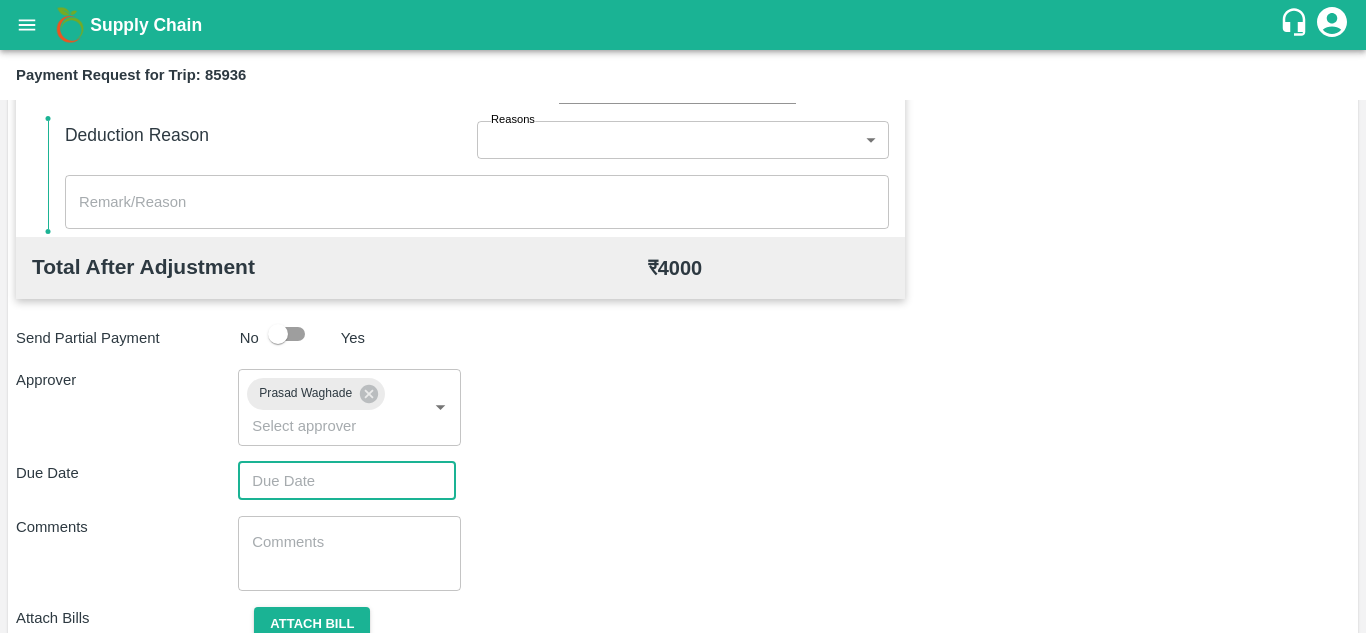 type on "DD/MM/YYYY hh:mm aa" 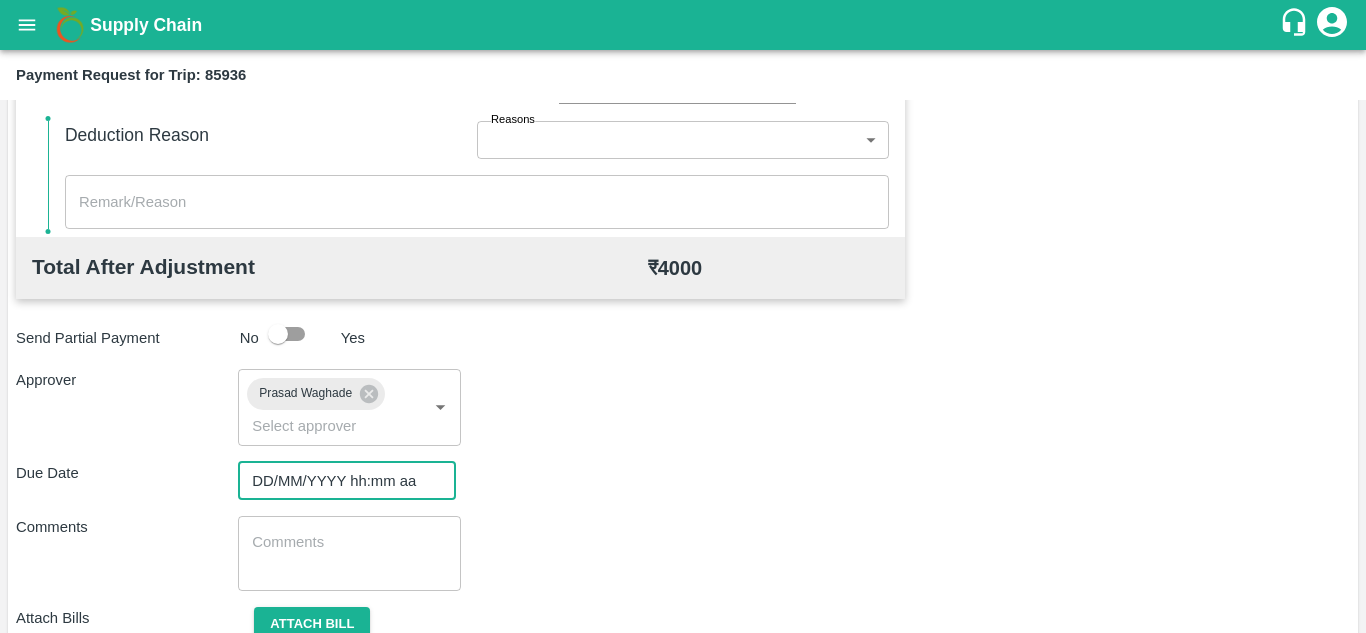 click on "DD/MM/YYYY hh:mm aa" at bounding box center [340, 481] 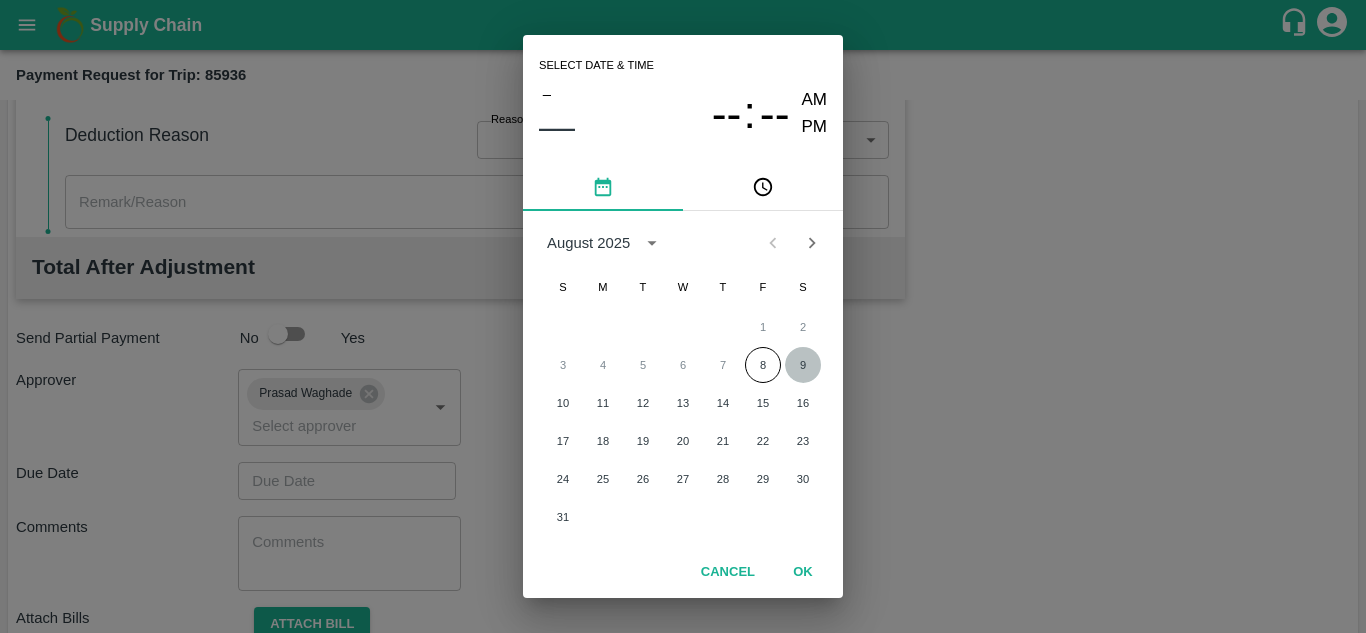 click on "9" at bounding box center [803, 365] 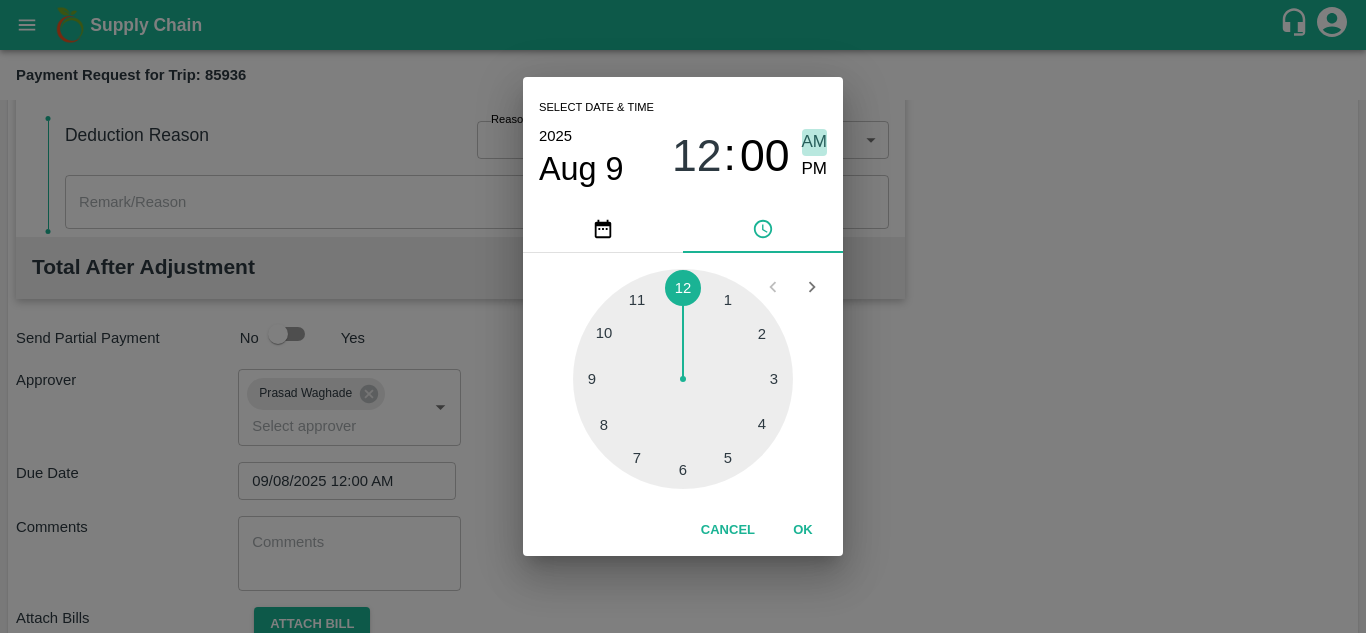 click on "AM" at bounding box center [815, 142] 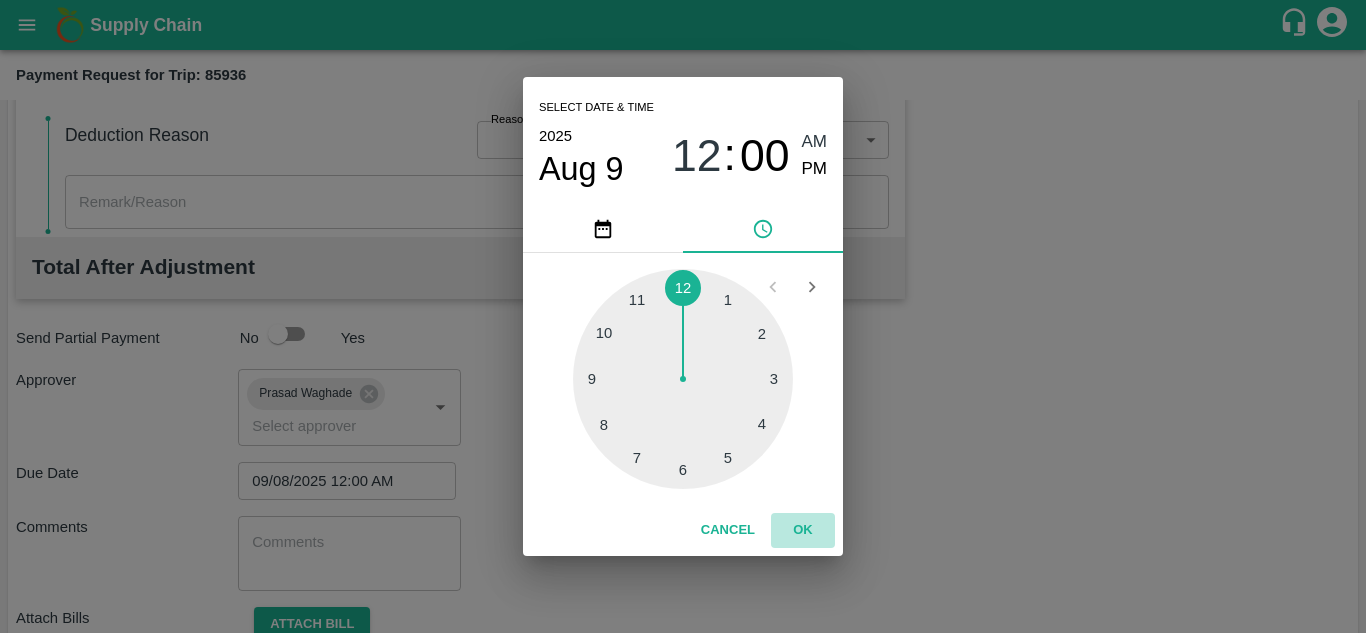 click on "OK" at bounding box center [803, 530] 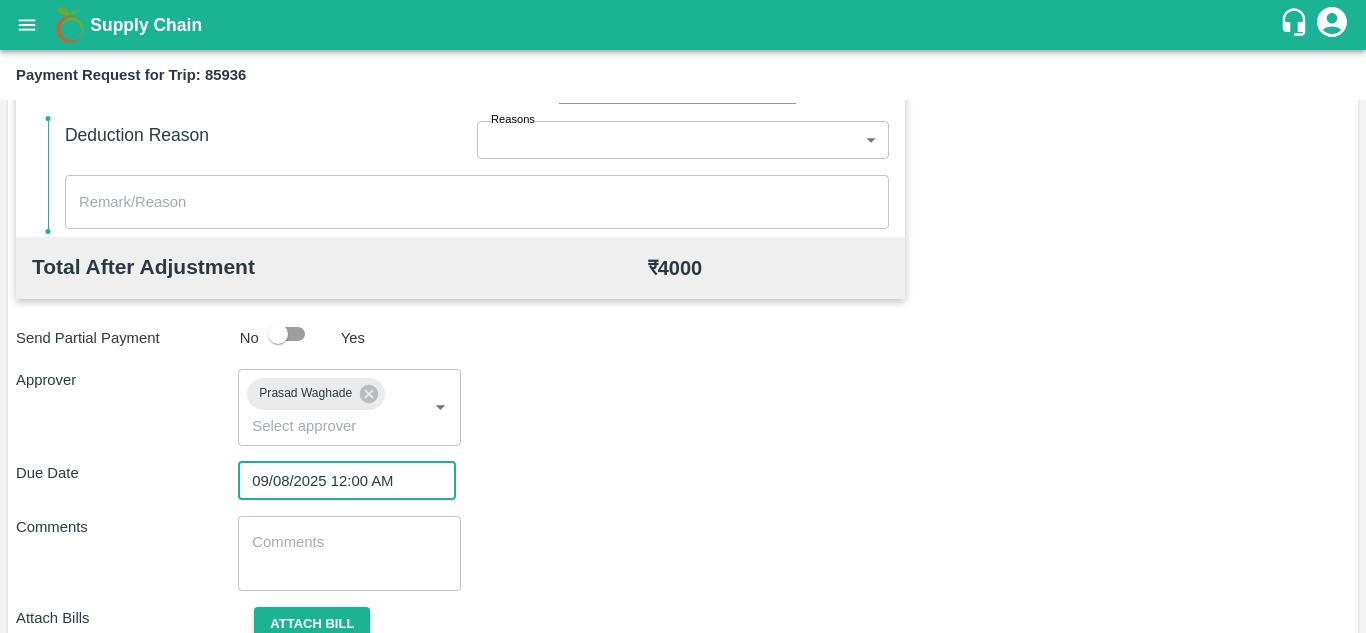 click at bounding box center (349, 553) 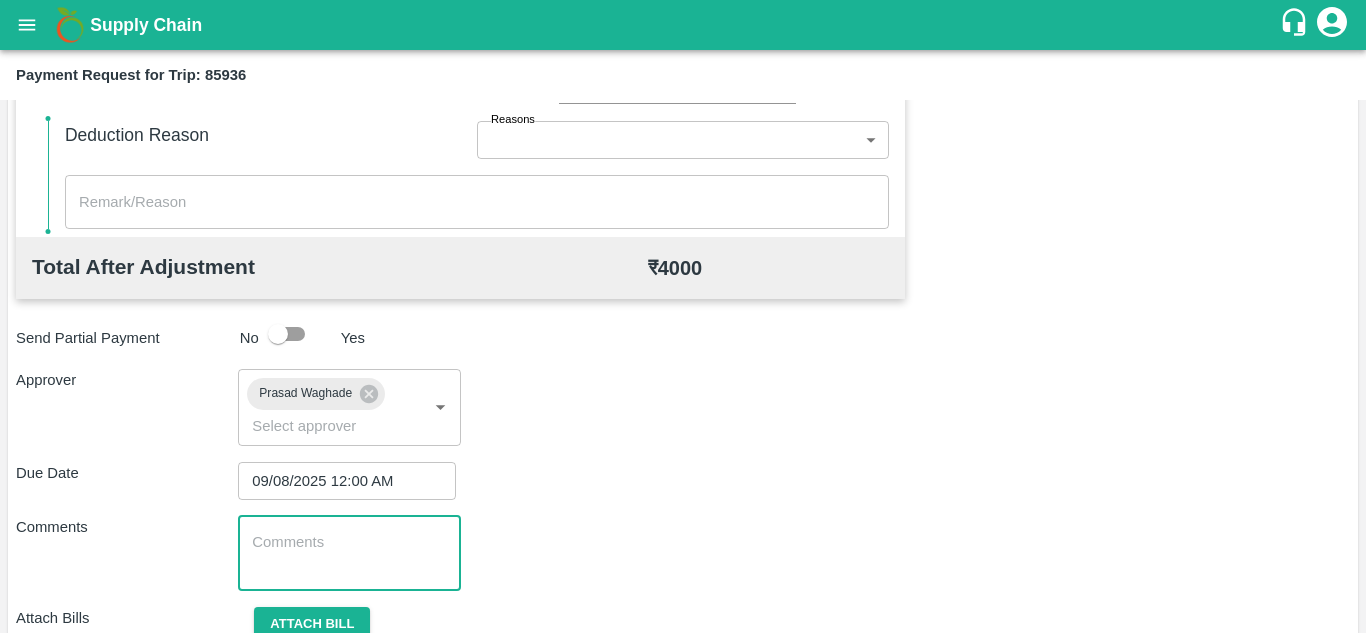 paste on "Transport Bill" 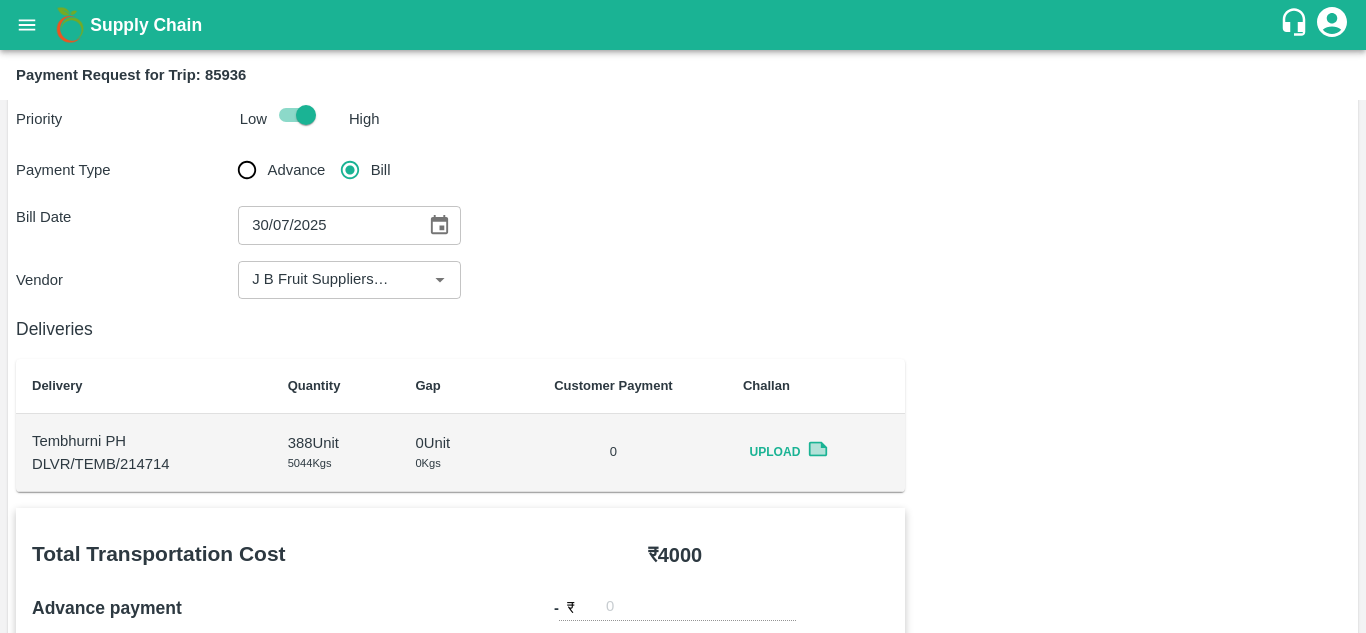 scroll, scrollTop: 0, scrollLeft: 0, axis: both 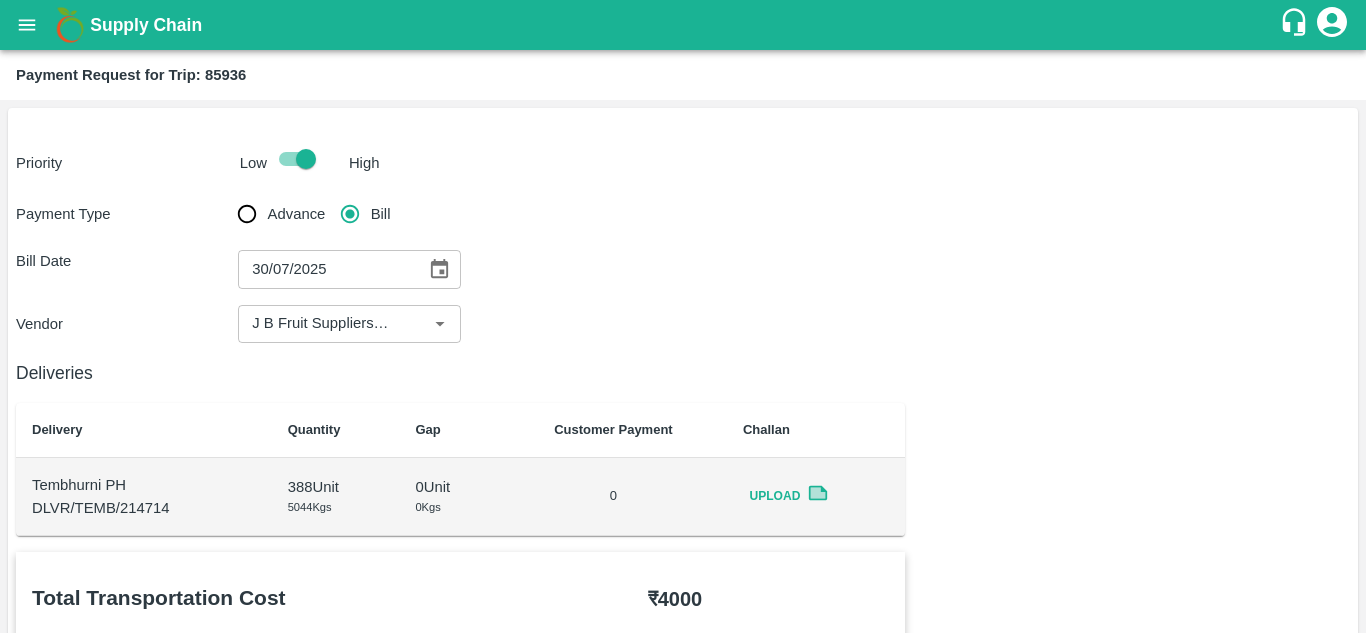 type on "Transport Bill" 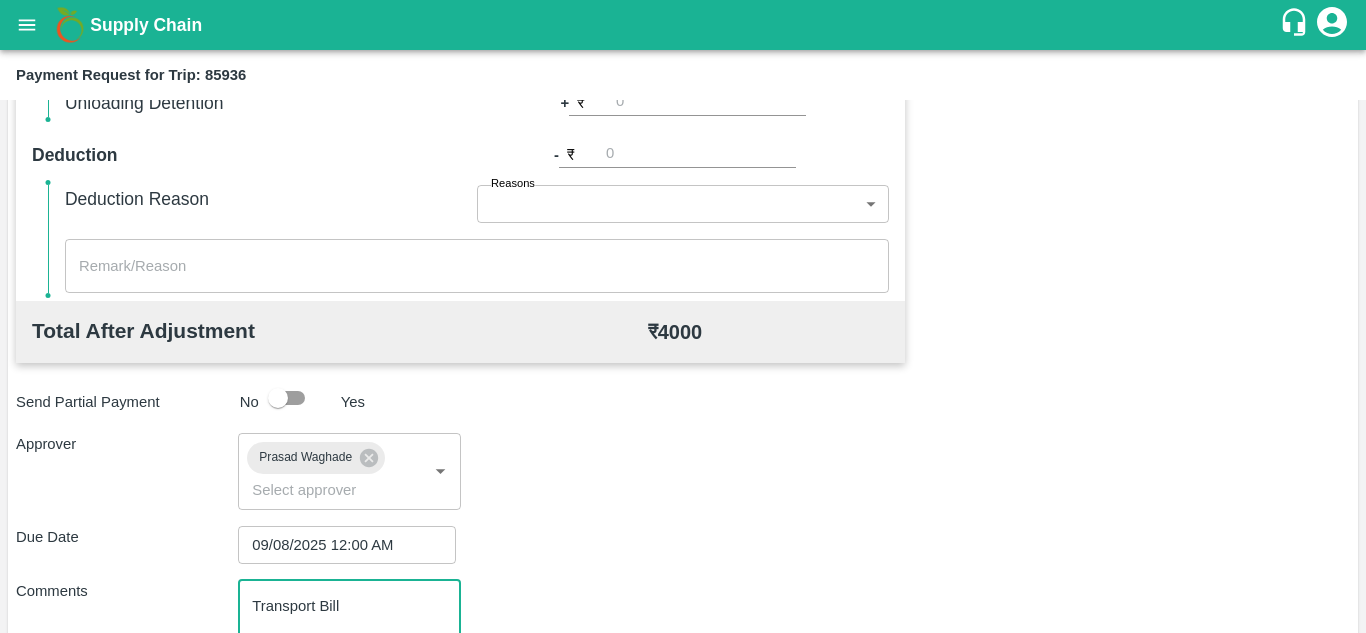 scroll, scrollTop: 948, scrollLeft: 0, axis: vertical 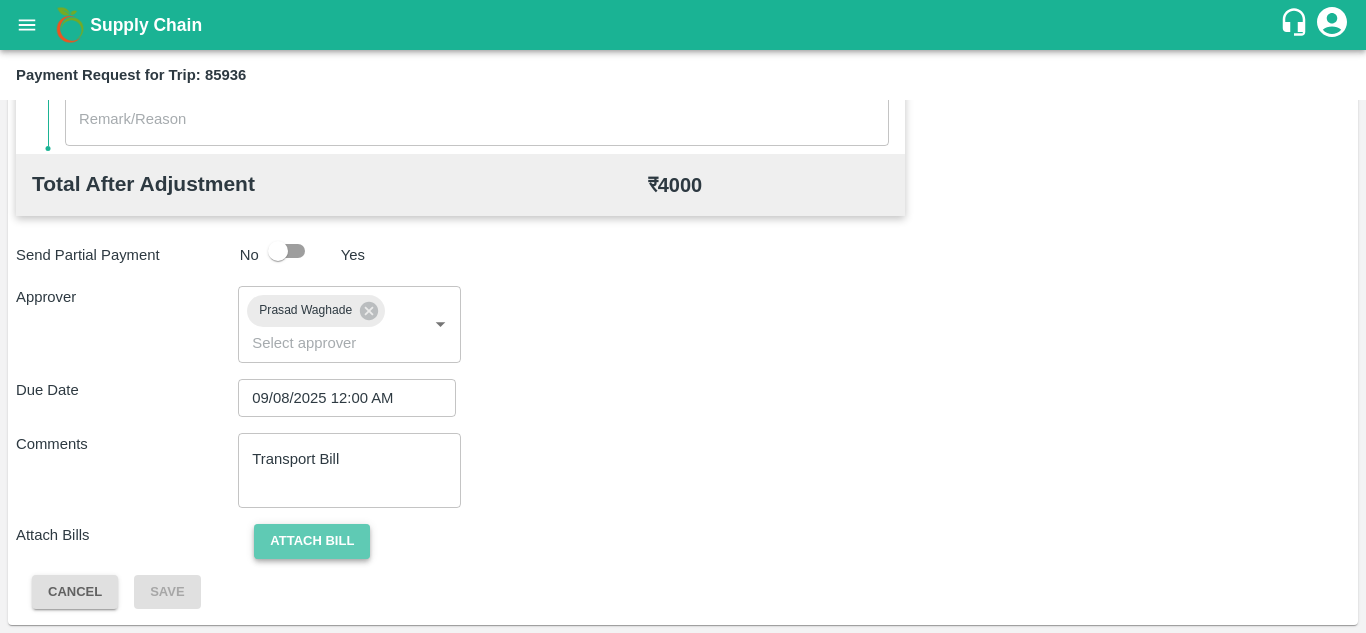 click on "Attach bill" at bounding box center (312, 541) 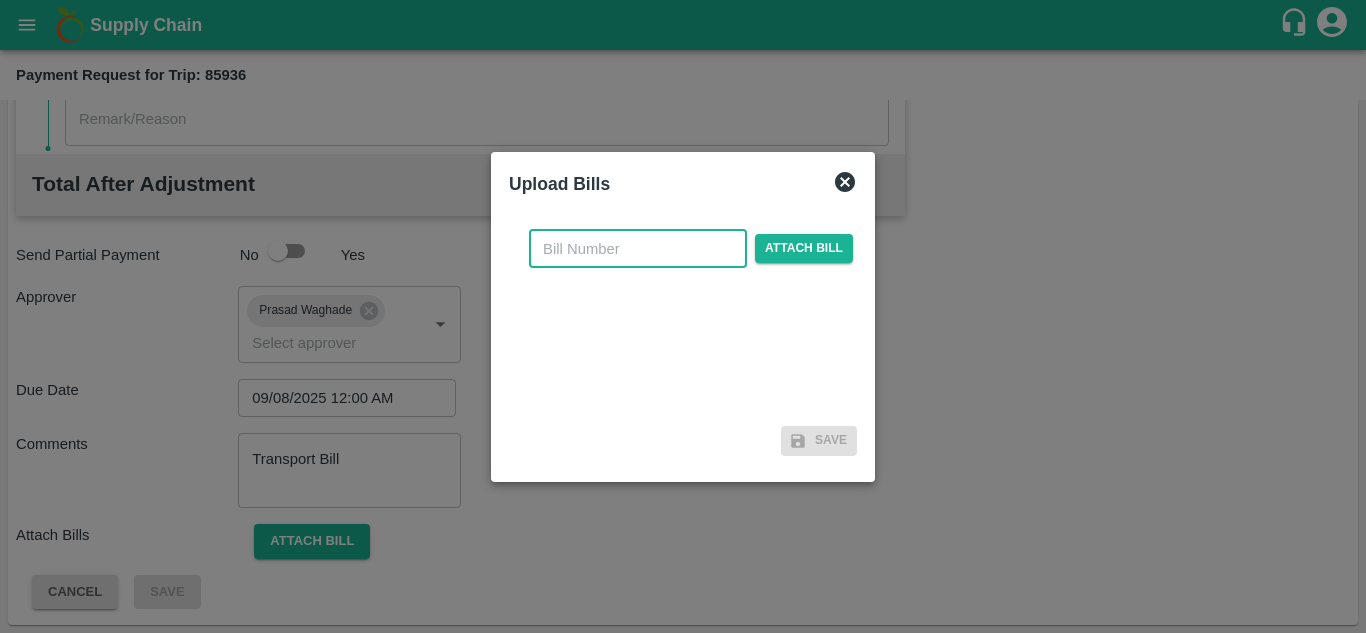 click at bounding box center (638, 249) 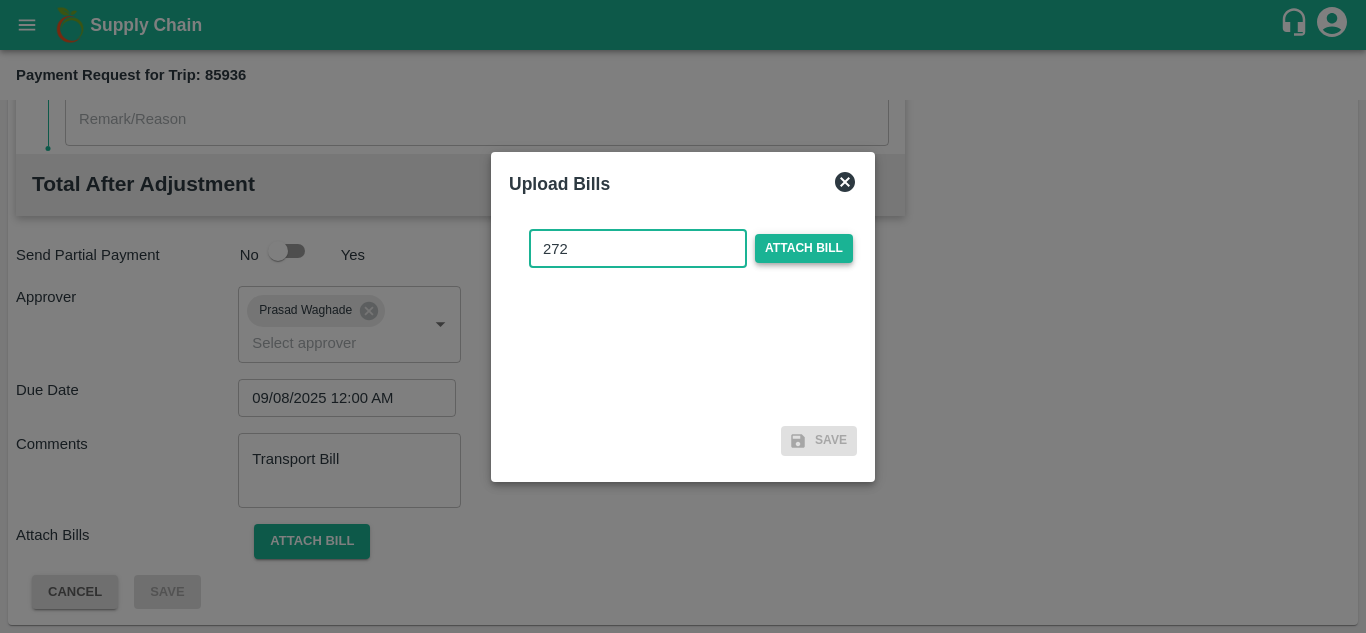 type on "272" 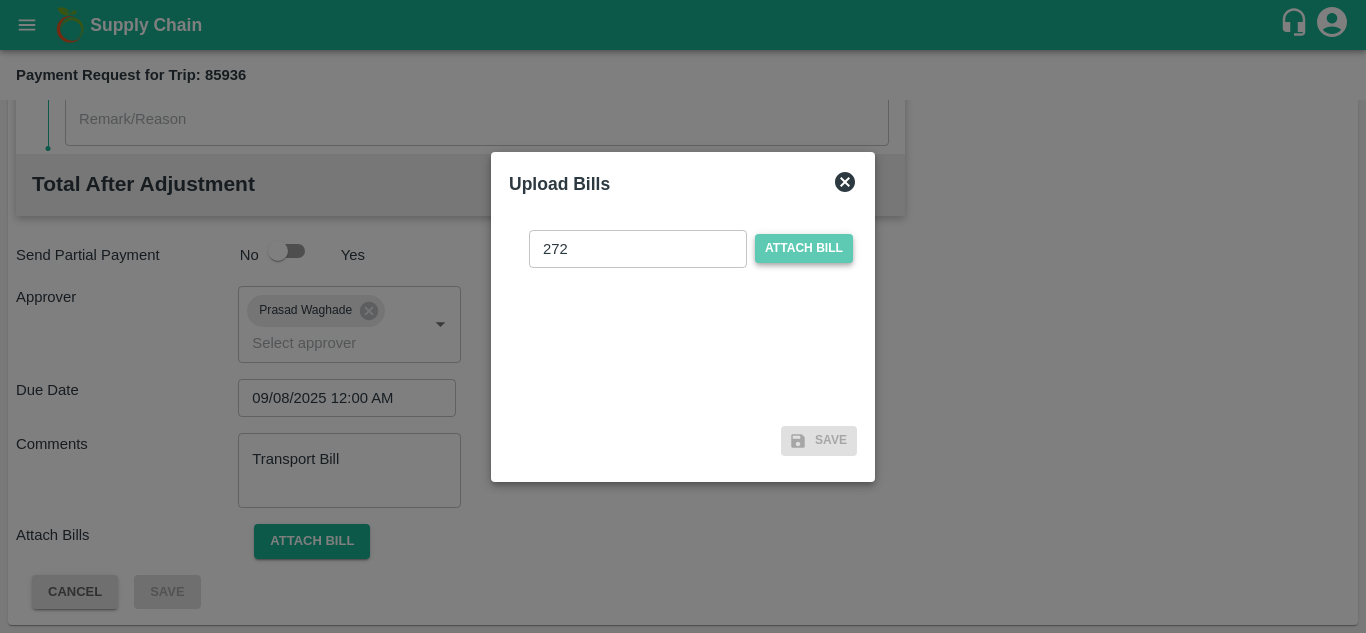 click on "Attach bill" at bounding box center (804, 248) 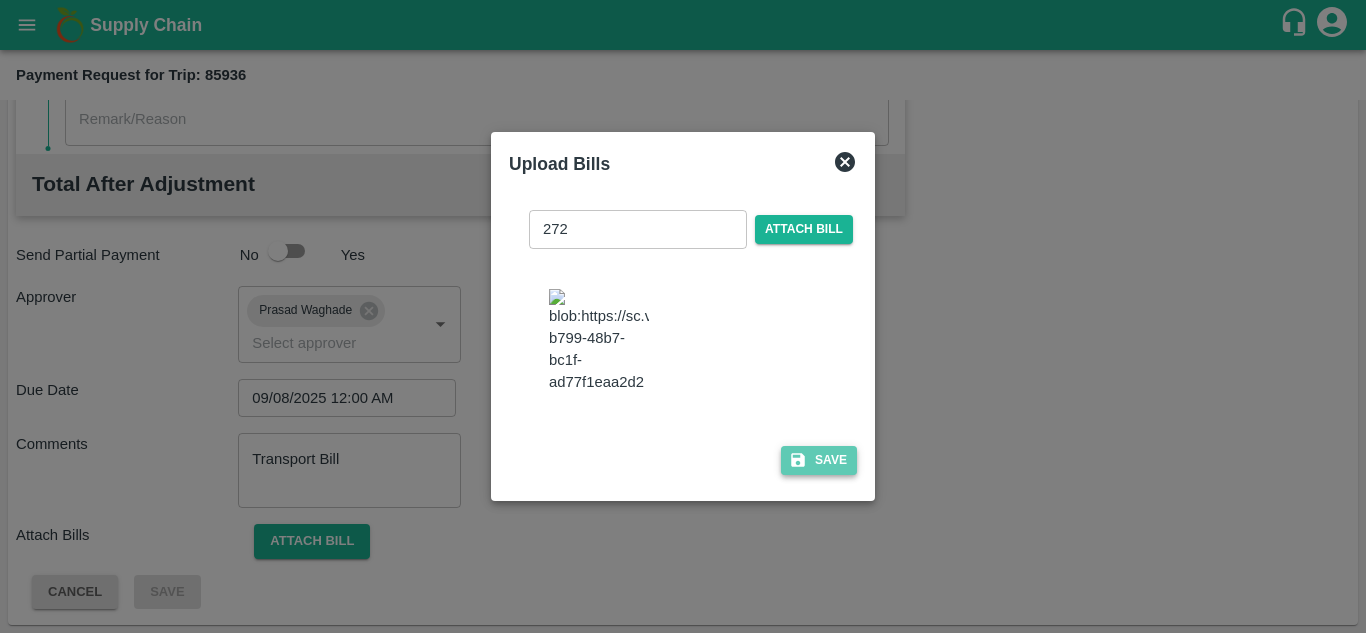 click on "Save" at bounding box center (819, 460) 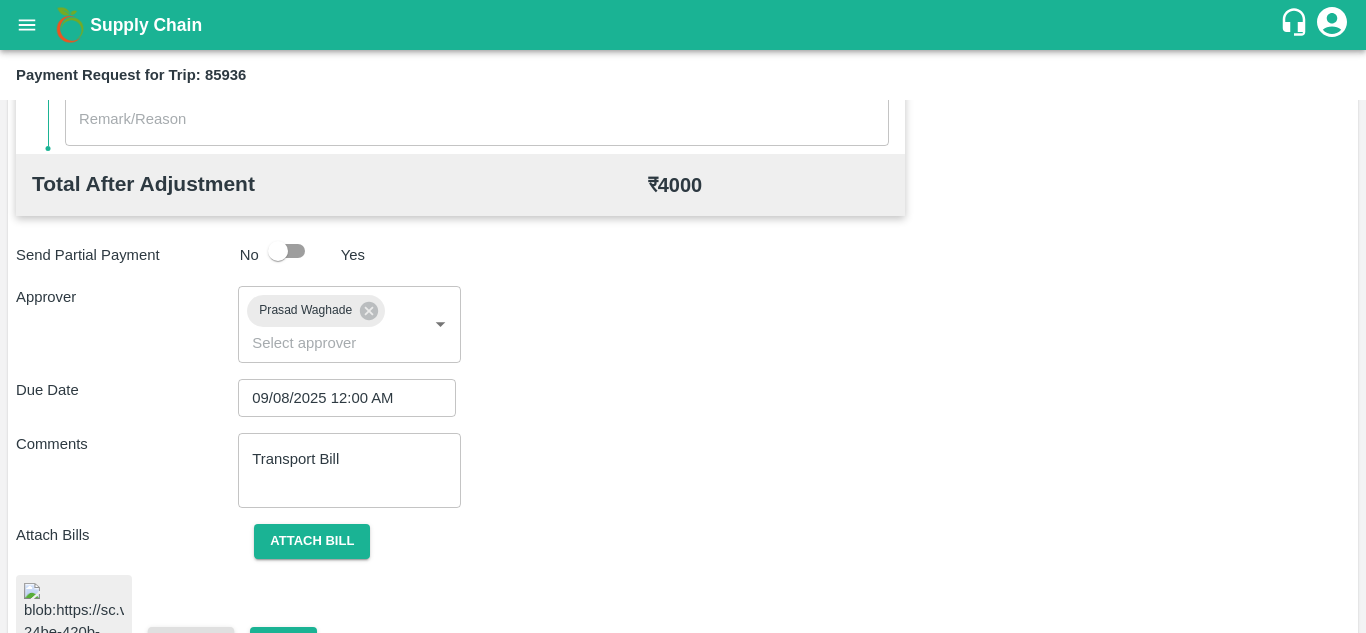 scroll, scrollTop: 1075, scrollLeft: 0, axis: vertical 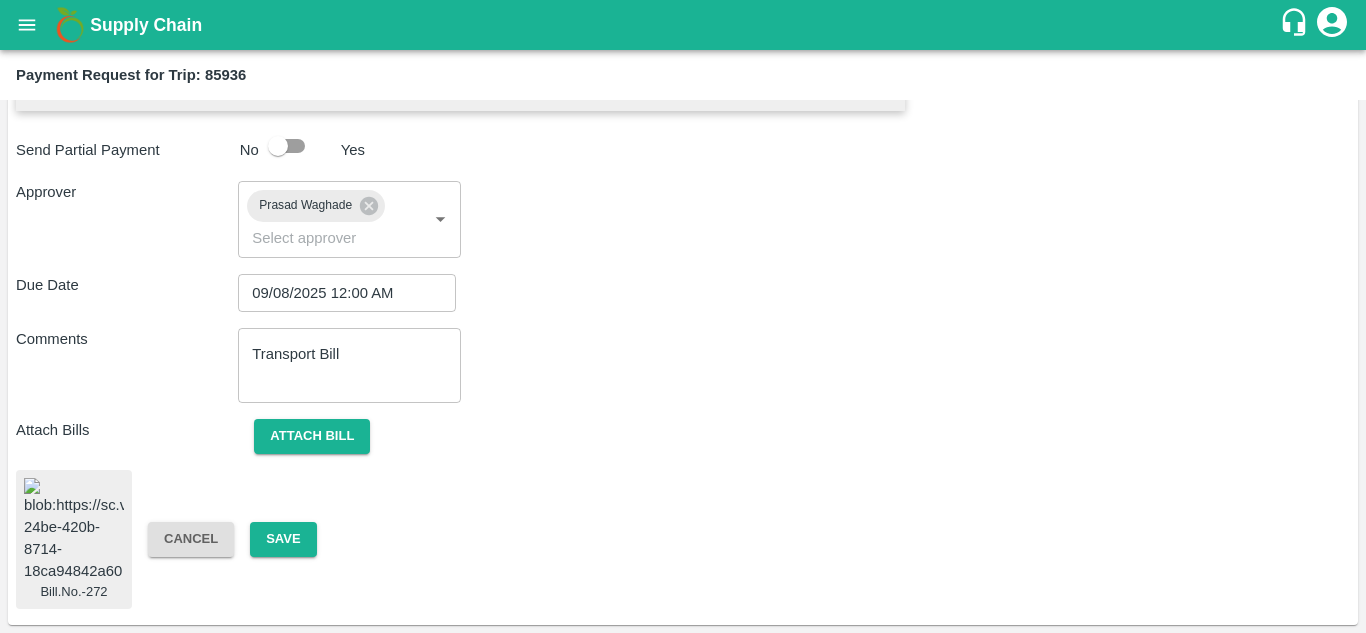click at bounding box center [74, 530] 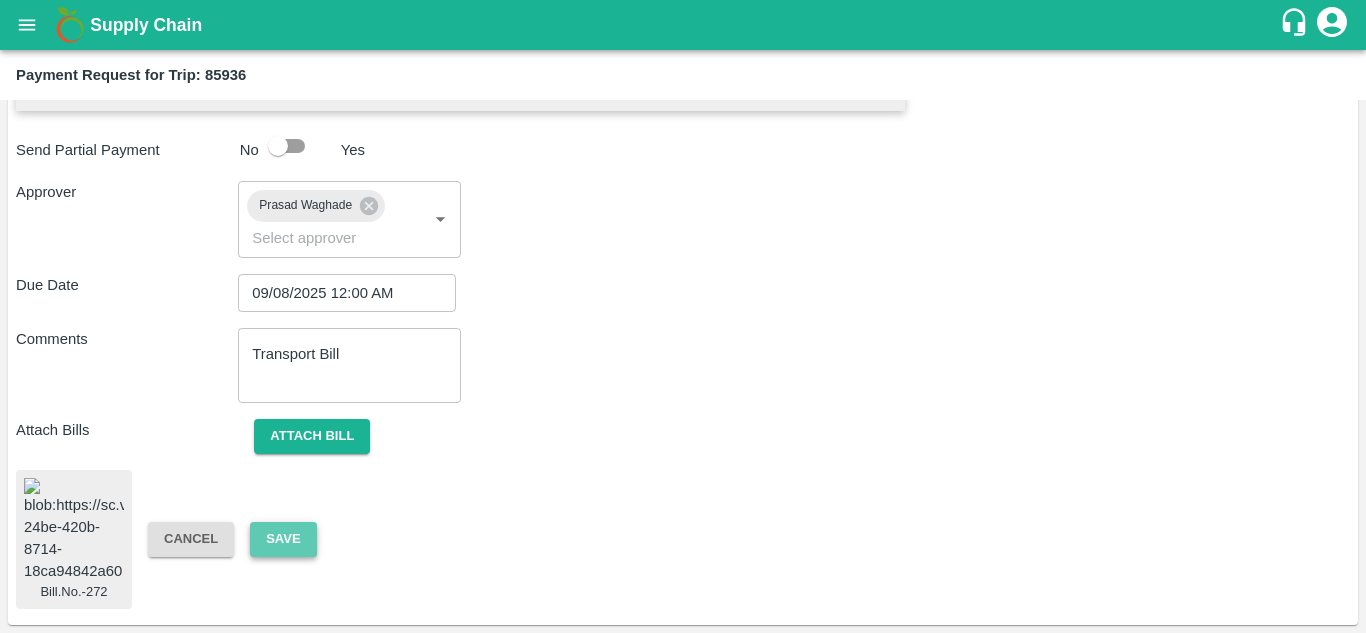 click on "Save" at bounding box center [283, 539] 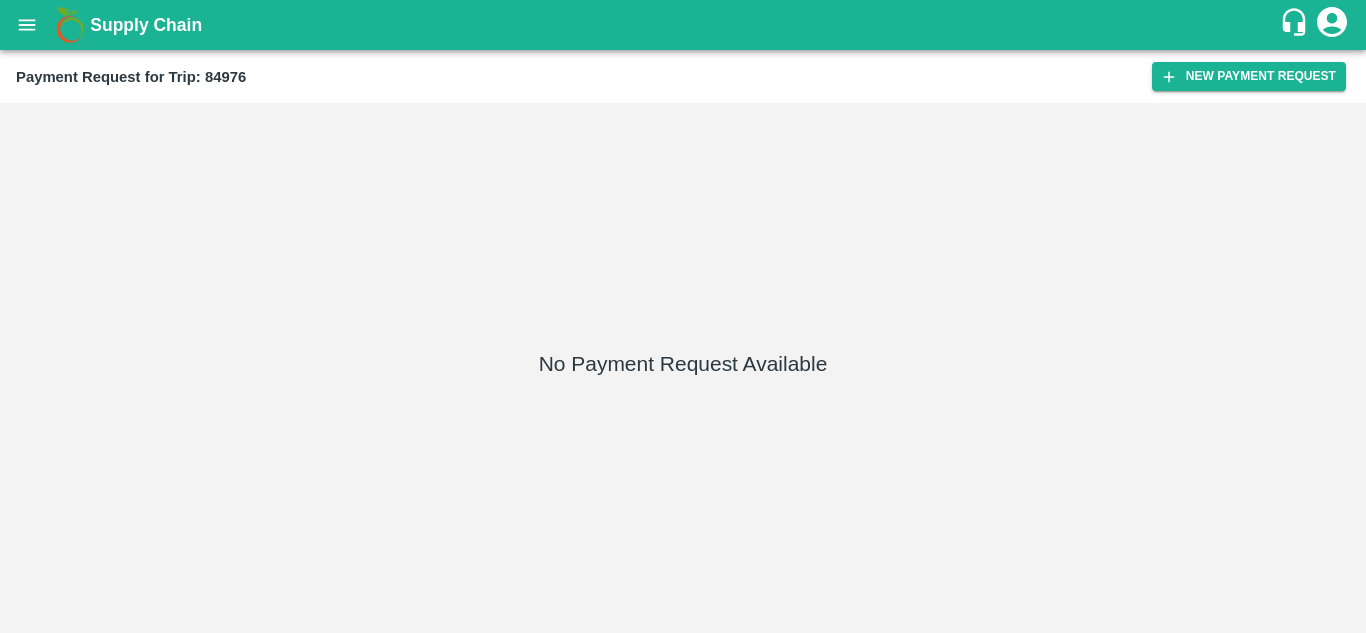 scroll, scrollTop: 0, scrollLeft: 0, axis: both 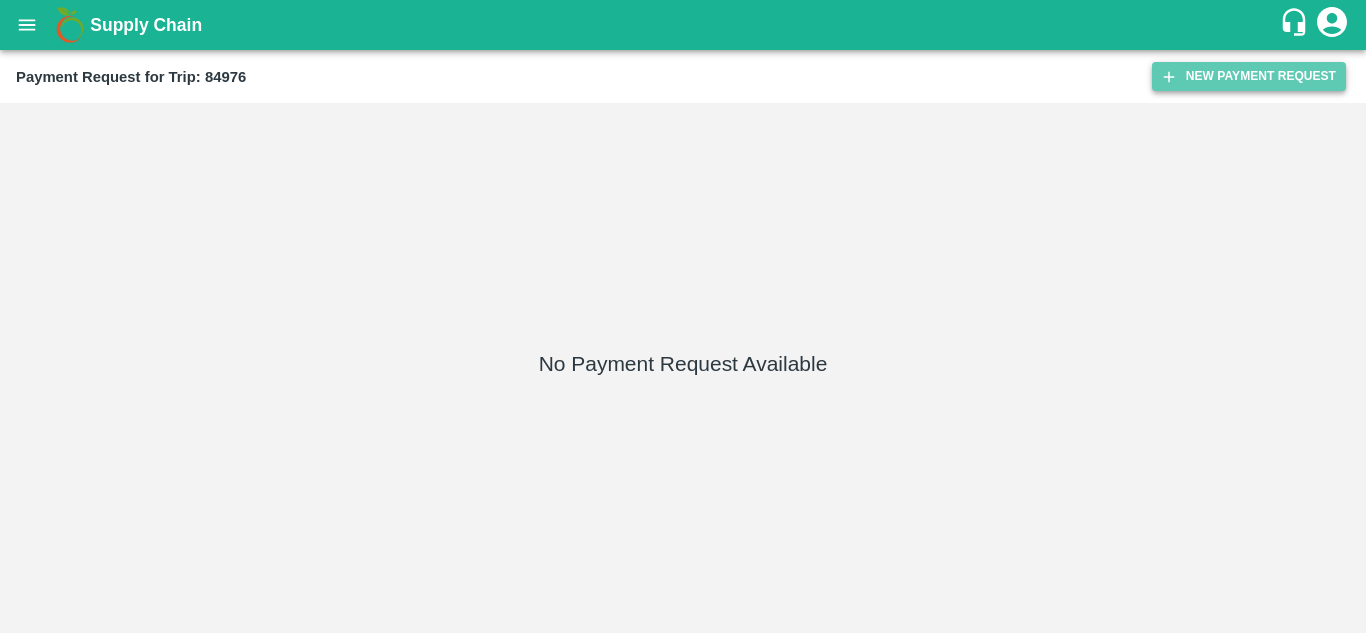 click on "New Payment Request" at bounding box center (1249, 76) 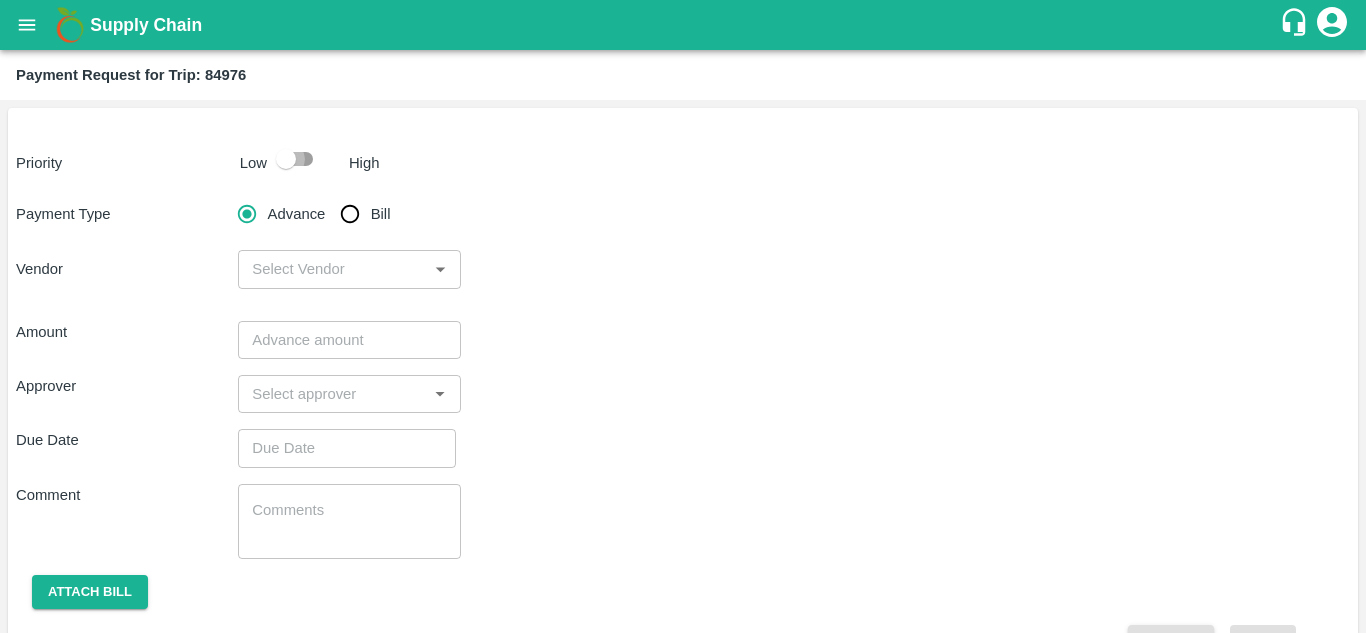 click at bounding box center [286, 159] 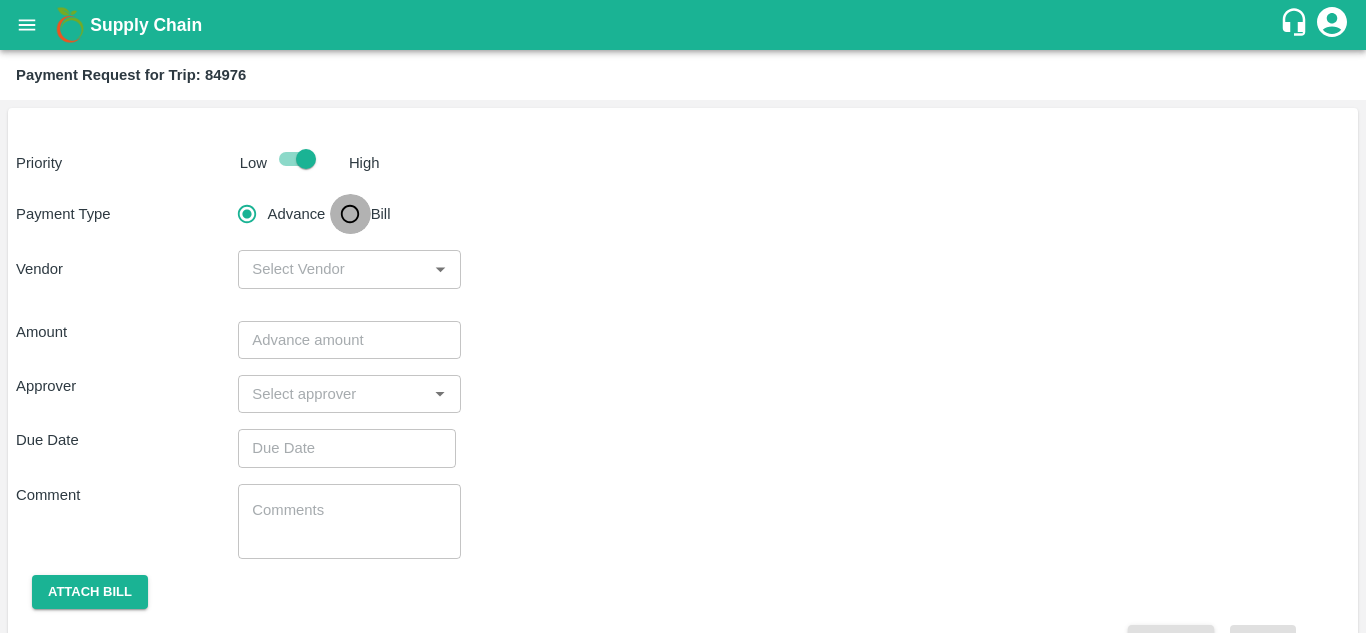 click on "Bill" at bounding box center (350, 214) 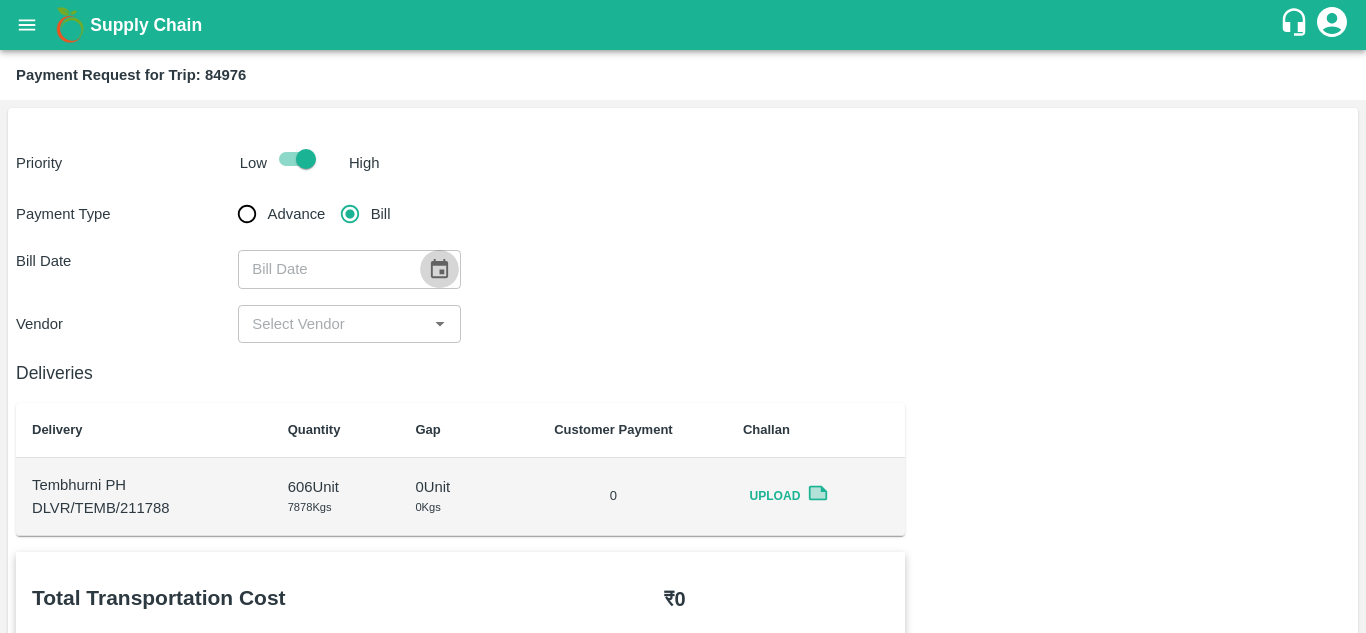 click 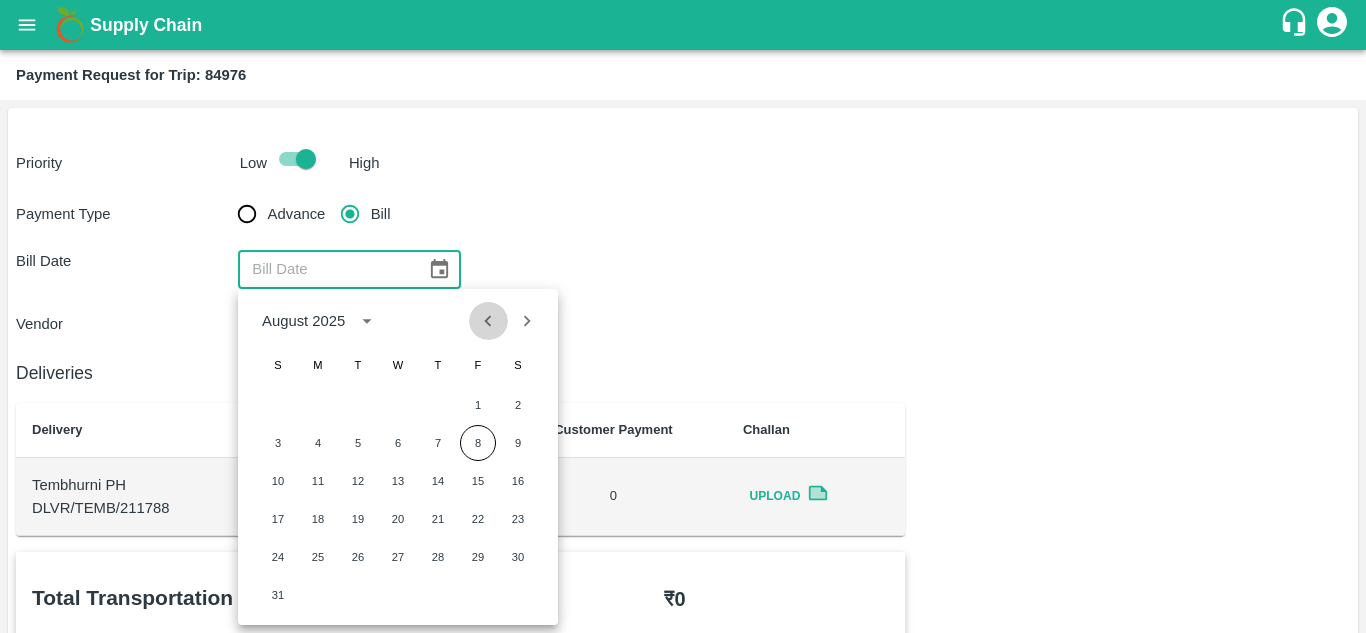 click 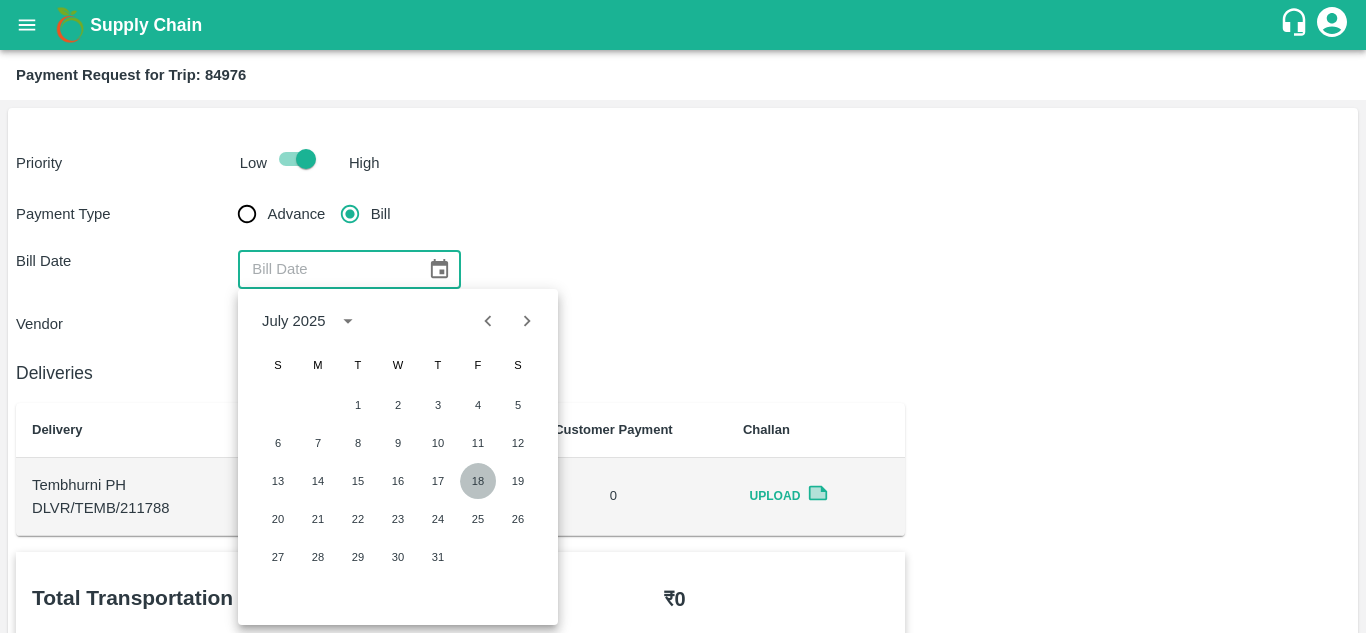 click on "18" at bounding box center [478, 481] 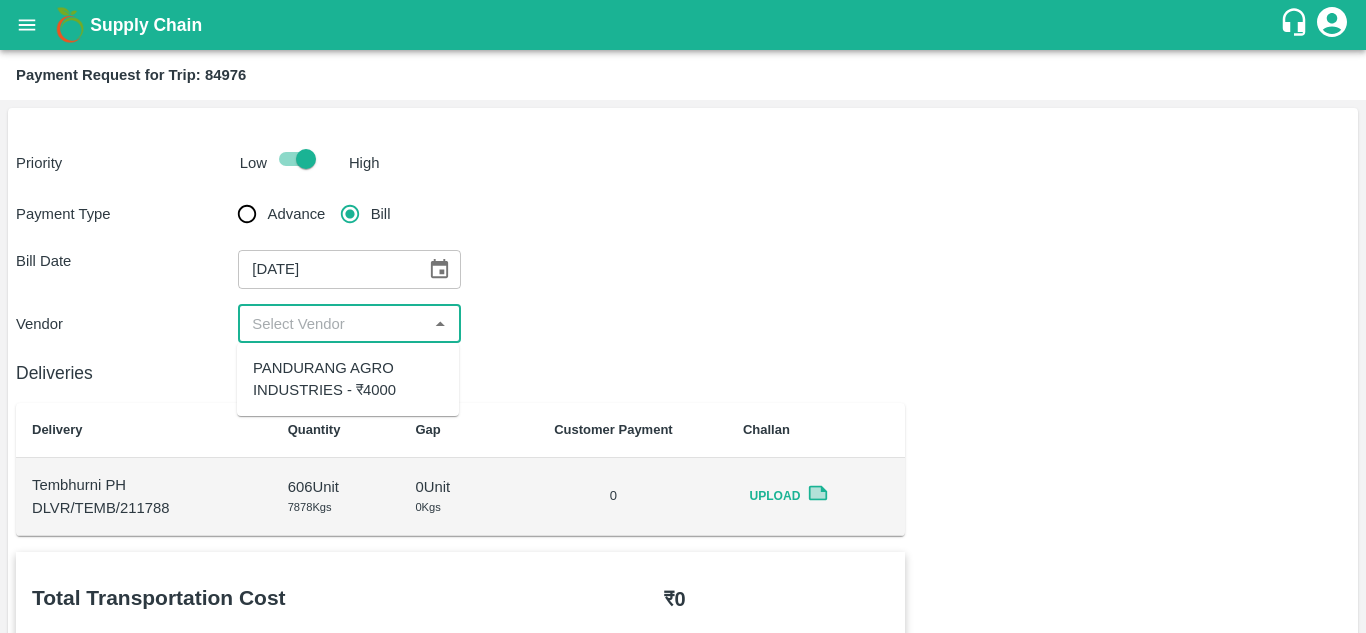 click at bounding box center [332, 324] 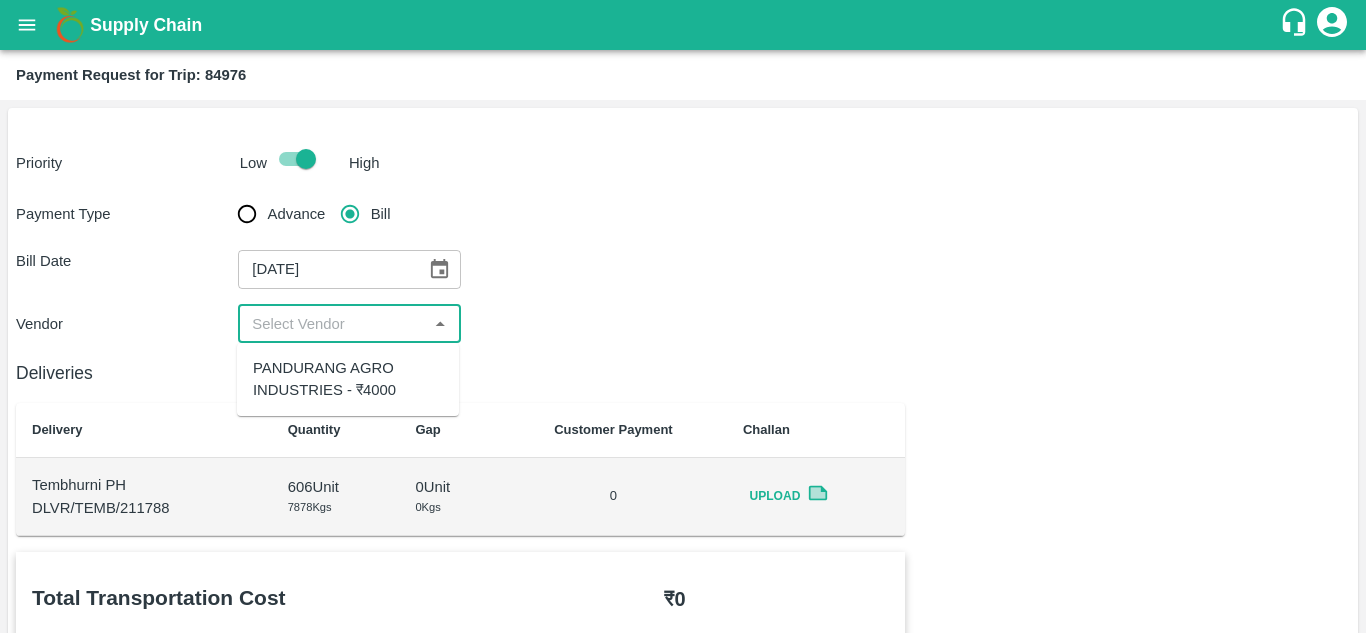 click on "PANDURANG AGRO INDUSTRIES - ₹4000" at bounding box center [348, 379] 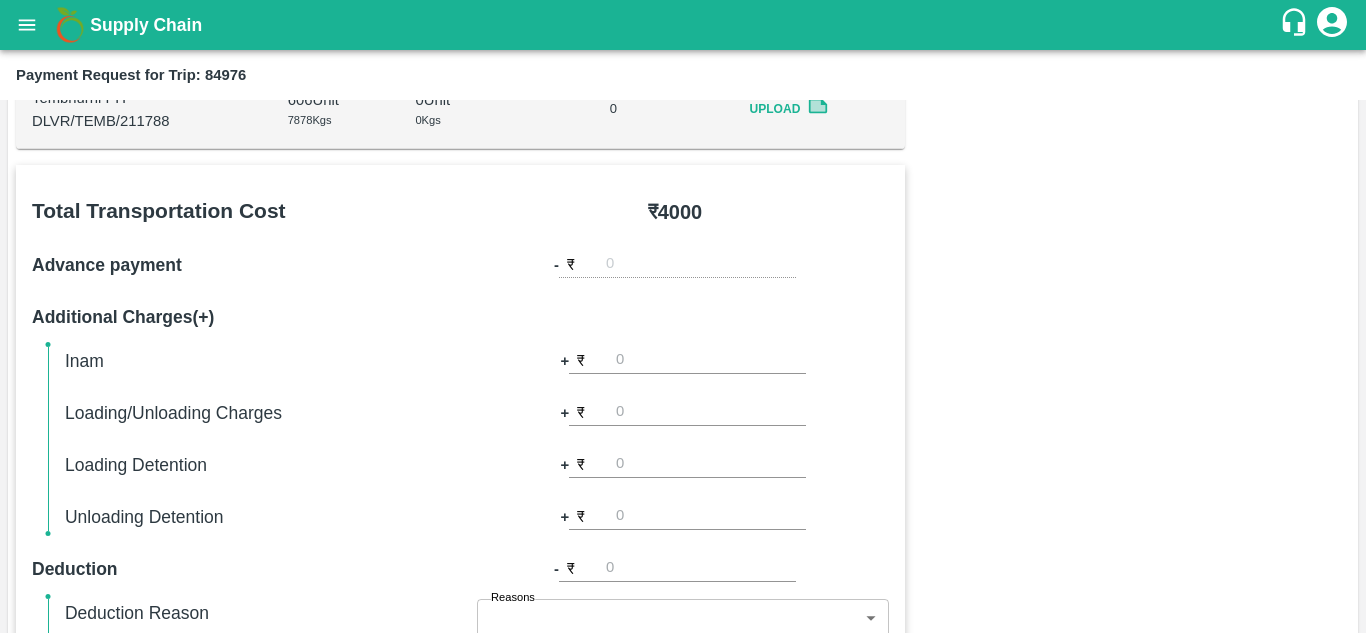 scroll, scrollTop: 511, scrollLeft: 0, axis: vertical 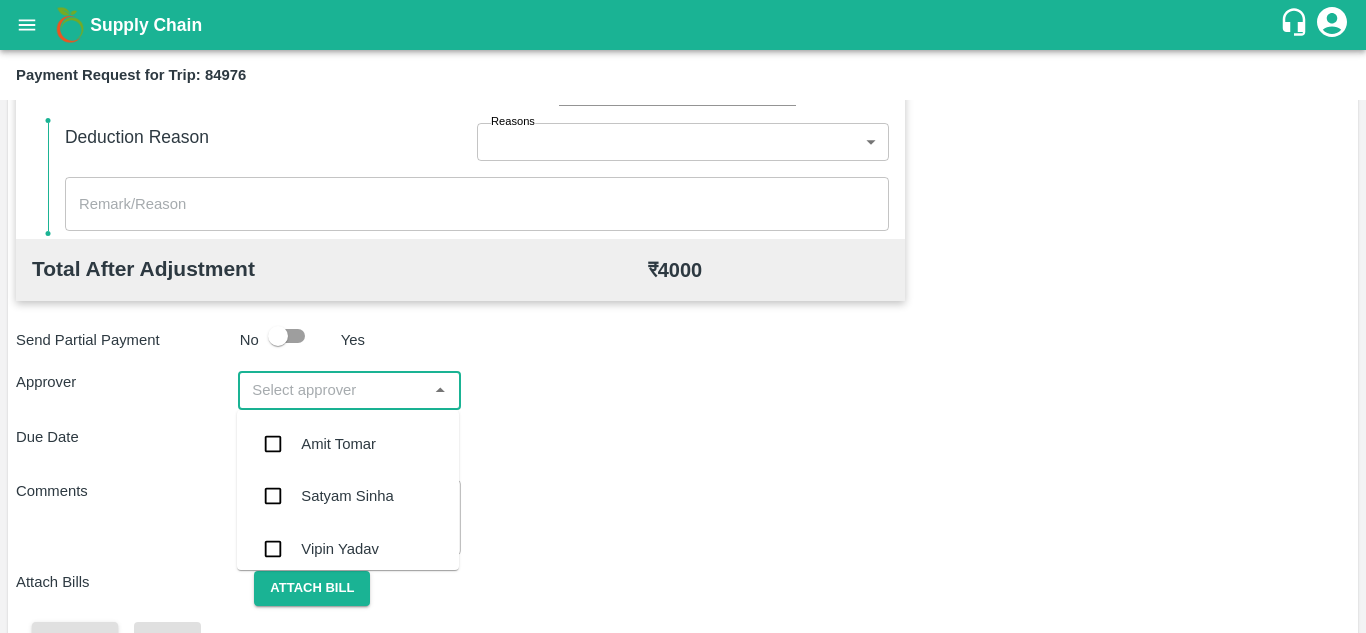 click at bounding box center [332, 390] 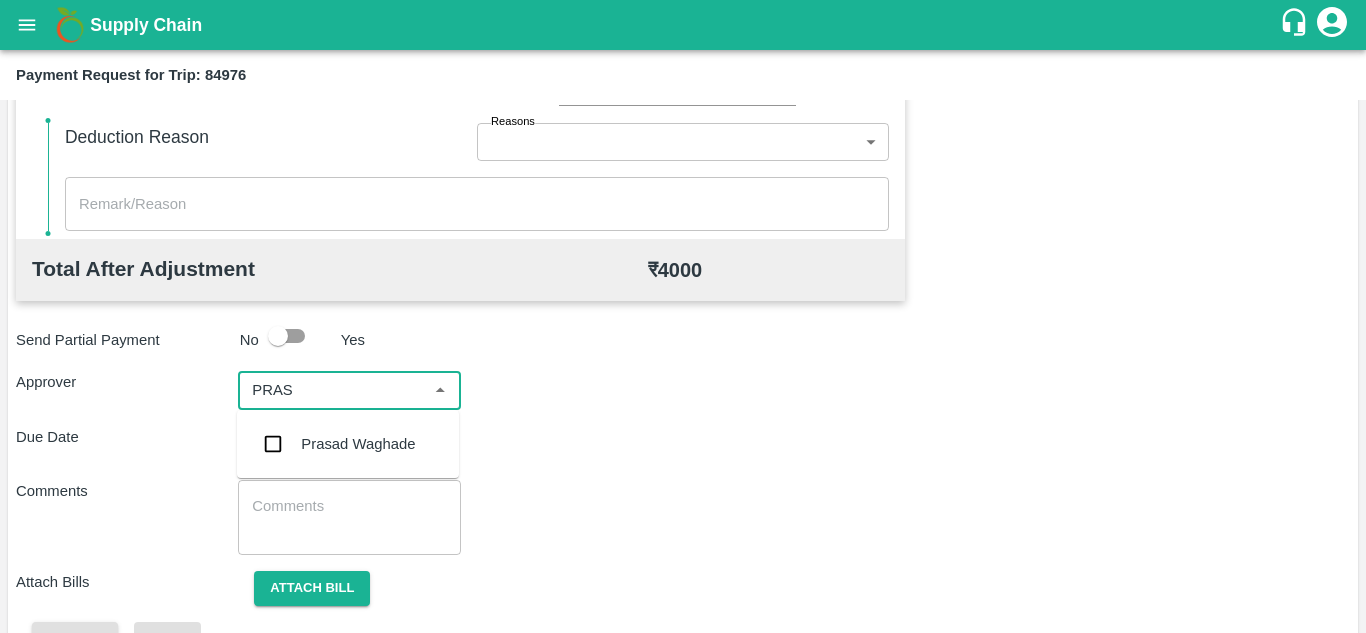 type on "PRASA" 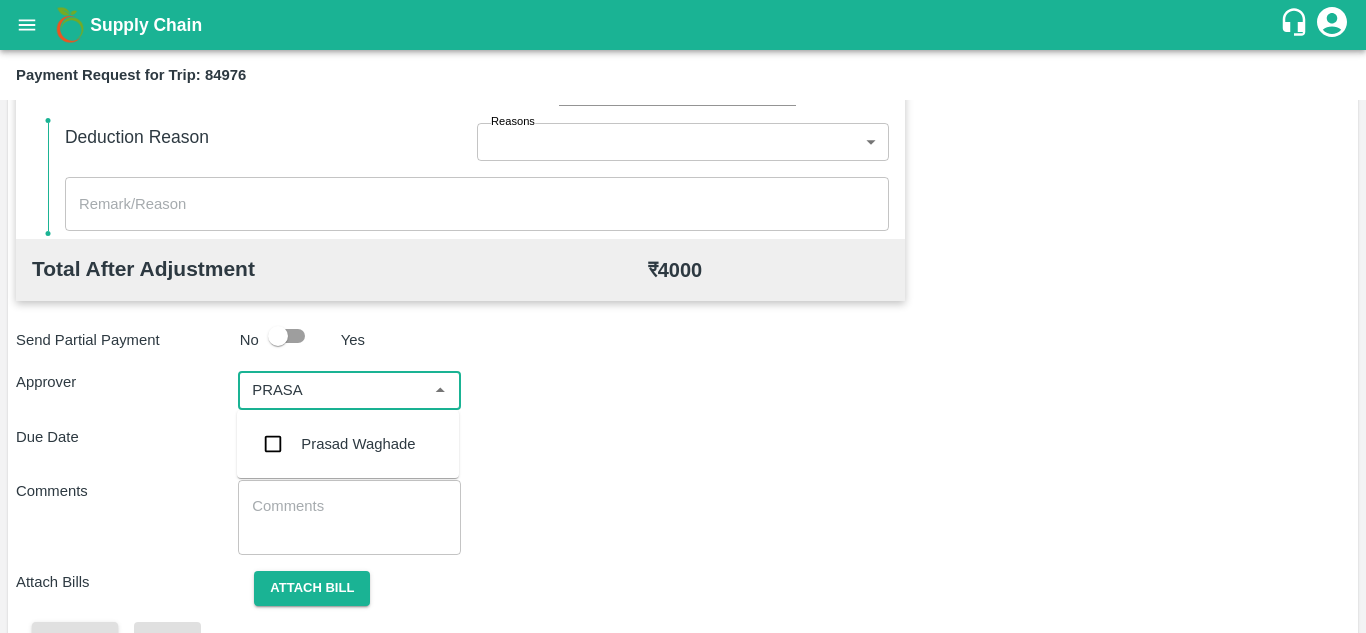click on "Prasad Waghade" at bounding box center (348, 444) 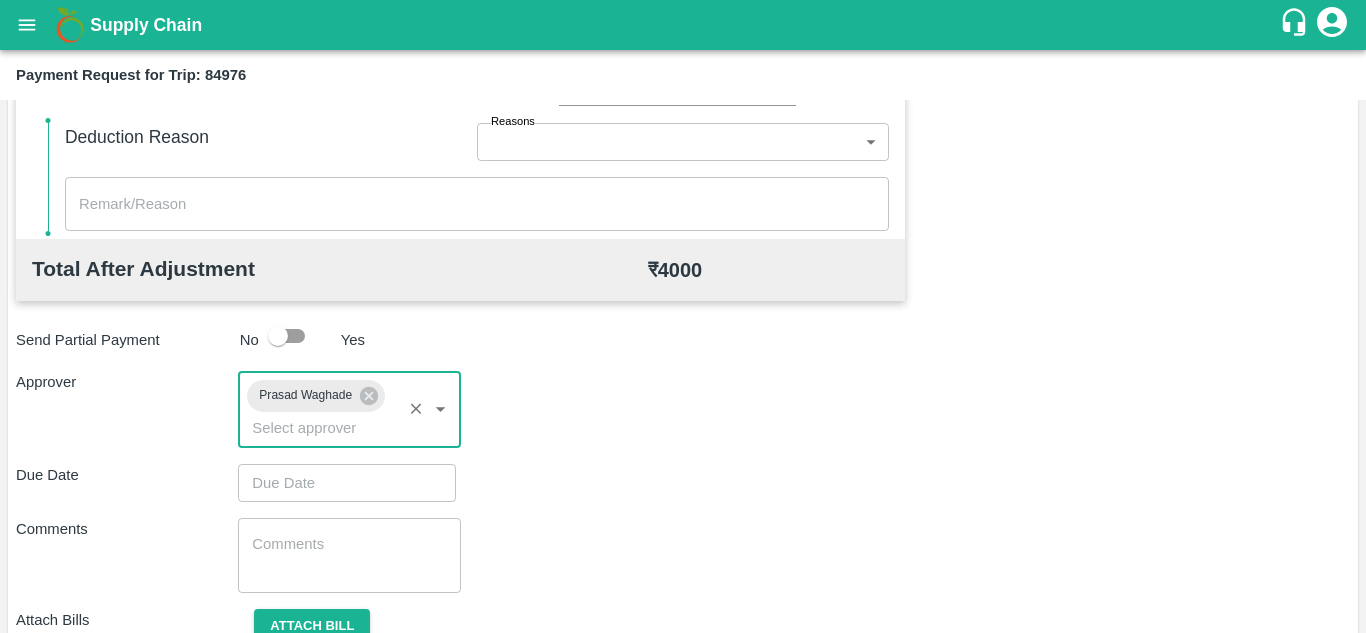 type on "DD/MM/YYYY hh:mm aa" 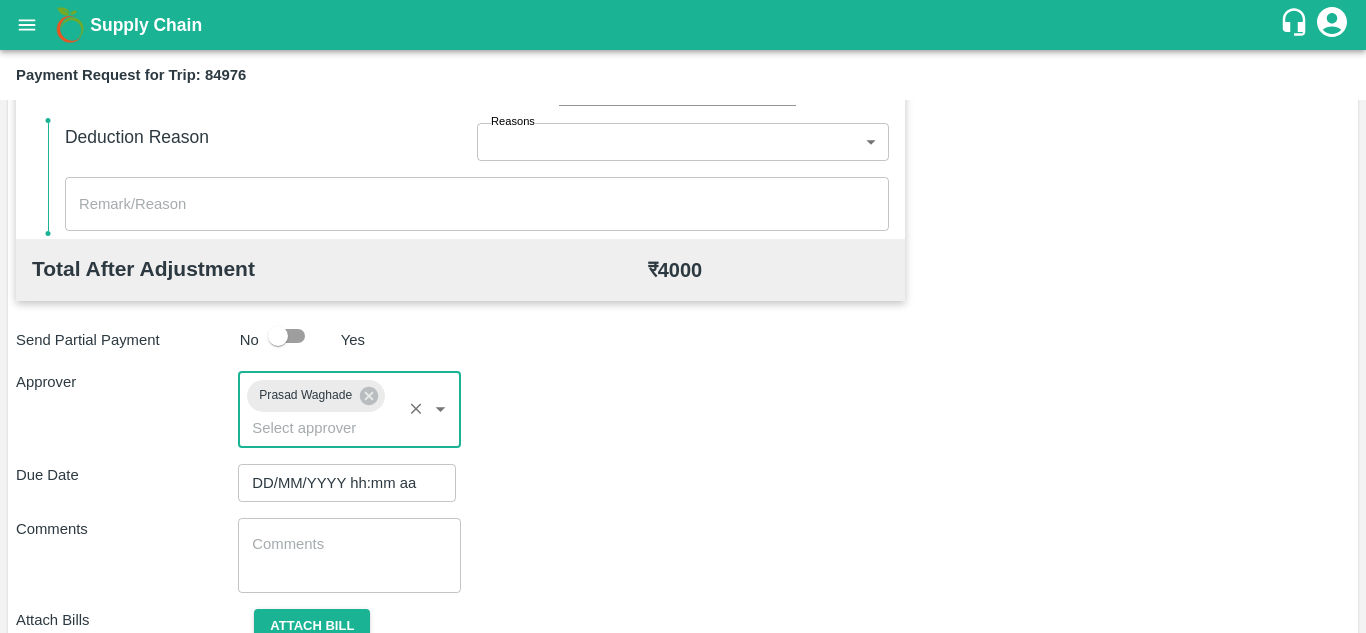 click on "DD/MM/YYYY hh:mm aa" at bounding box center [340, 483] 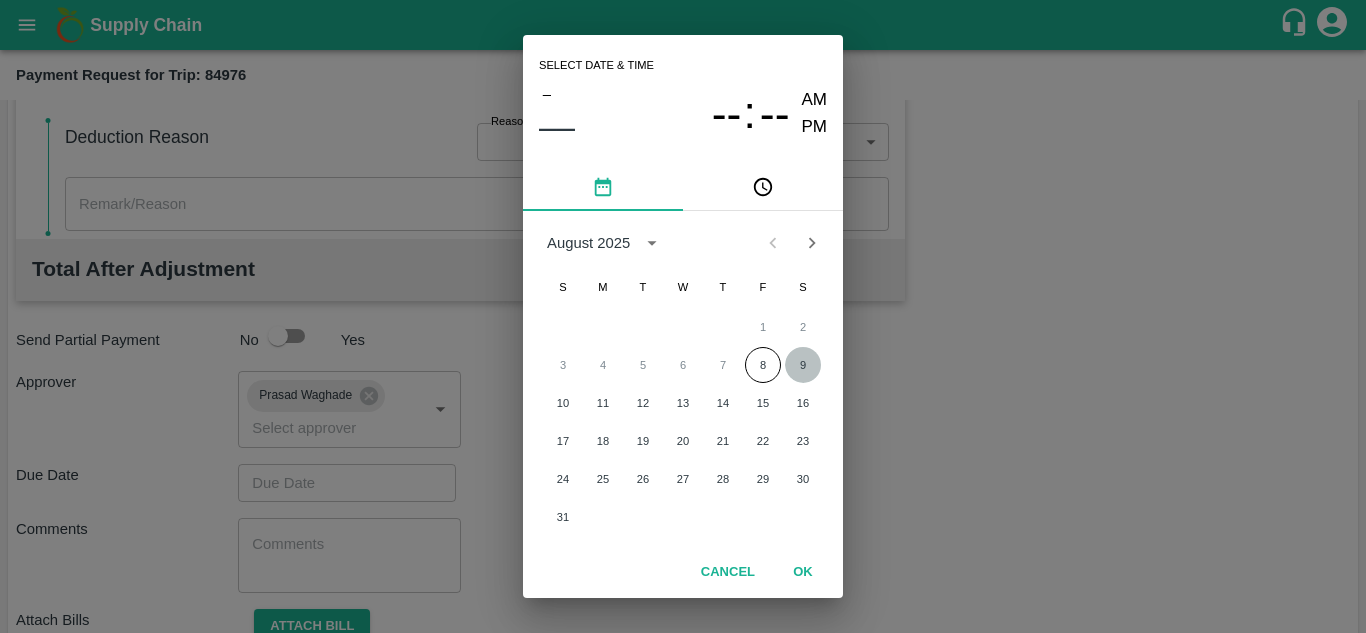 click on "9" at bounding box center (803, 365) 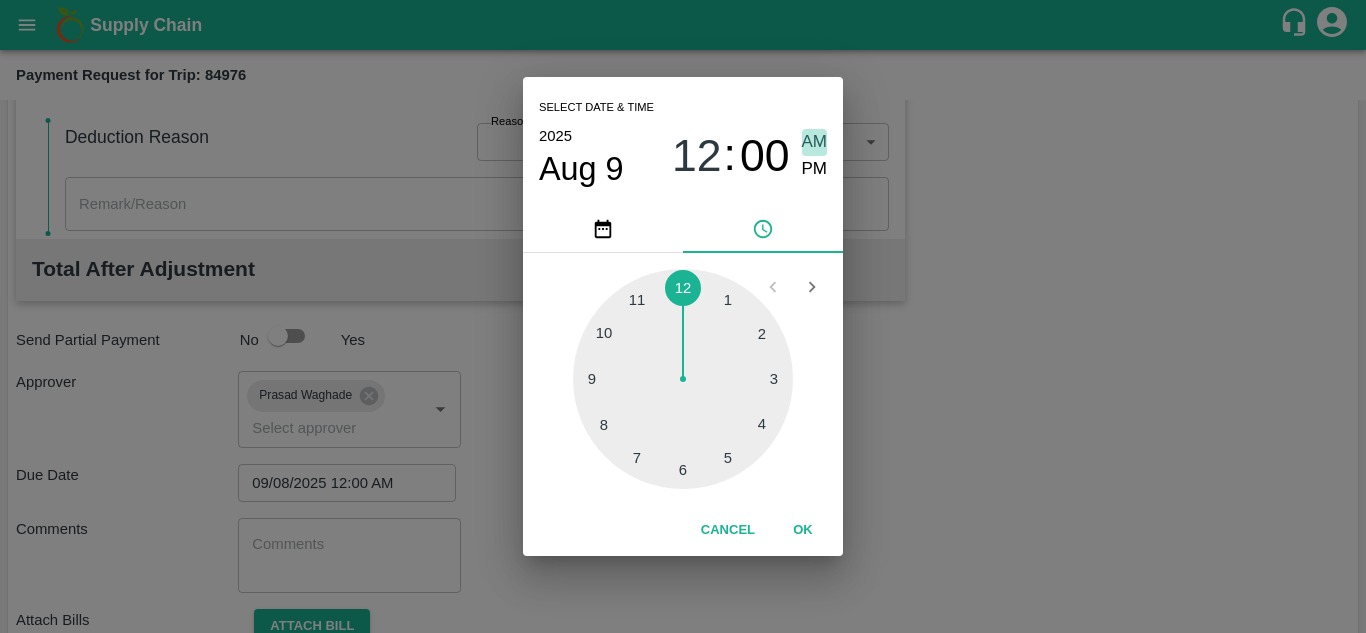 click on "AM" at bounding box center (815, 142) 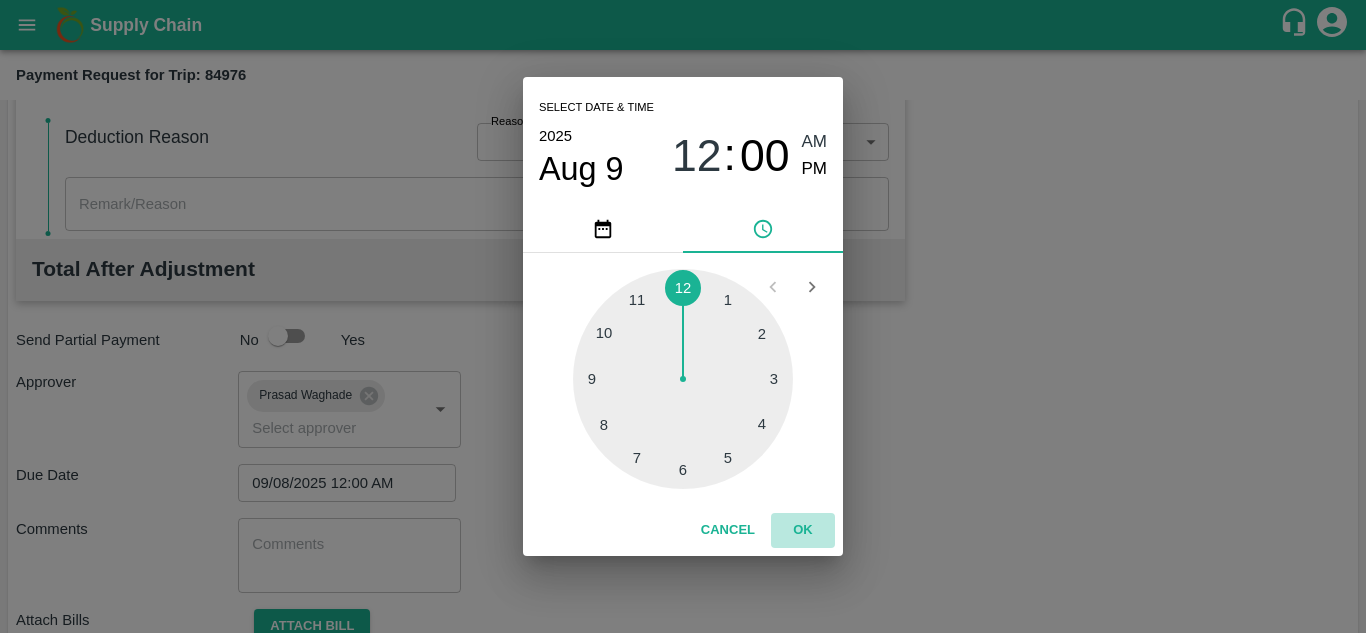 click on "OK" at bounding box center [803, 530] 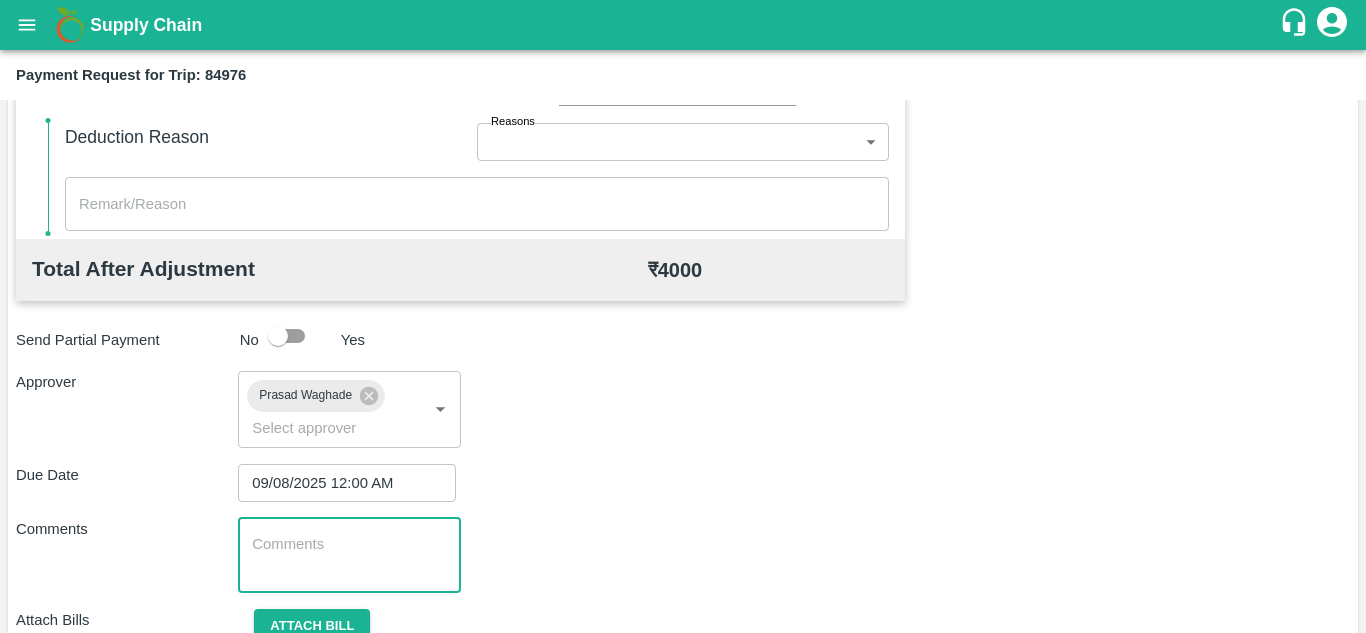 click at bounding box center (349, 555) 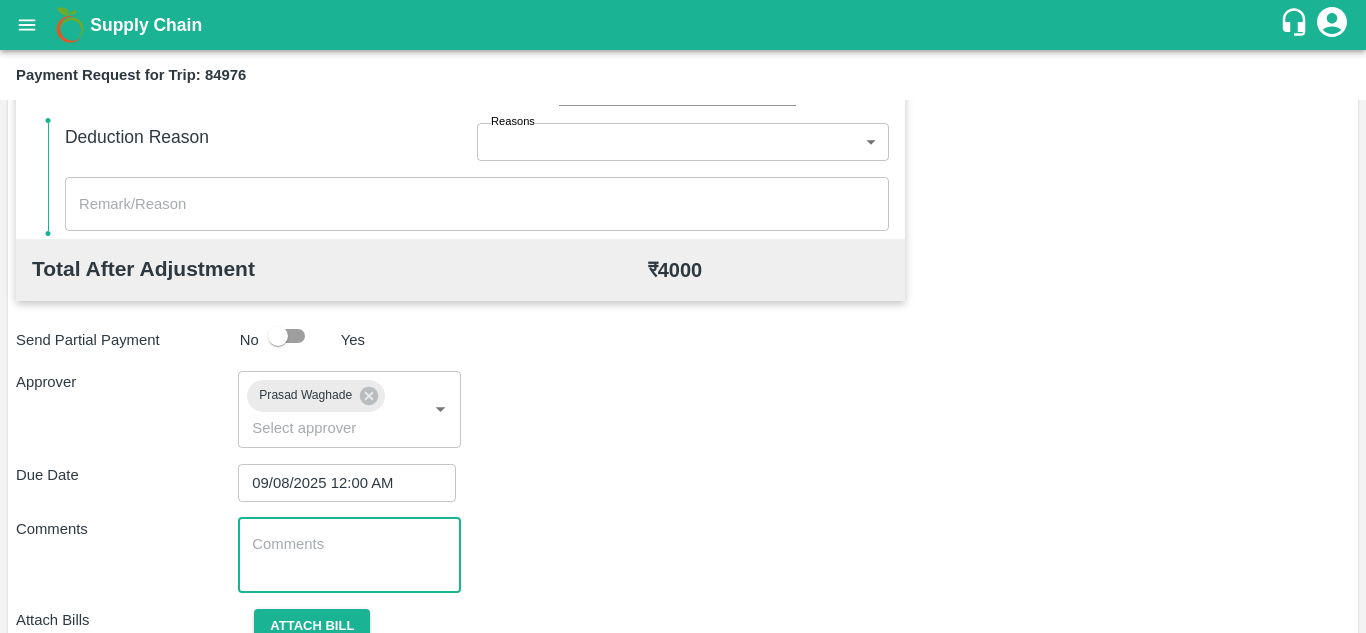 paste on "Transport Bill" 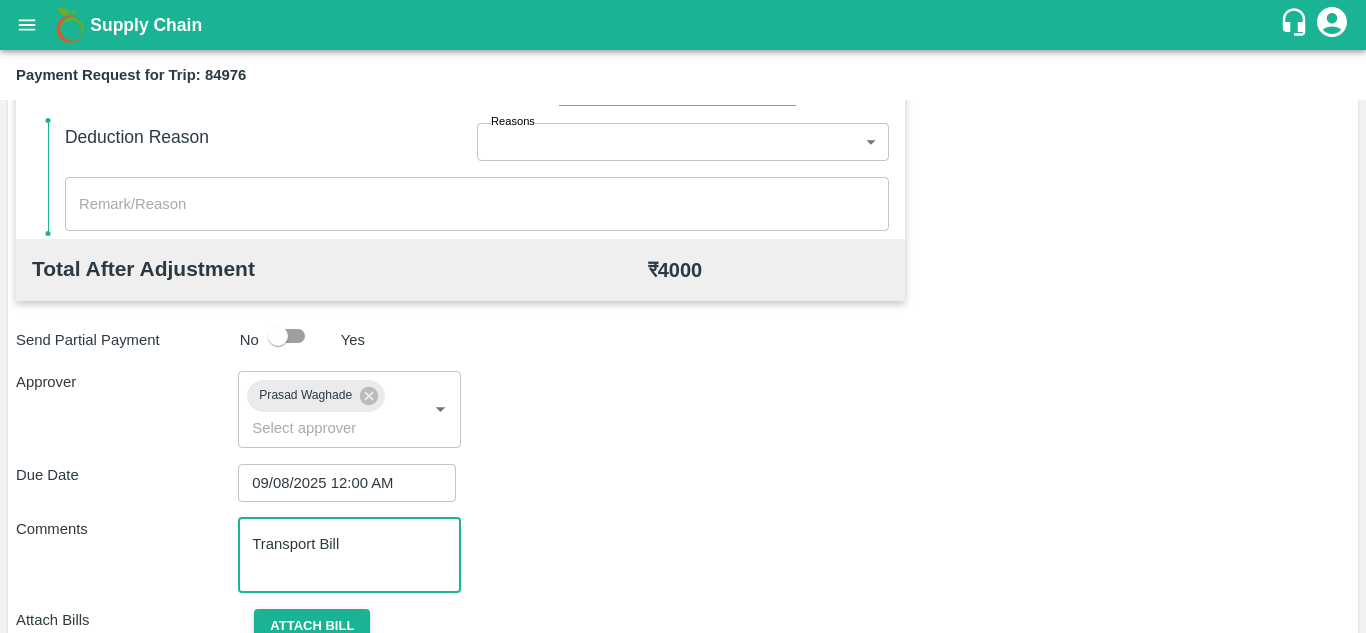 scroll, scrollTop: 948, scrollLeft: 0, axis: vertical 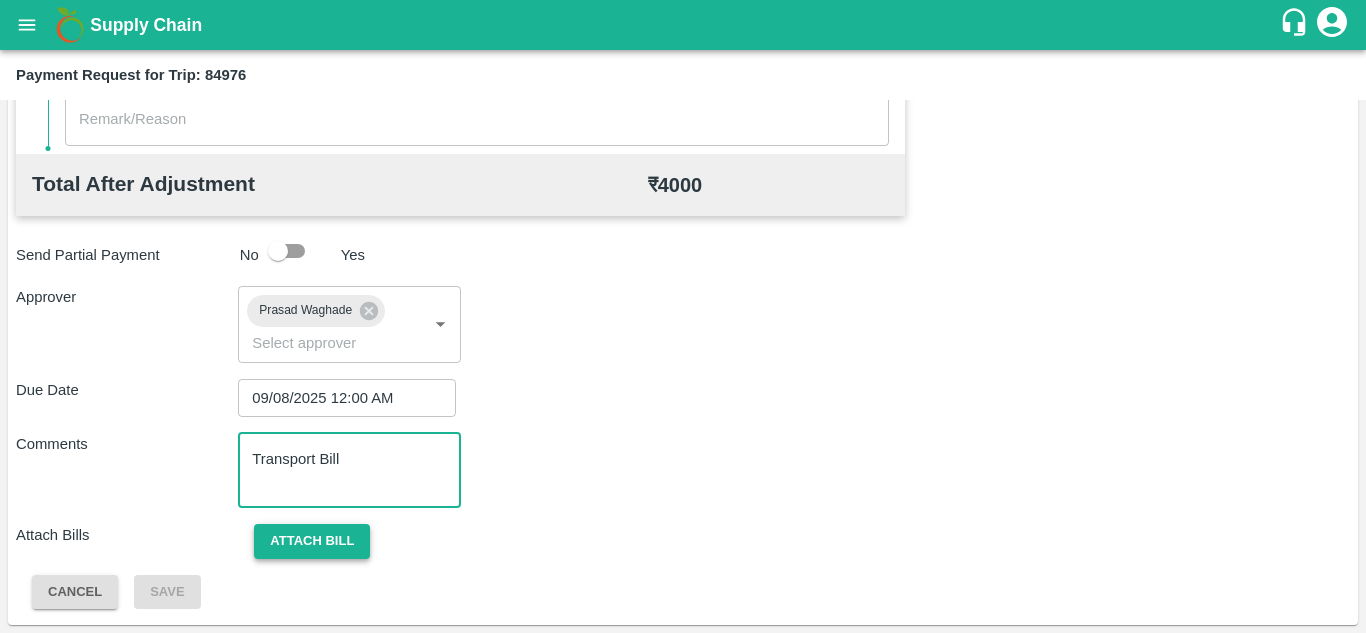 type on "Transport Bill" 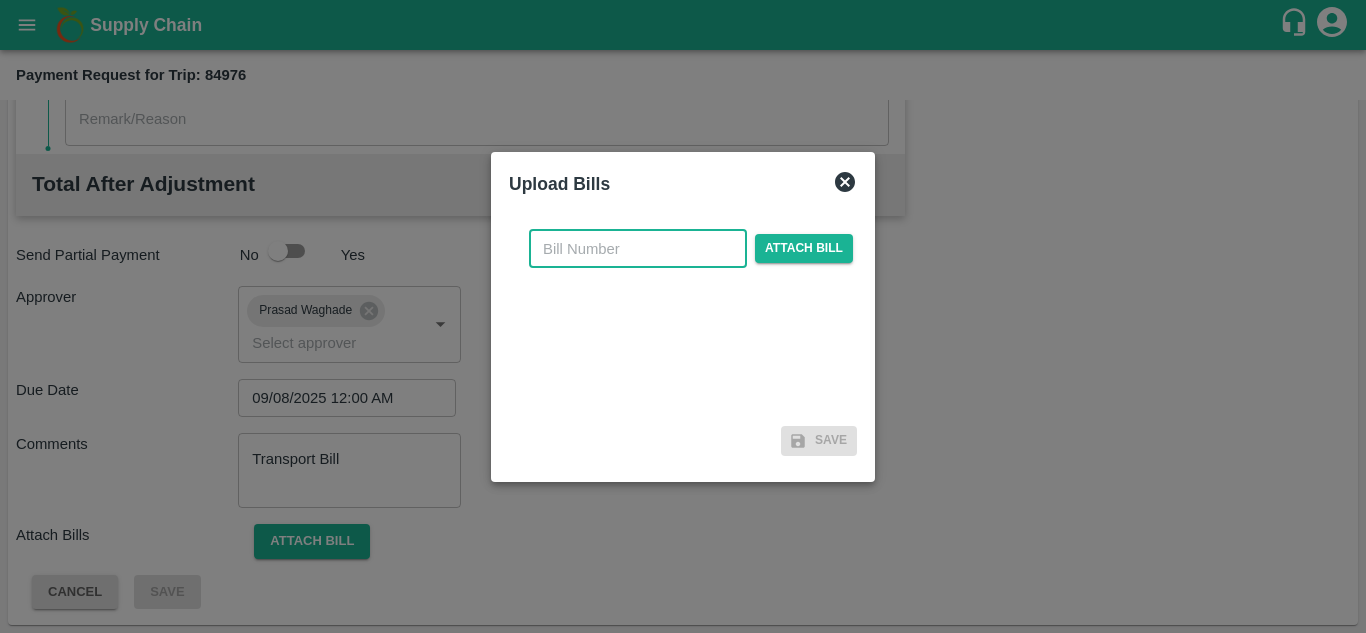 click at bounding box center [638, 249] 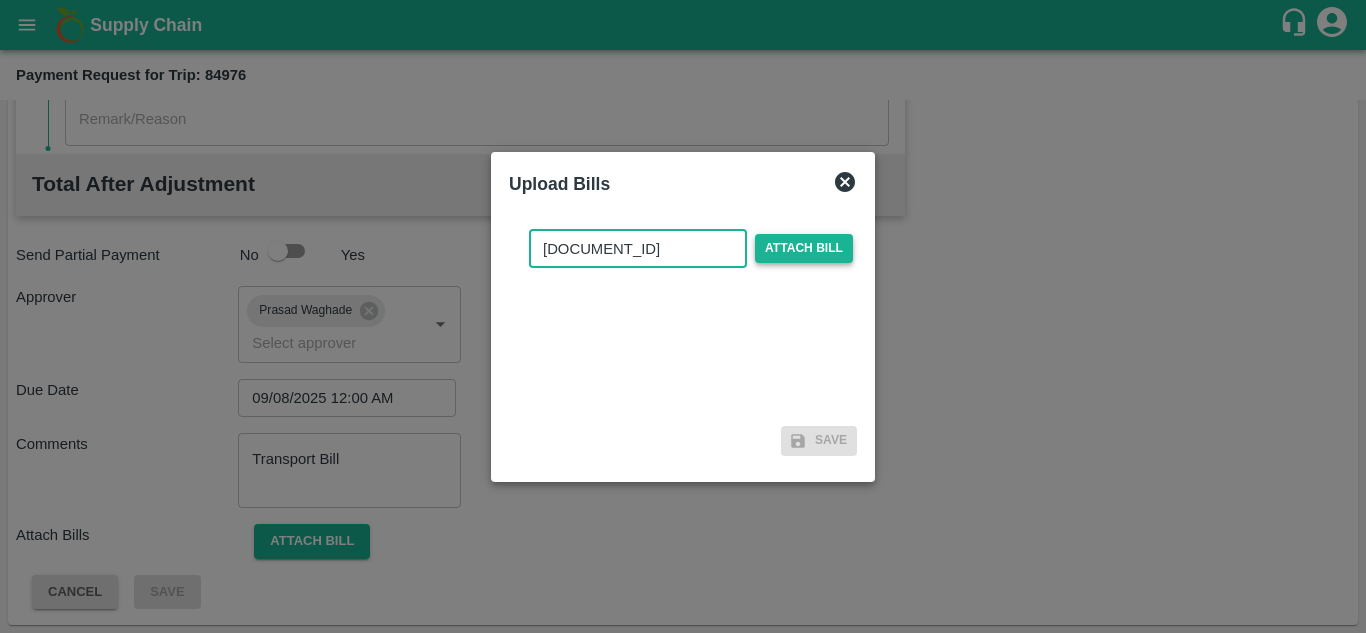 type on "PA/TR/41" 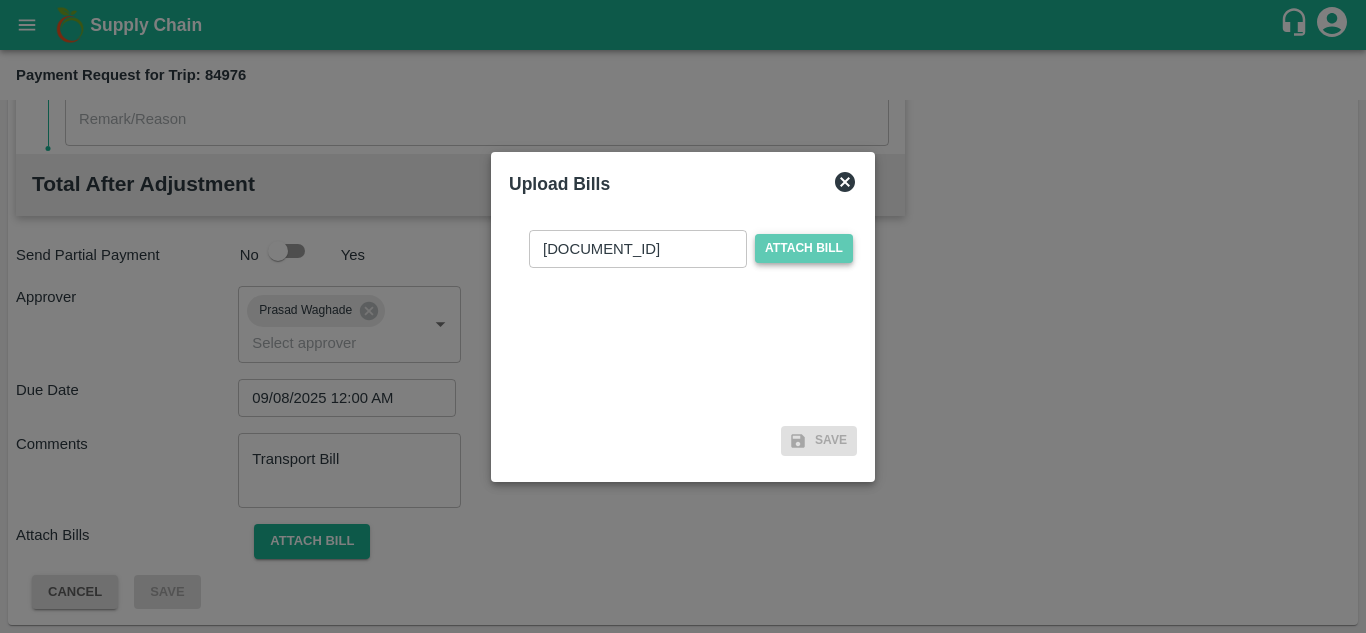 click on "Attach bill" at bounding box center (804, 248) 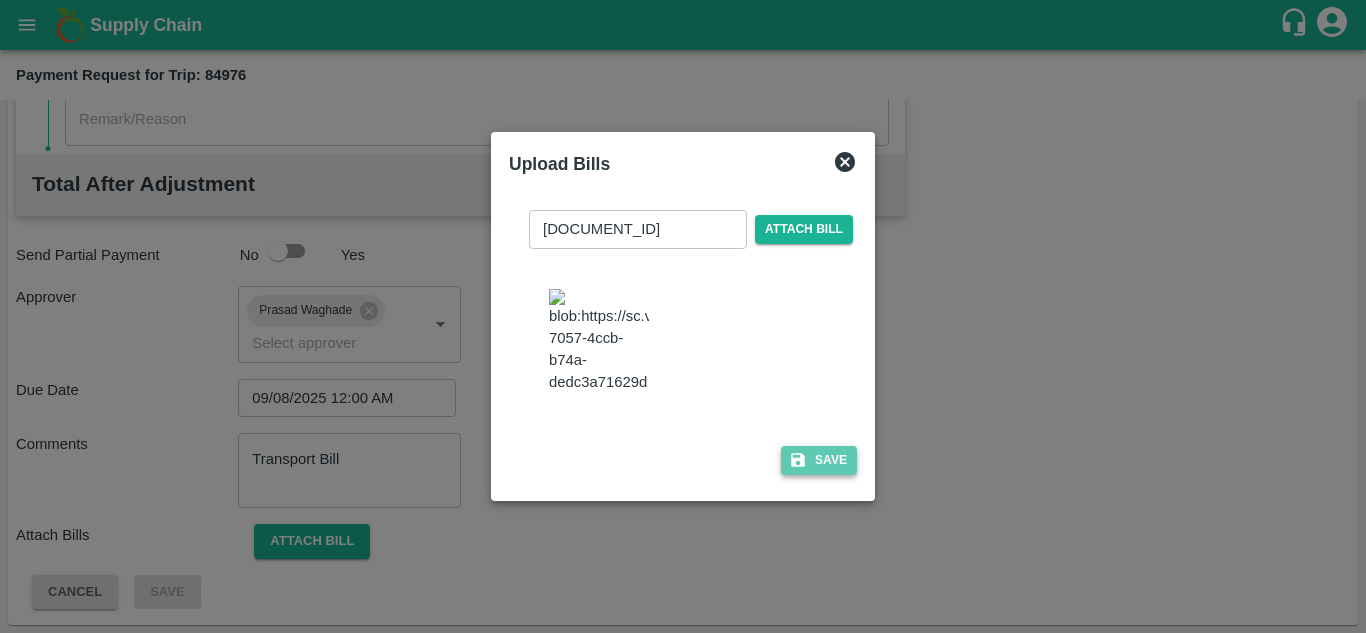 click on "Save" at bounding box center [819, 460] 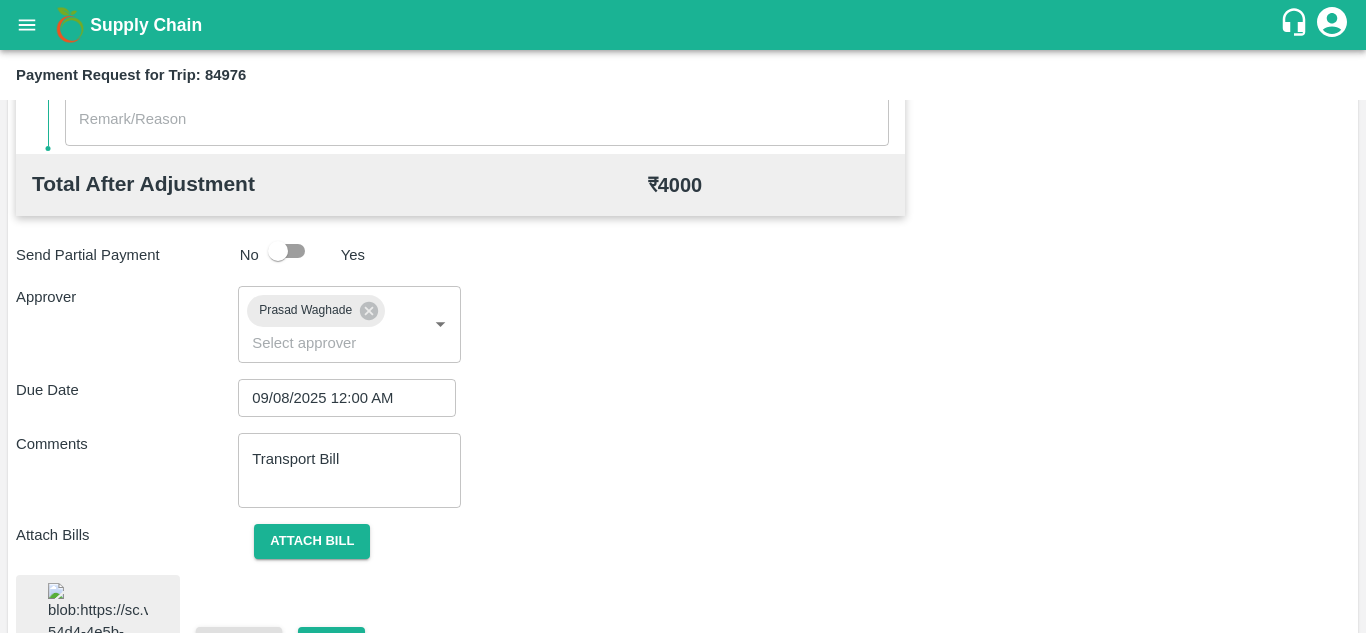 scroll, scrollTop: 1084, scrollLeft: 0, axis: vertical 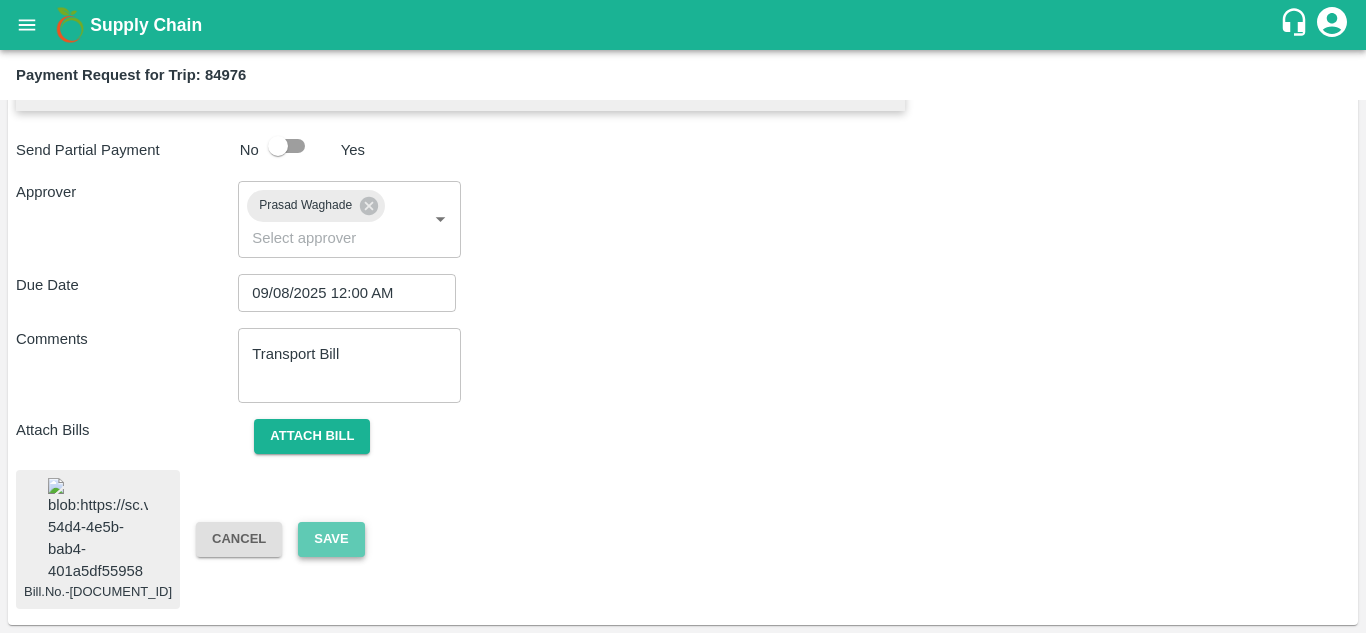 click on "Save" at bounding box center (331, 539) 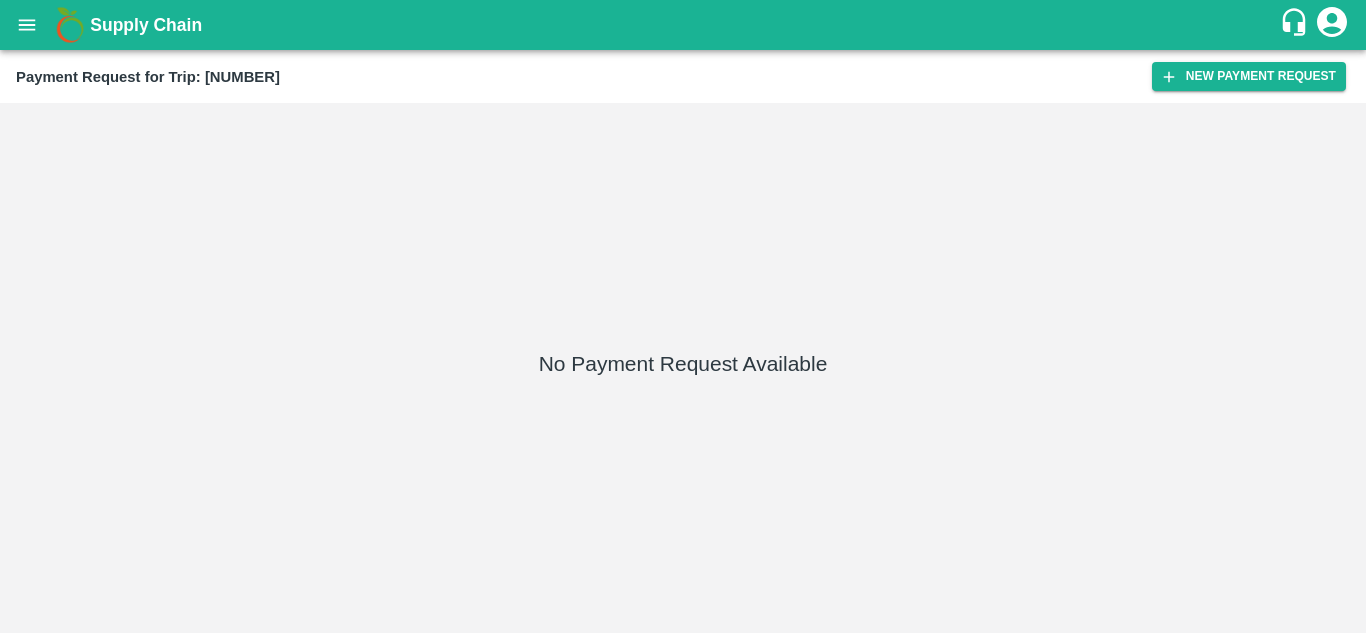 scroll, scrollTop: 0, scrollLeft: 0, axis: both 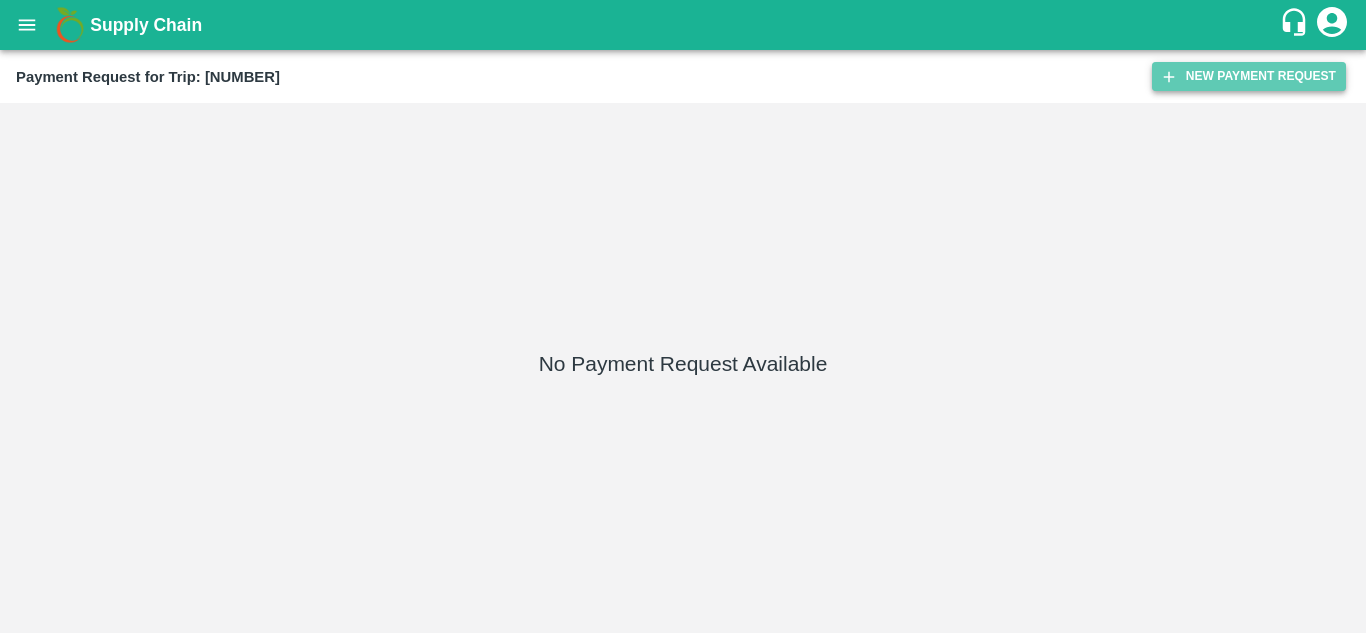 click on "New Payment Request" at bounding box center [1249, 76] 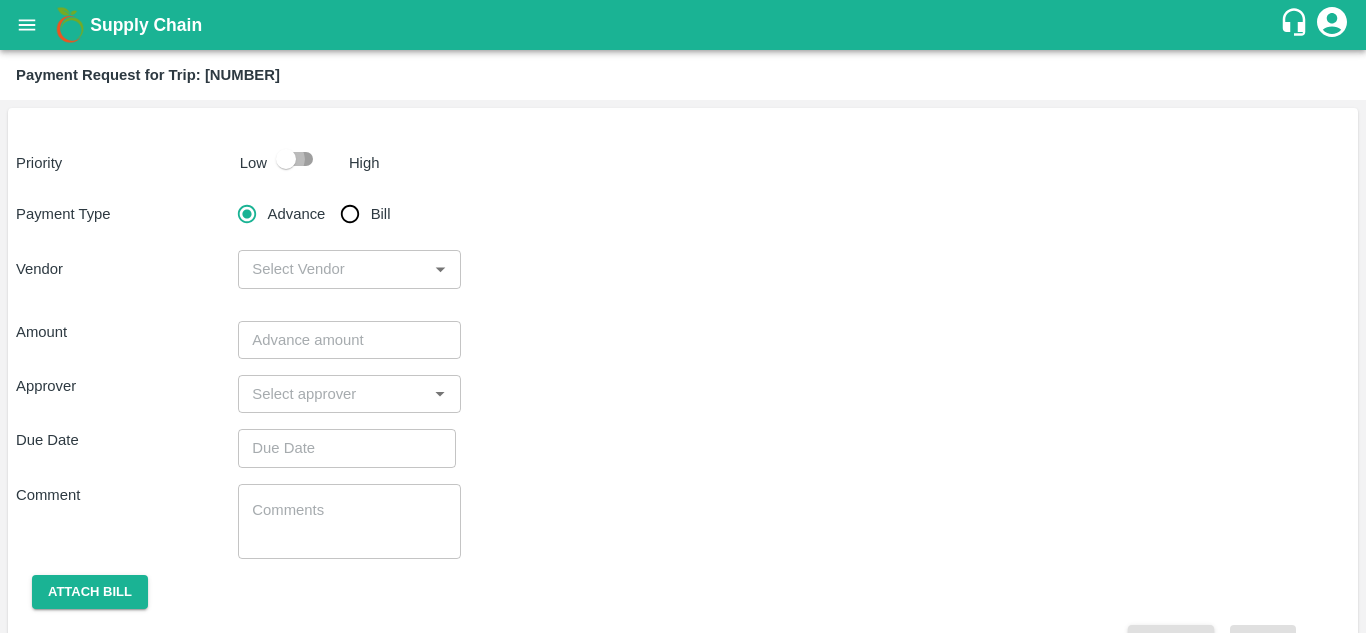 click at bounding box center (286, 159) 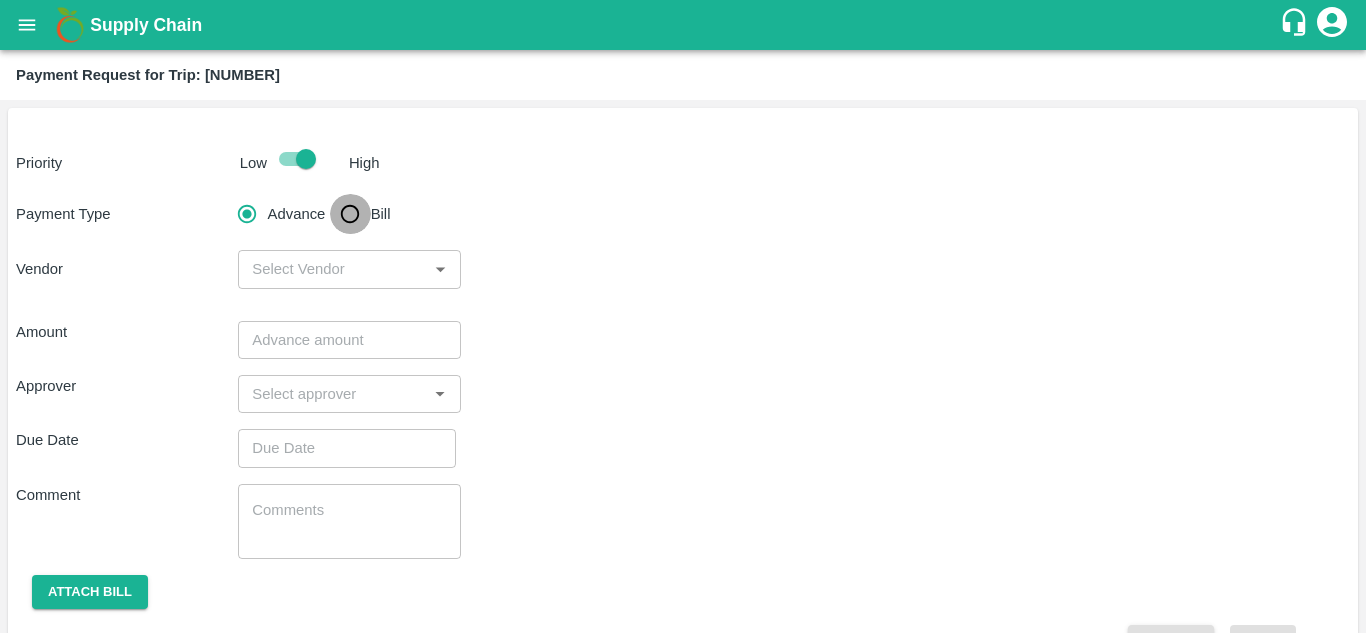 click on "Bill" at bounding box center [350, 214] 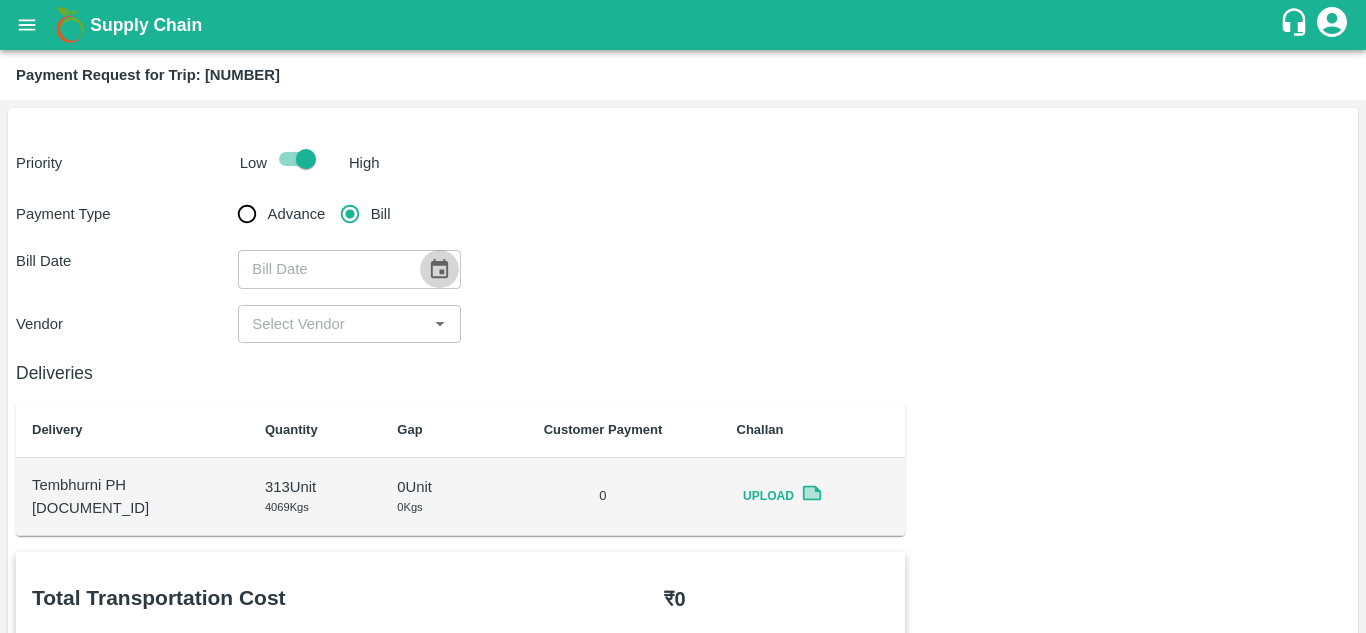 click at bounding box center (439, 269) 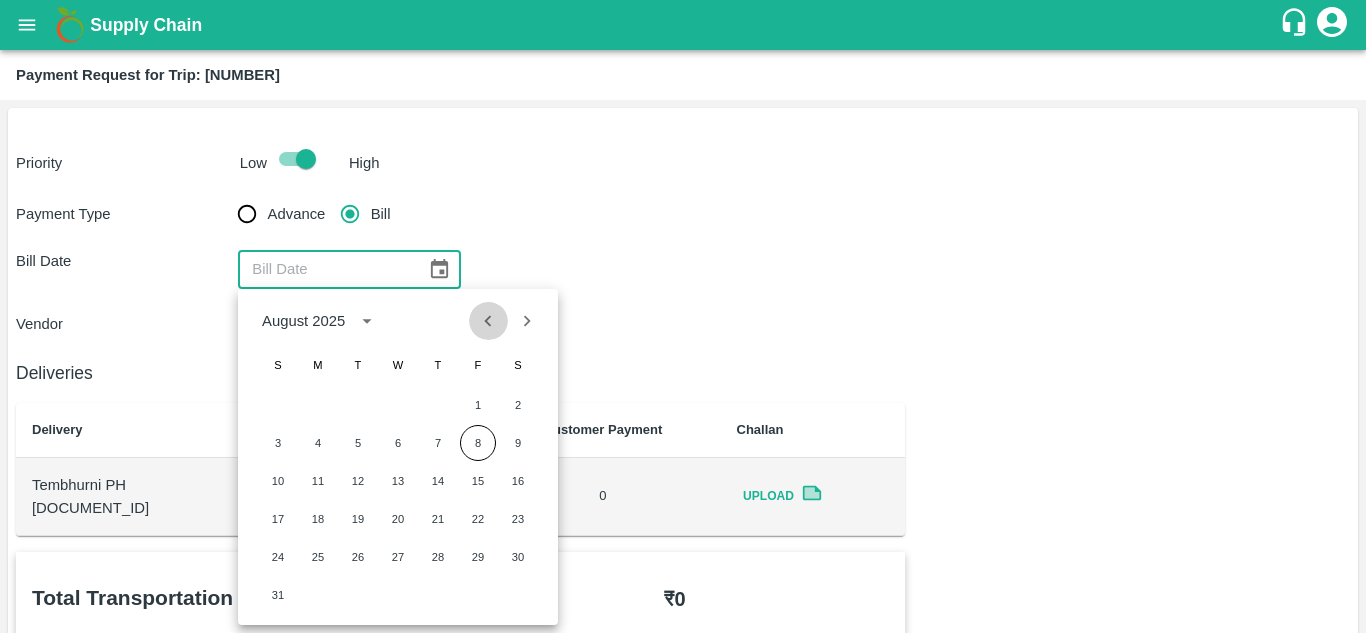 click 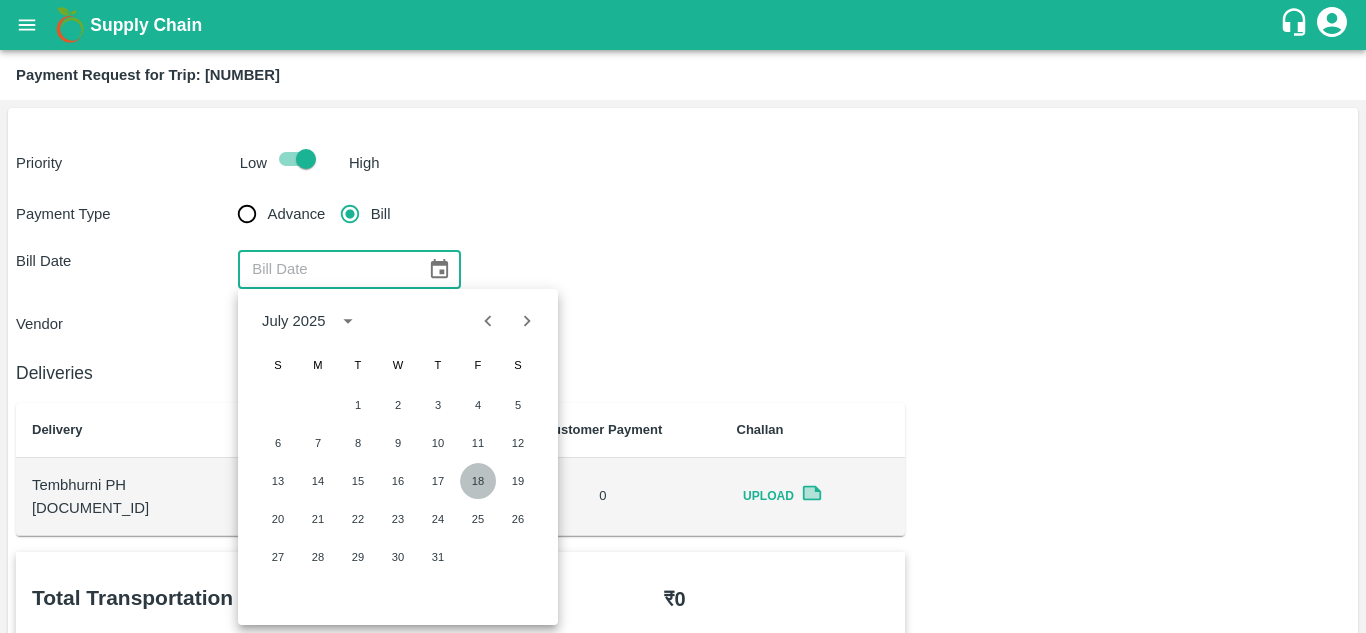 click on "18" at bounding box center [478, 481] 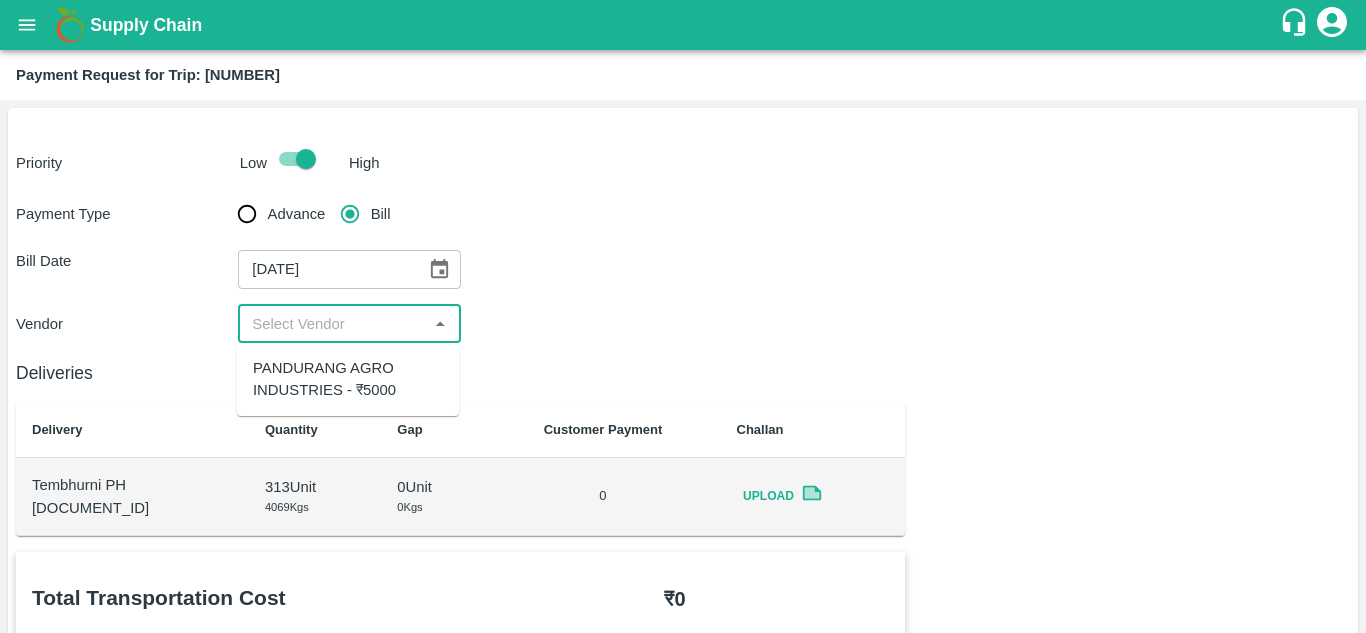 click at bounding box center [332, 324] 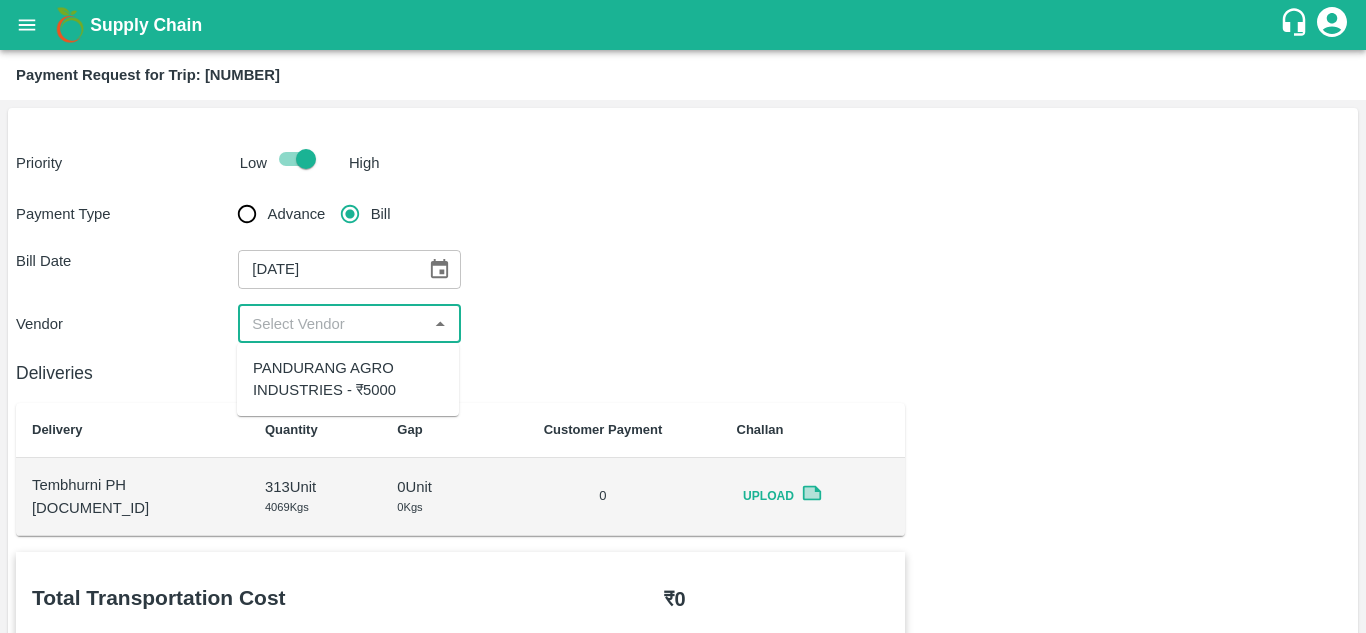 click on "PANDURANG AGRO INDUSTRIES - ₹5000" at bounding box center (348, 379) 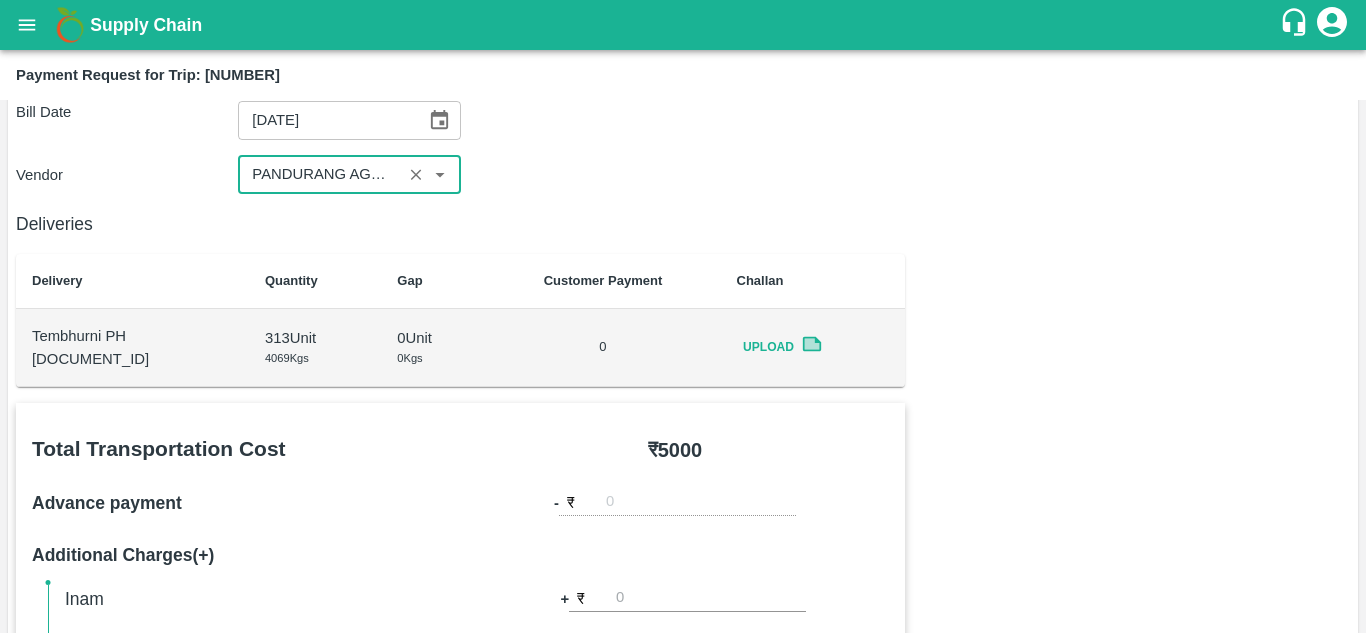 scroll, scrollTop: 154, scrollLeft: 0, axis: vertical 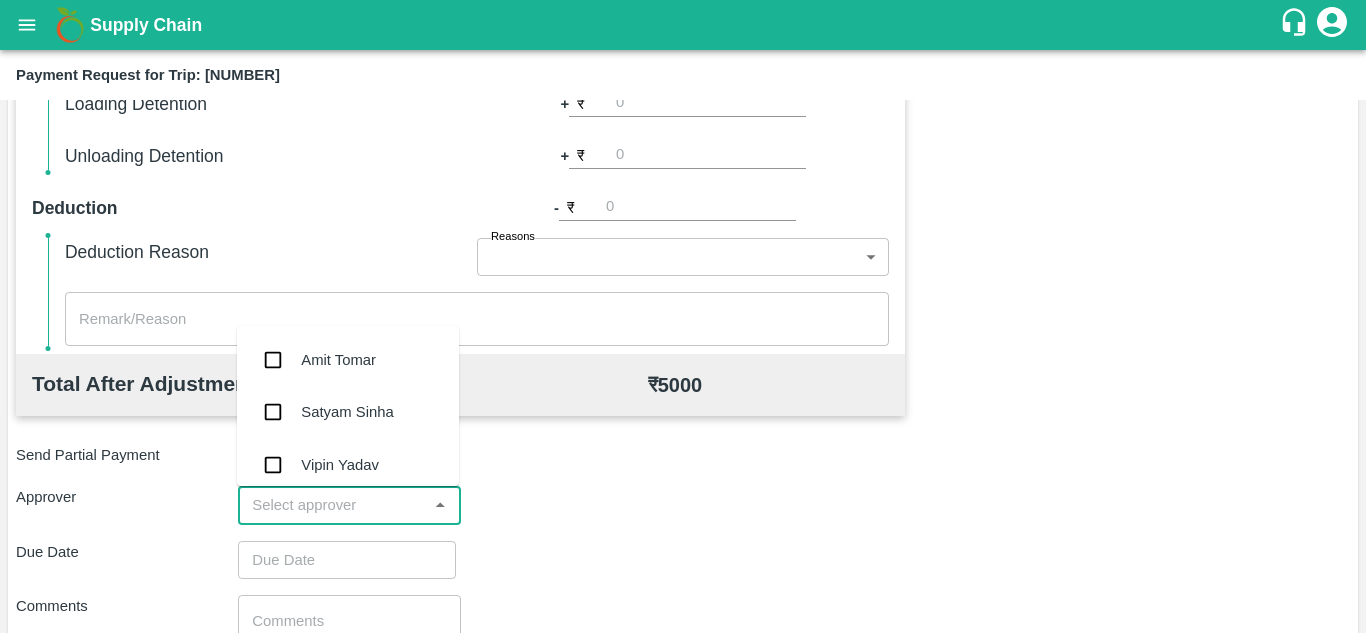 click at bounding box center [332, 505] 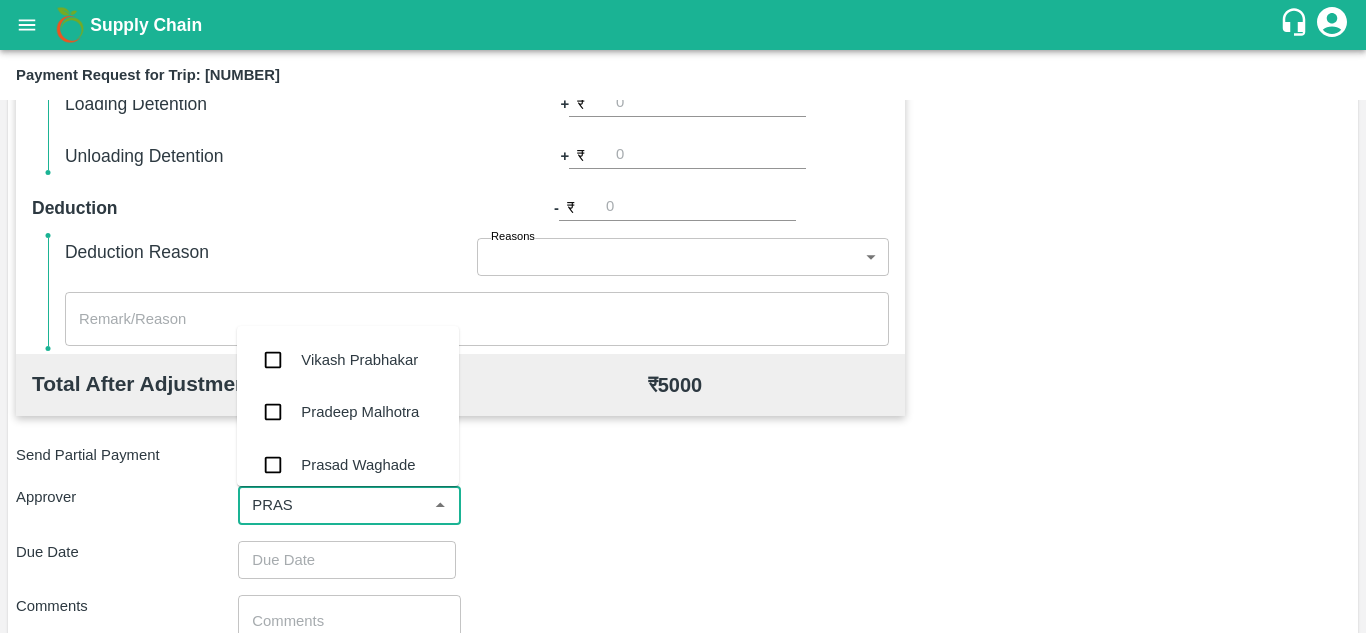 type on "PRASA" 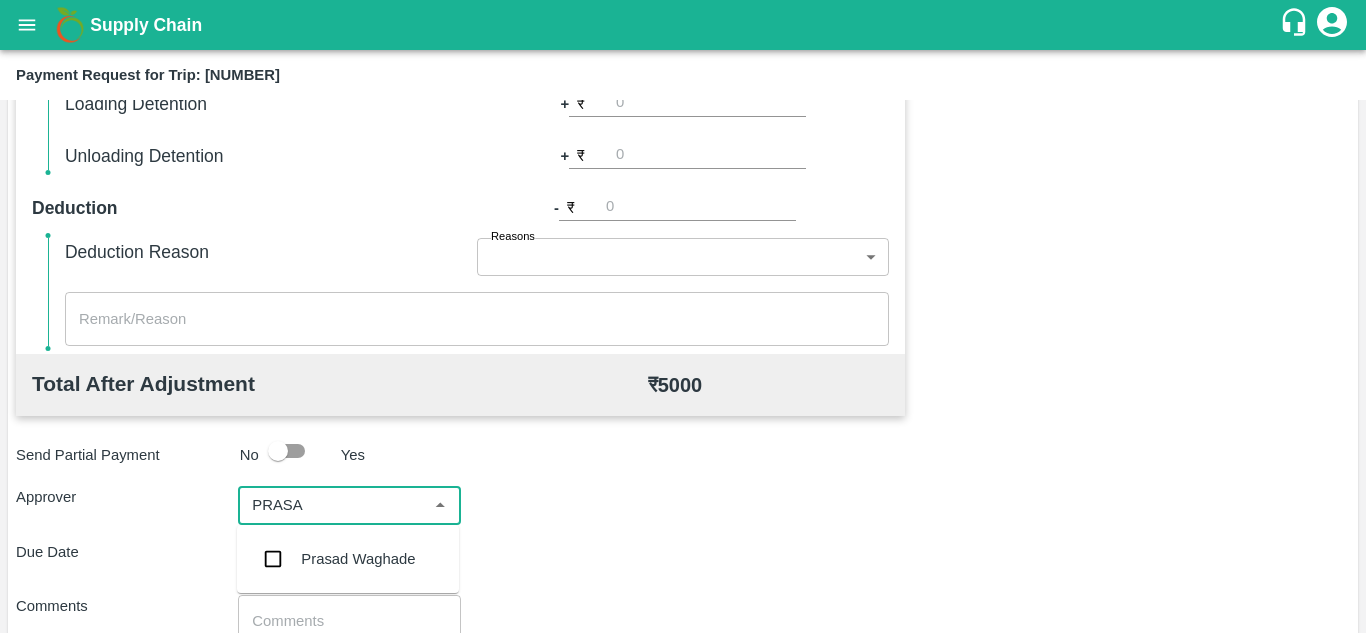 click on "Prasad Waghade" at bounding box center [358, 559] 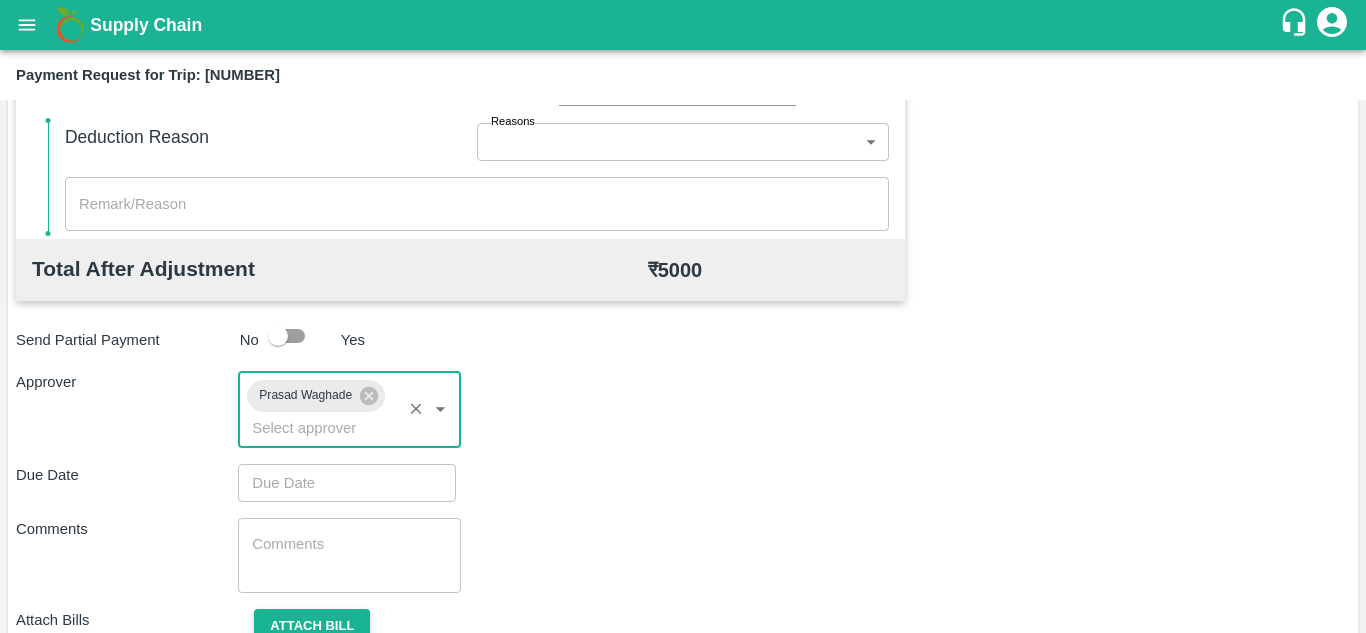 scroll, scrollTop: 866, scrollLeft: 0, axis: vertical 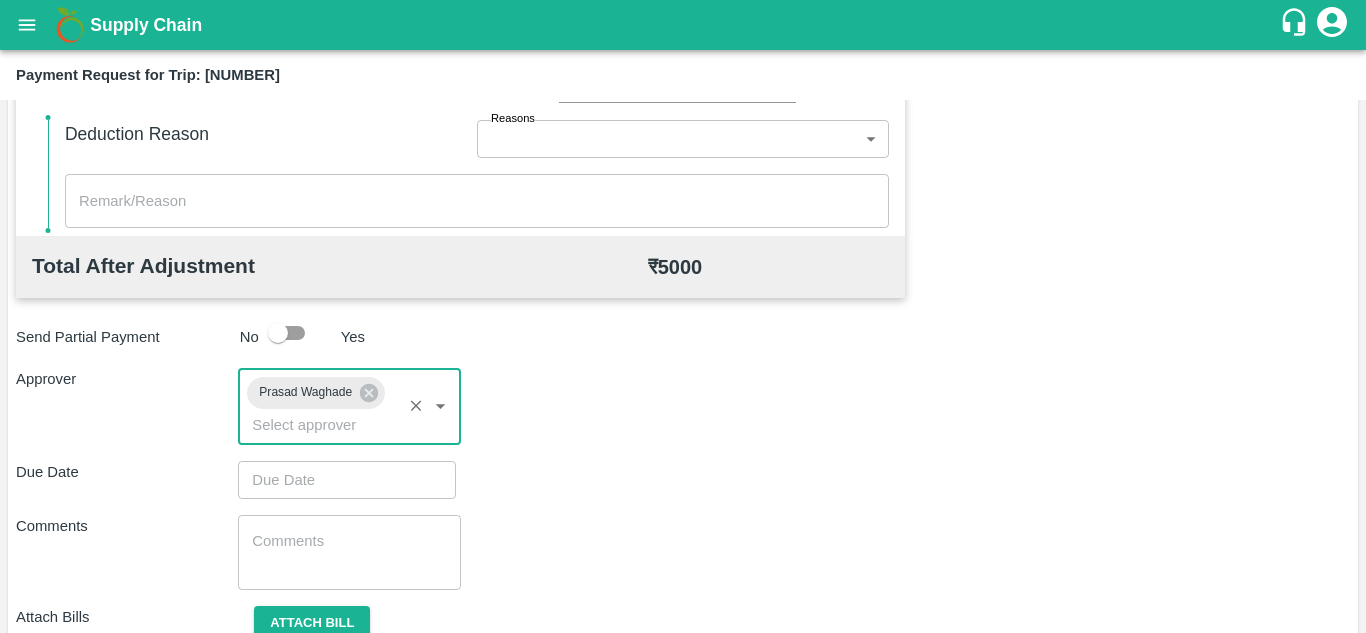 type on "DD/MM/YYYY hh:mm aa" 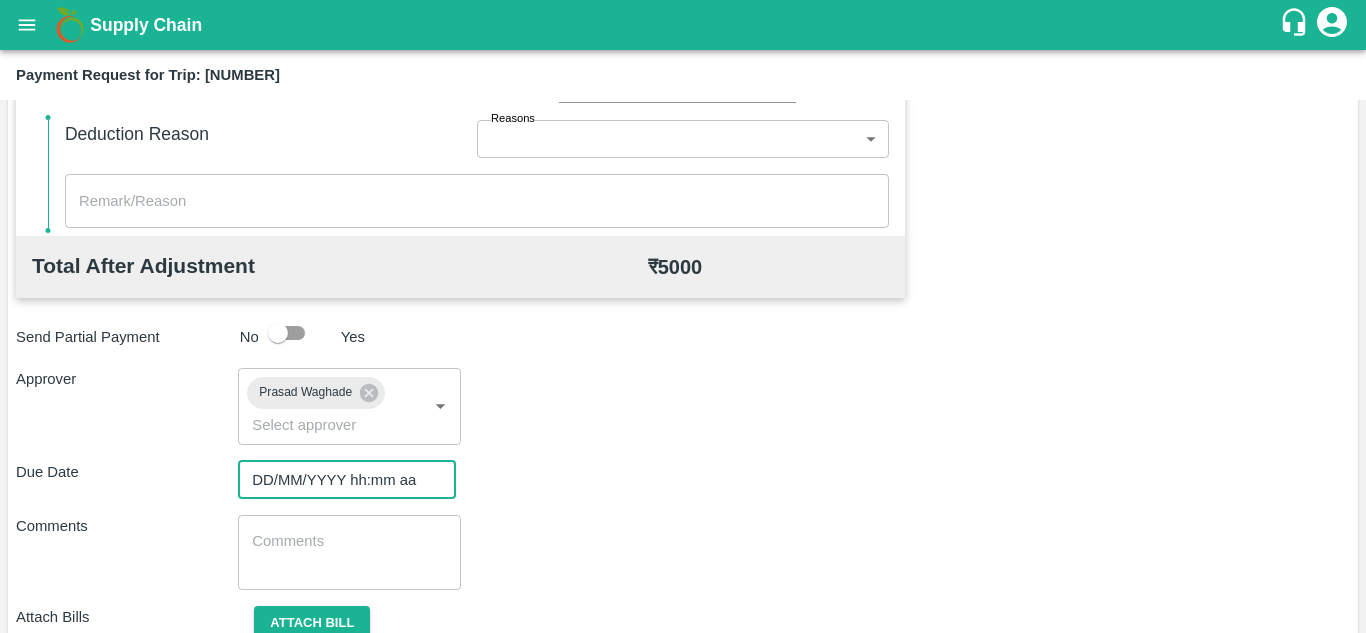 click on "DD/MM/YYYY hh:mm aa" at bounding box center (340, 480) 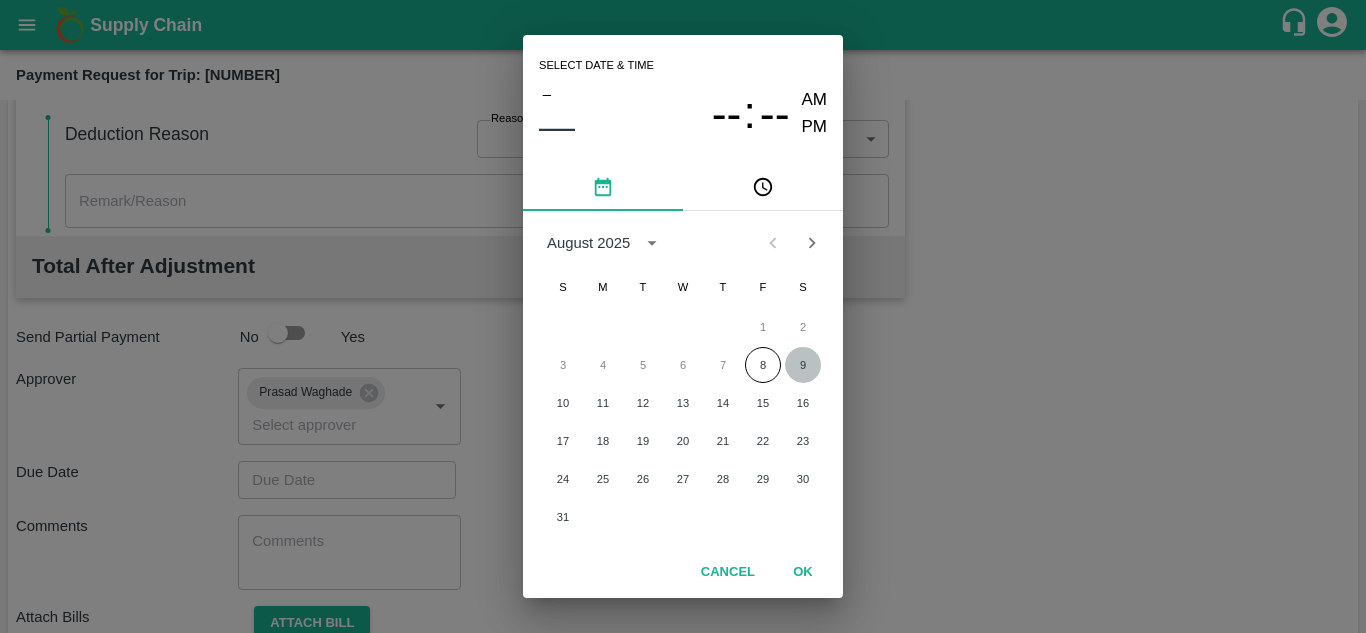 click on "9" at bounding box center (803, 365) 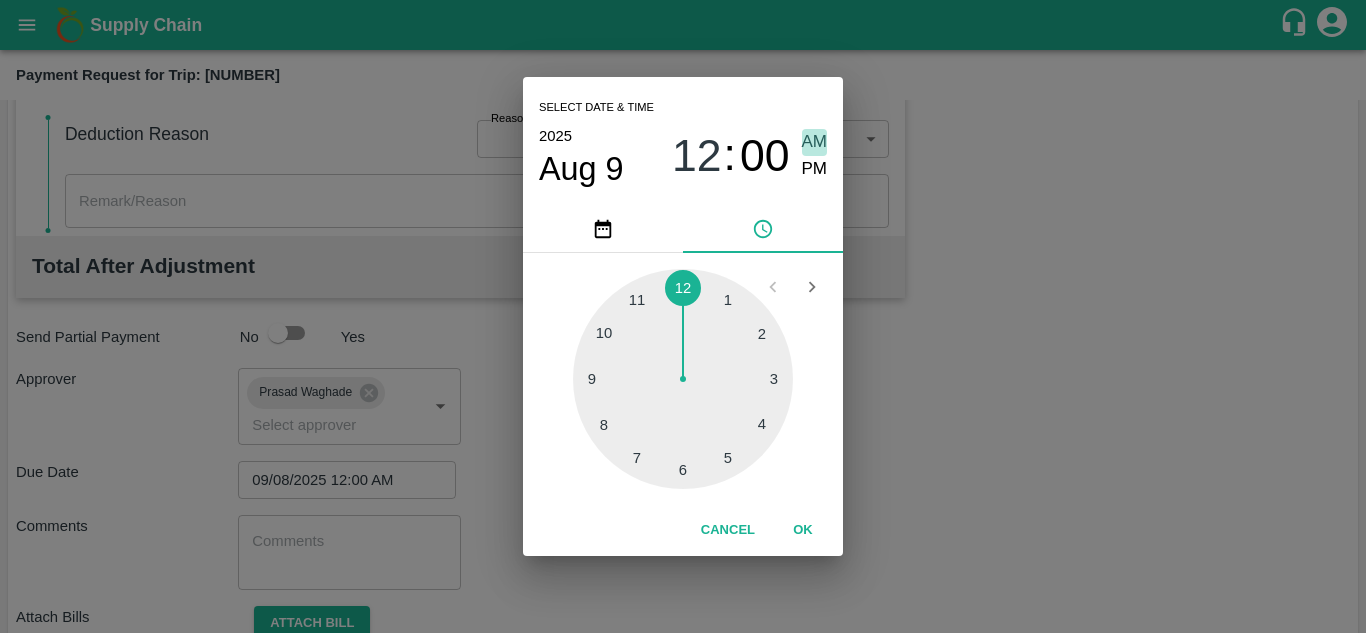 click on "AM" at bounding box center (815, 142) 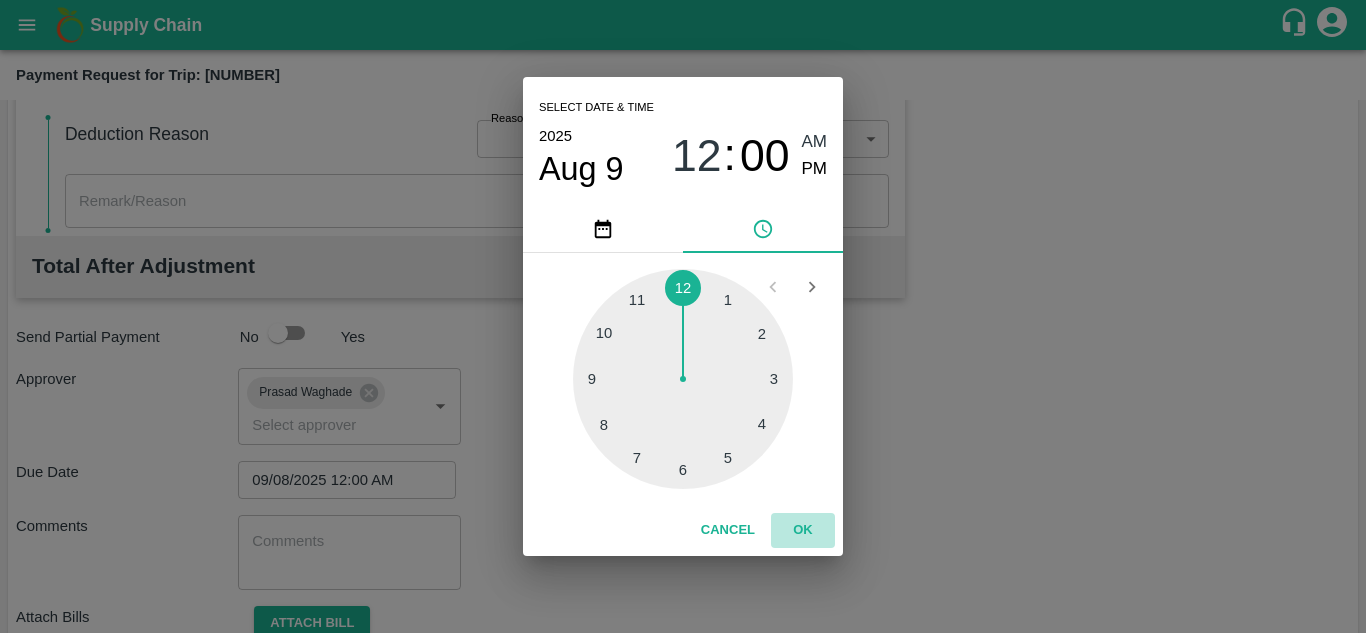 click on "OK" at bounding box center (803, 530) 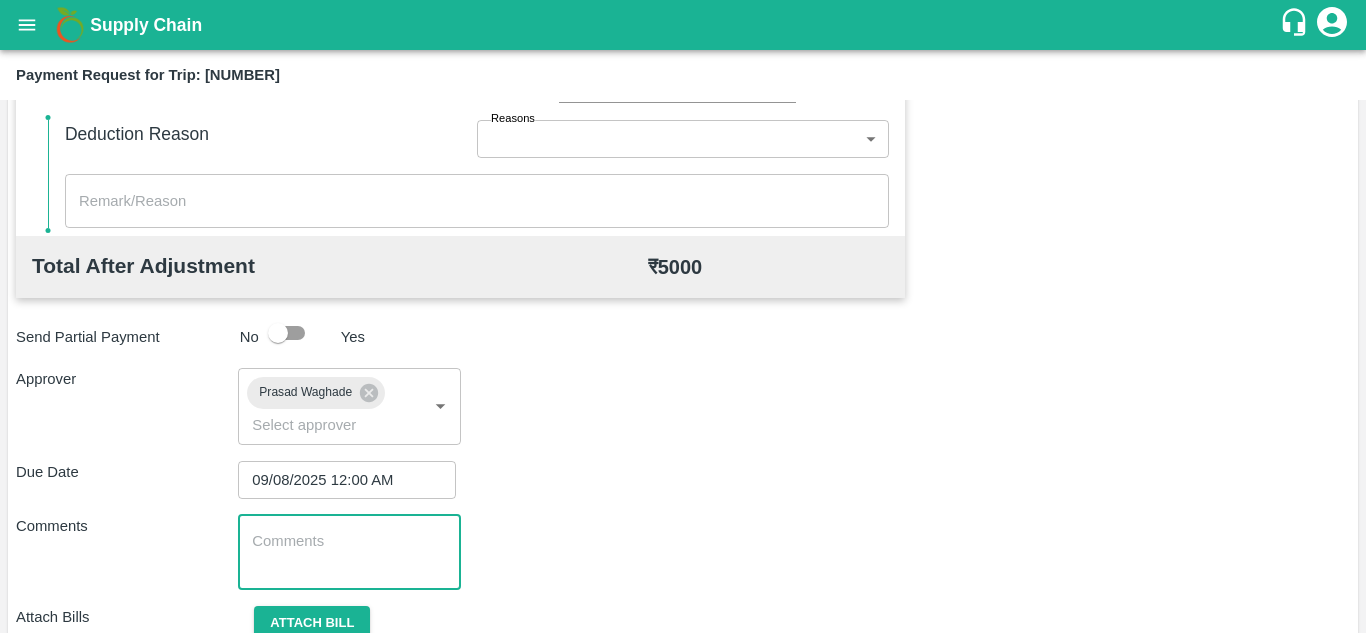 click at bounding box center (349, 552) 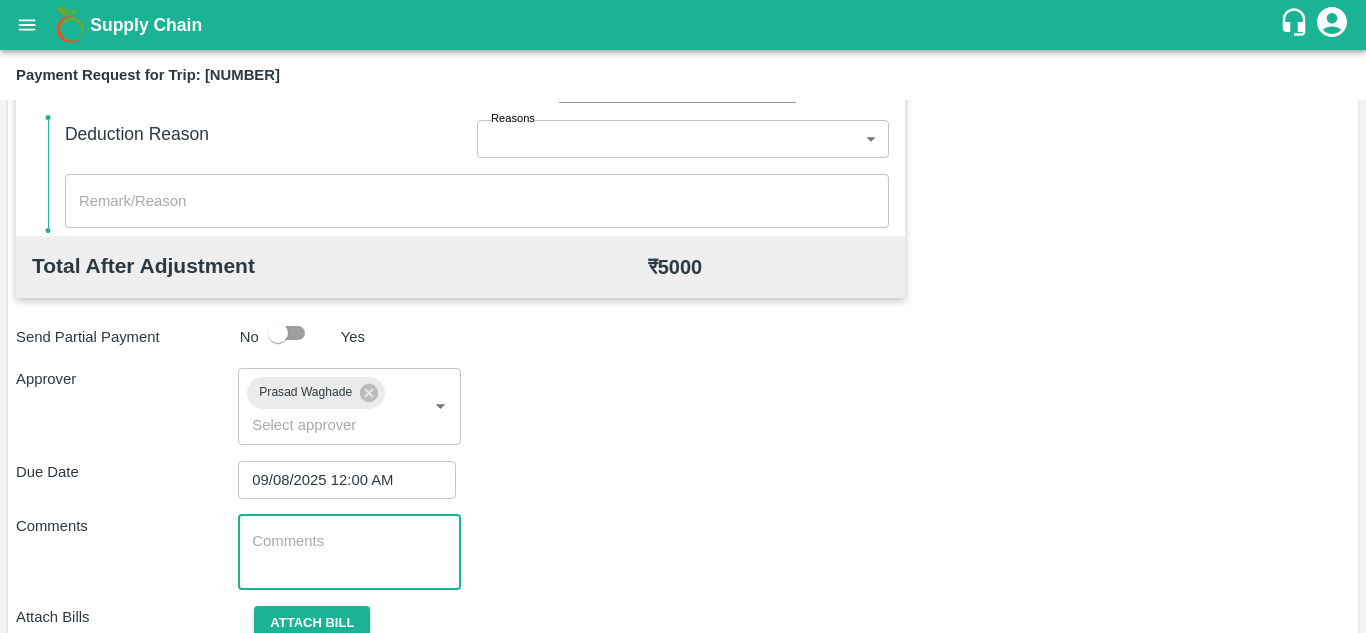 paste on "Transport Bill" 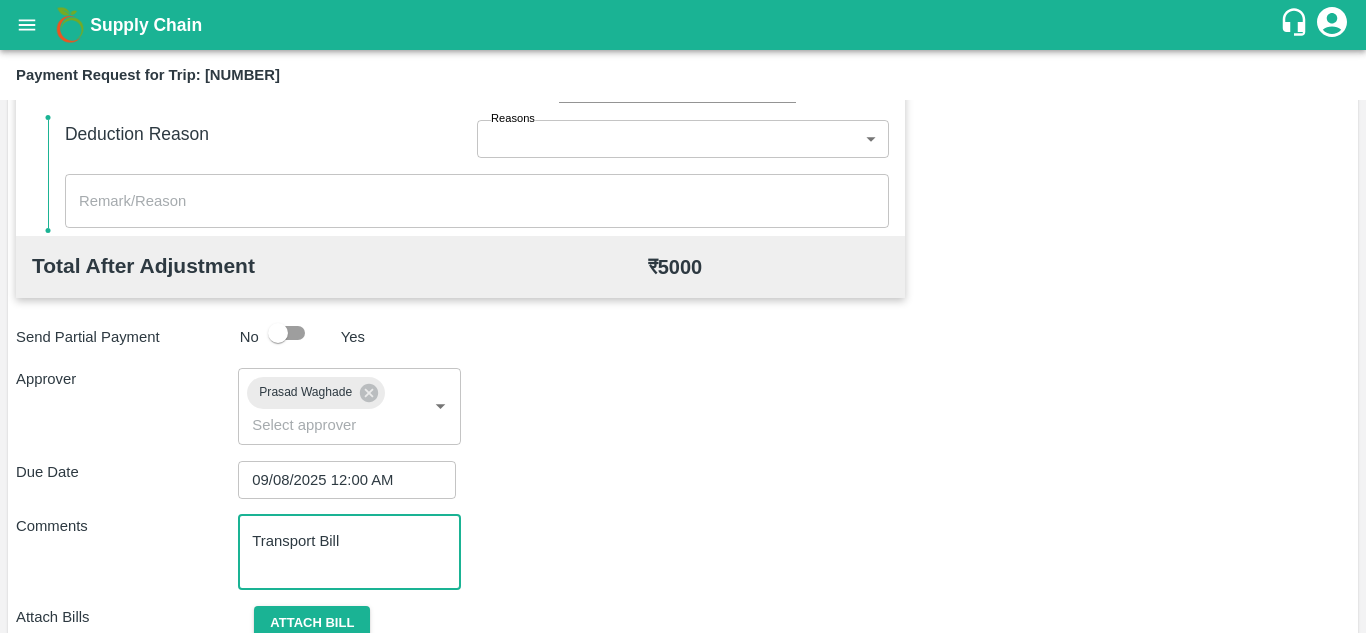 scroll, scrollTop: 948, scrollLeft: 0, axis: vertical 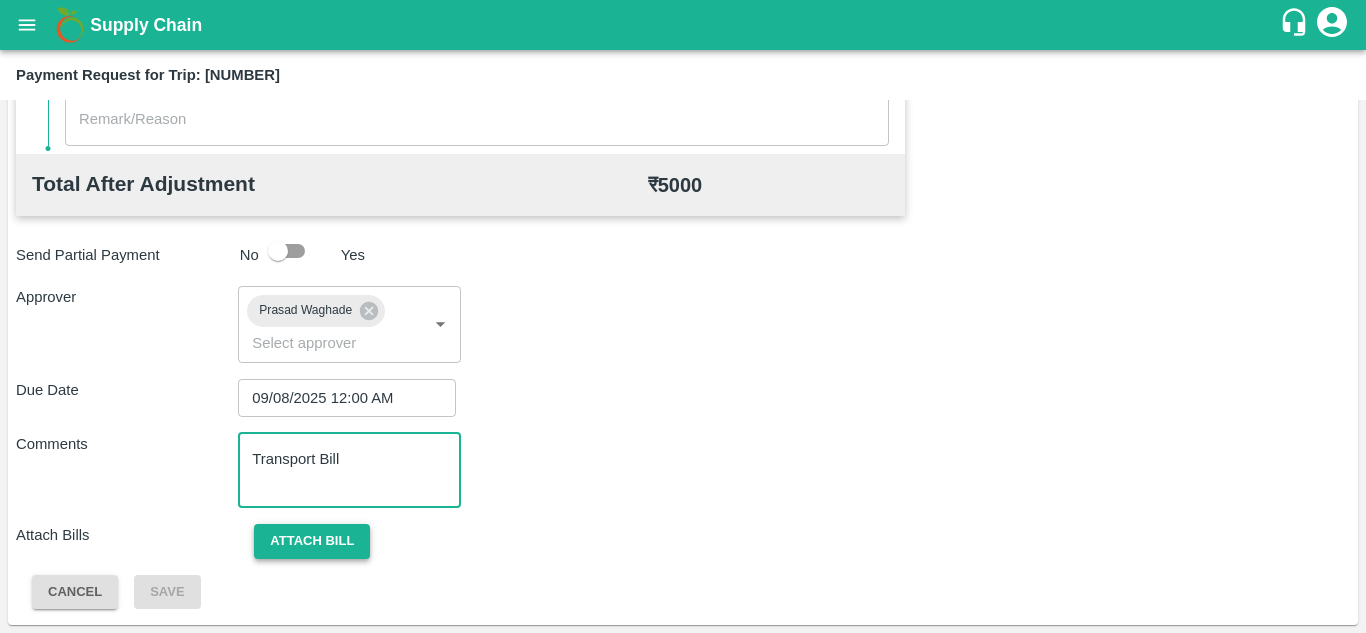 type on "Transport Bill" 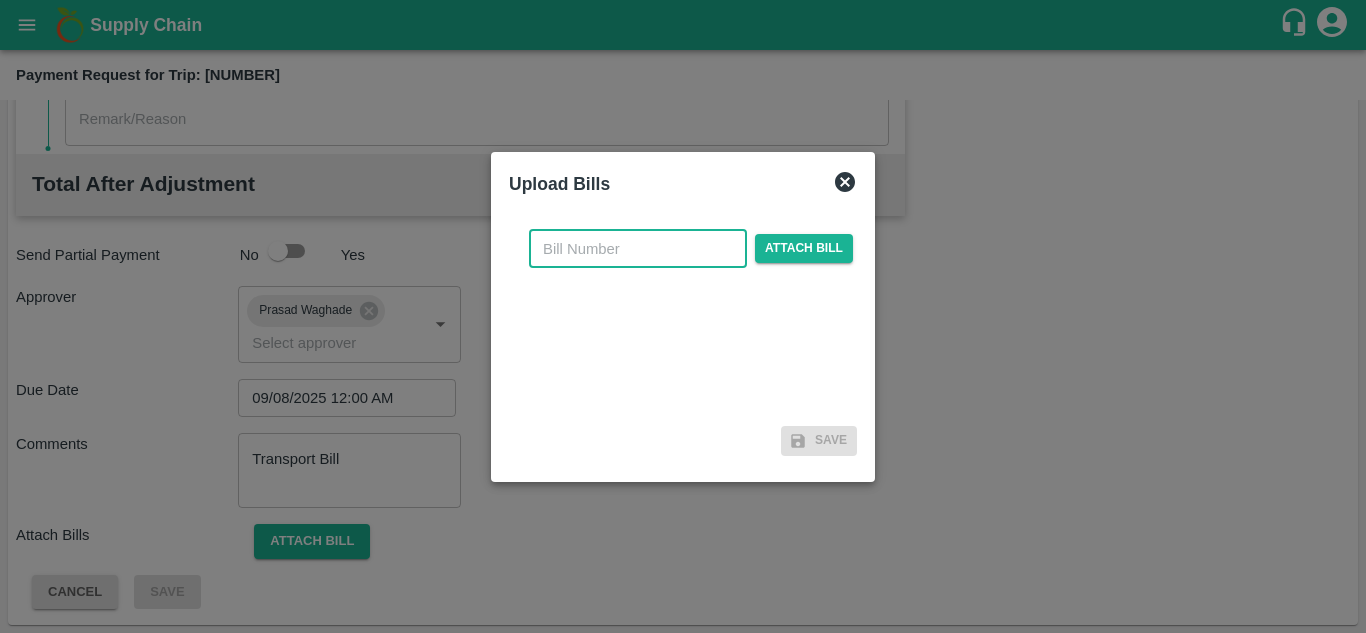 click at bounding box center (638, 249) 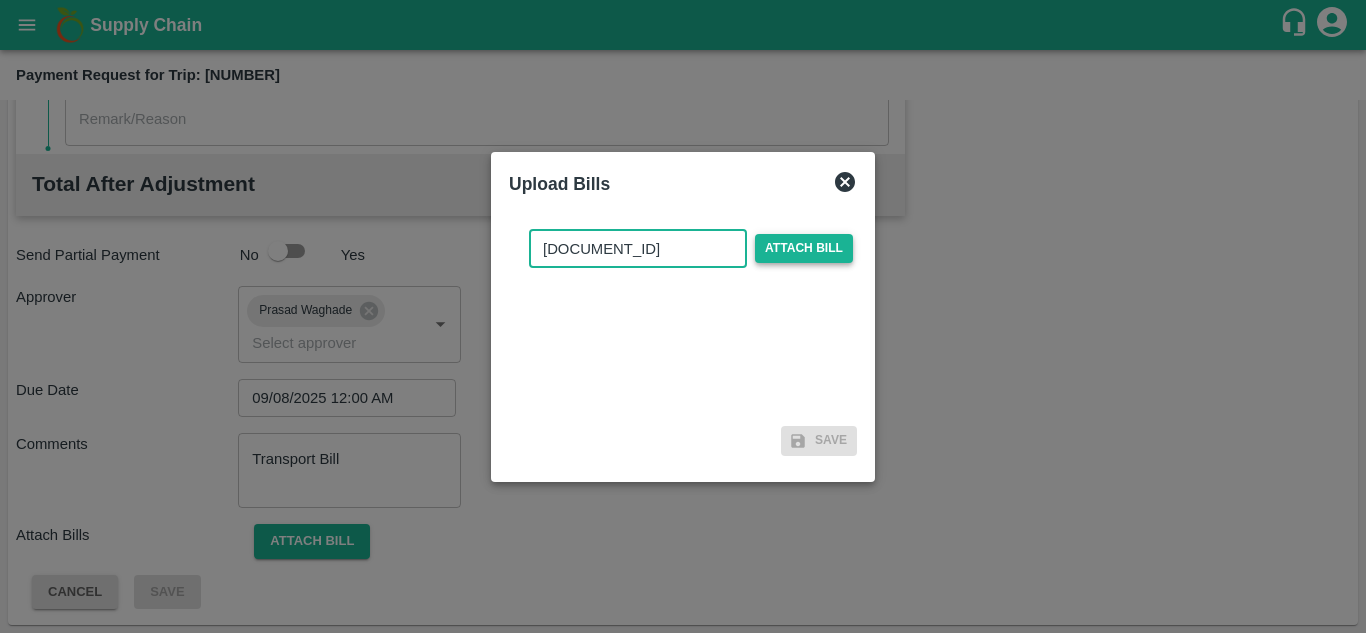 type on "PA/TR/42" 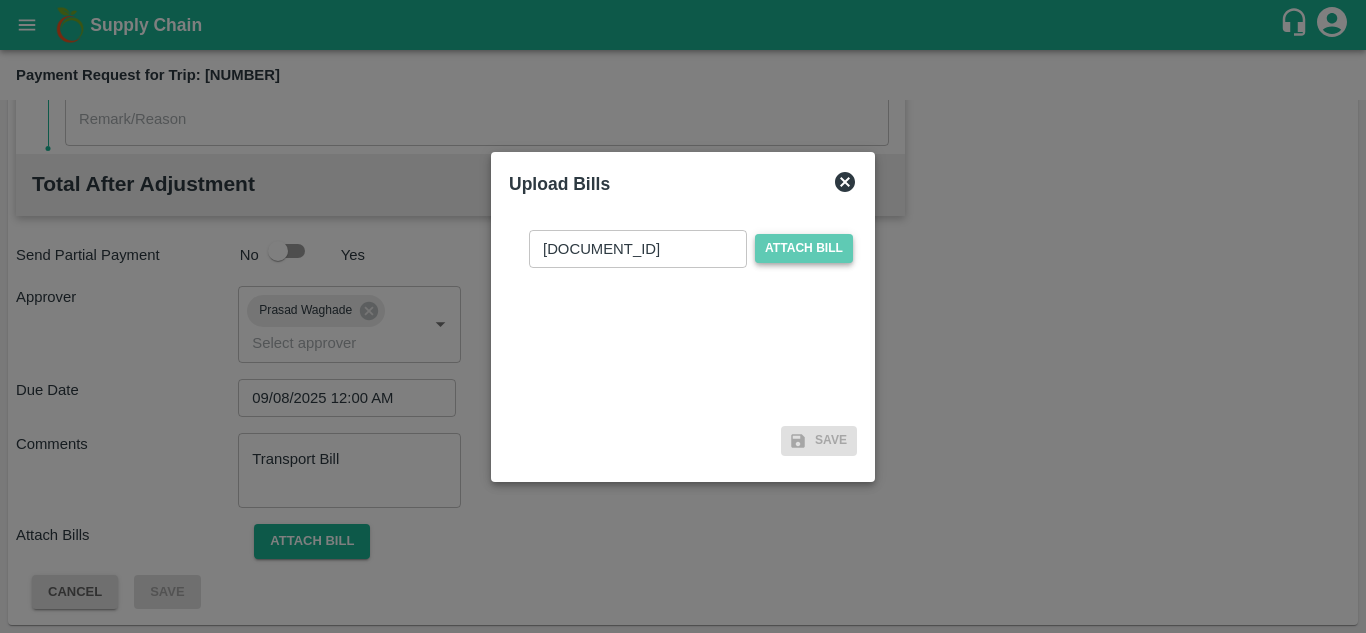 click on "Attach bill" at bounding box center (804, 248) 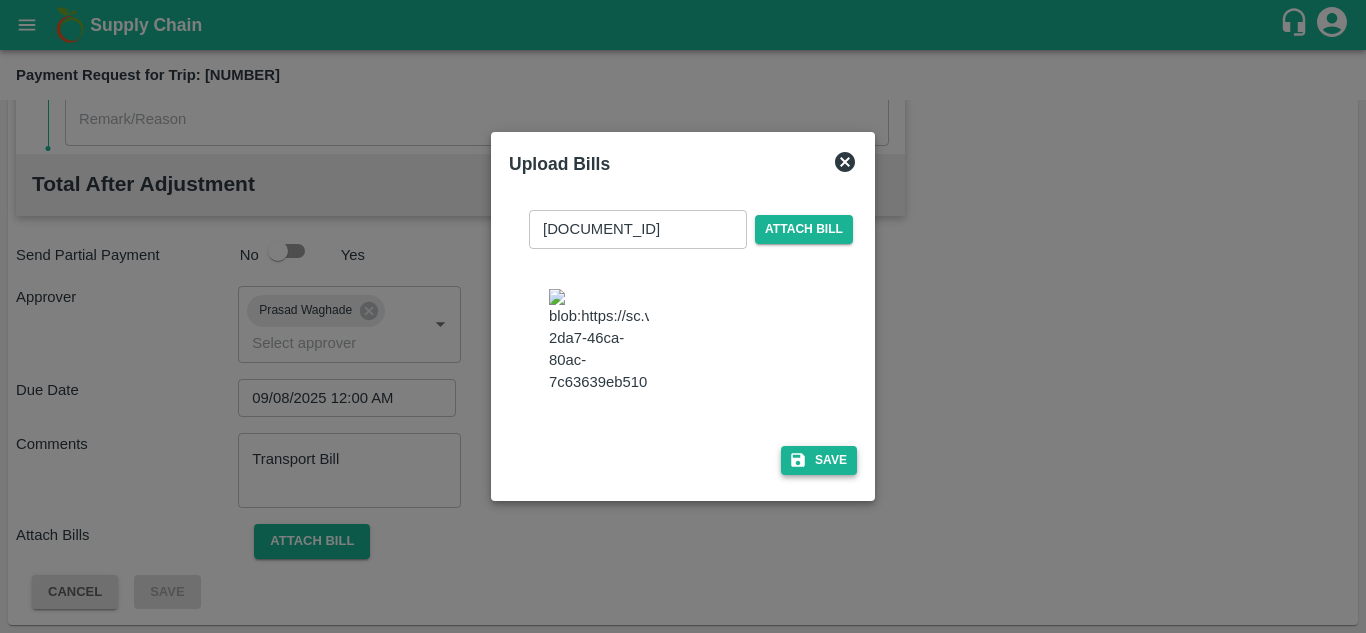 click on "Save" at bounding box center [819, 460] 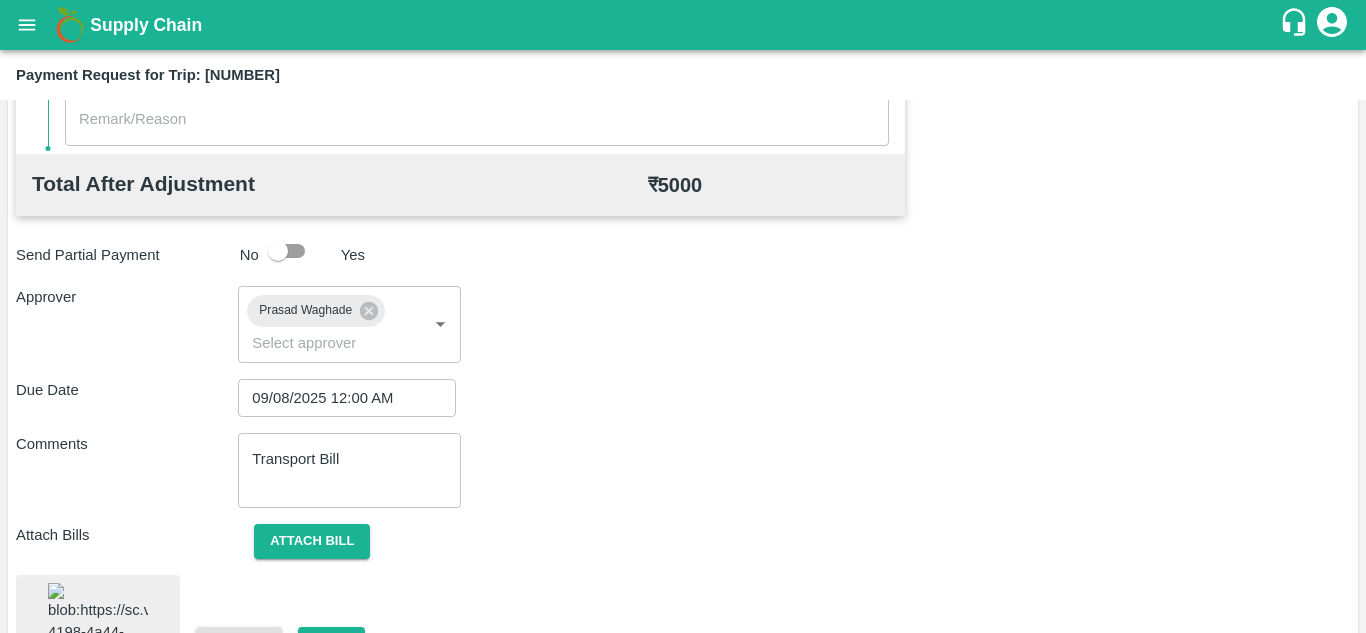 scroll, scrollTop: 1085, scrollLeft: 0, axis: vertical 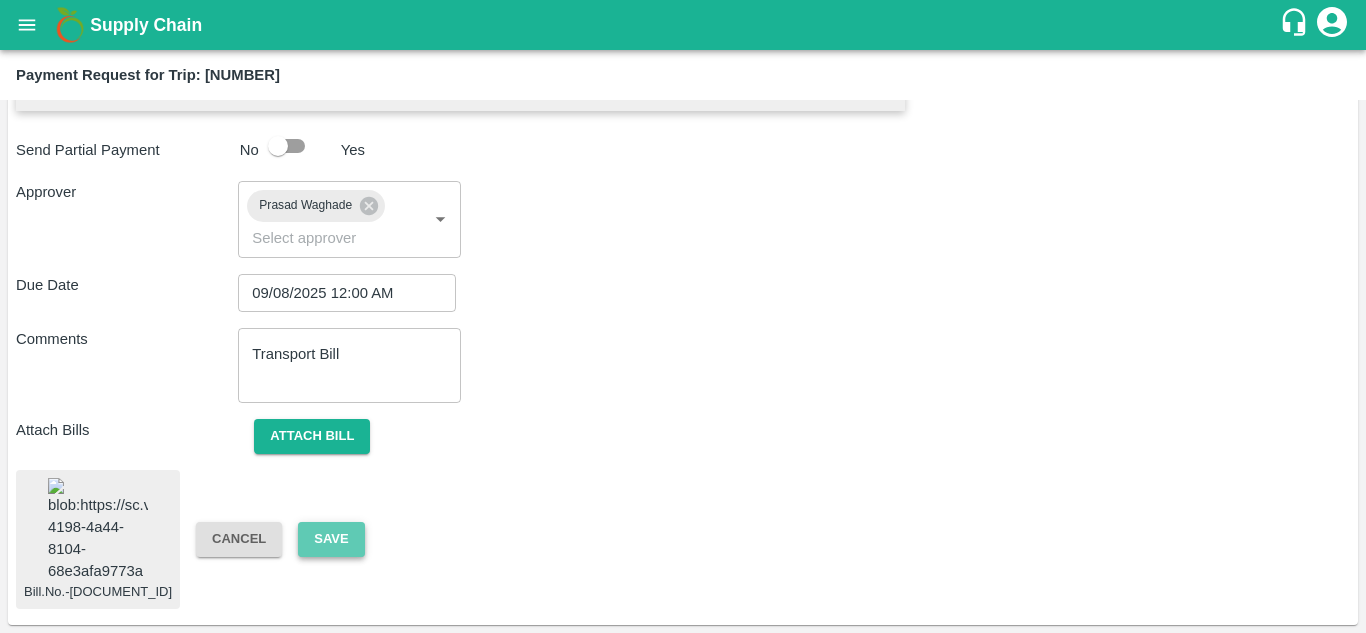 click on "Save" at bounding box center [331, 539] 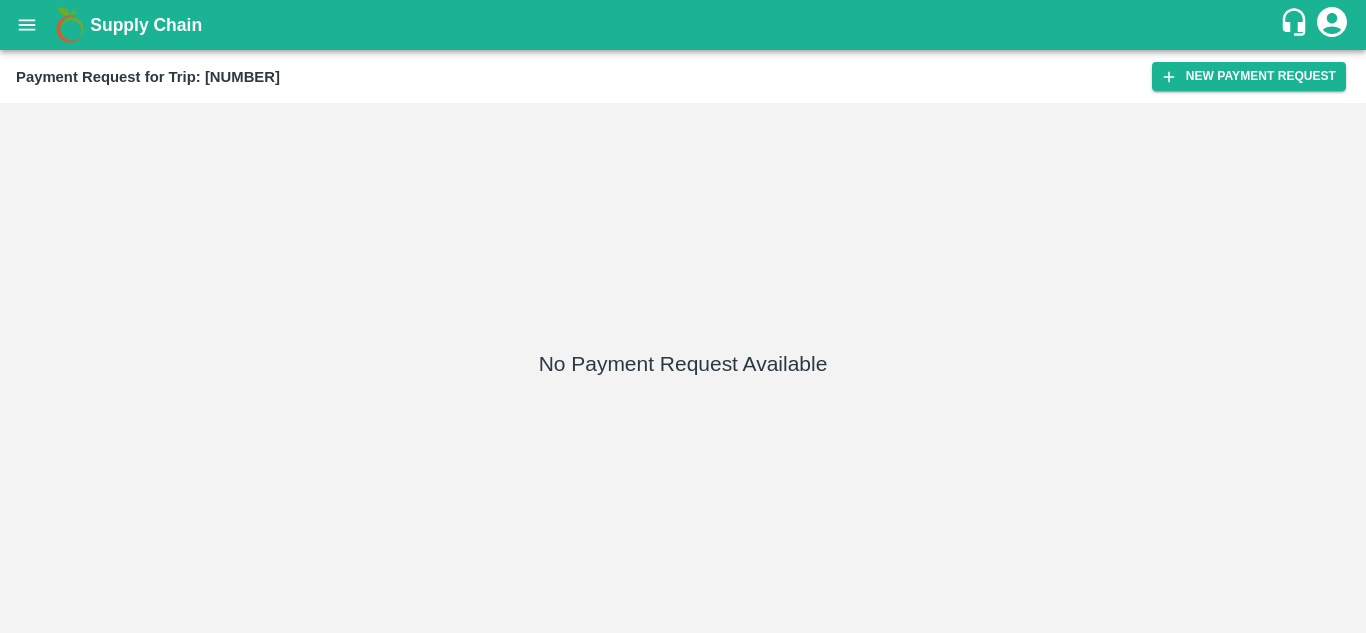 scroll, scrollTop: 0, scrollLeft: 0, axis: both 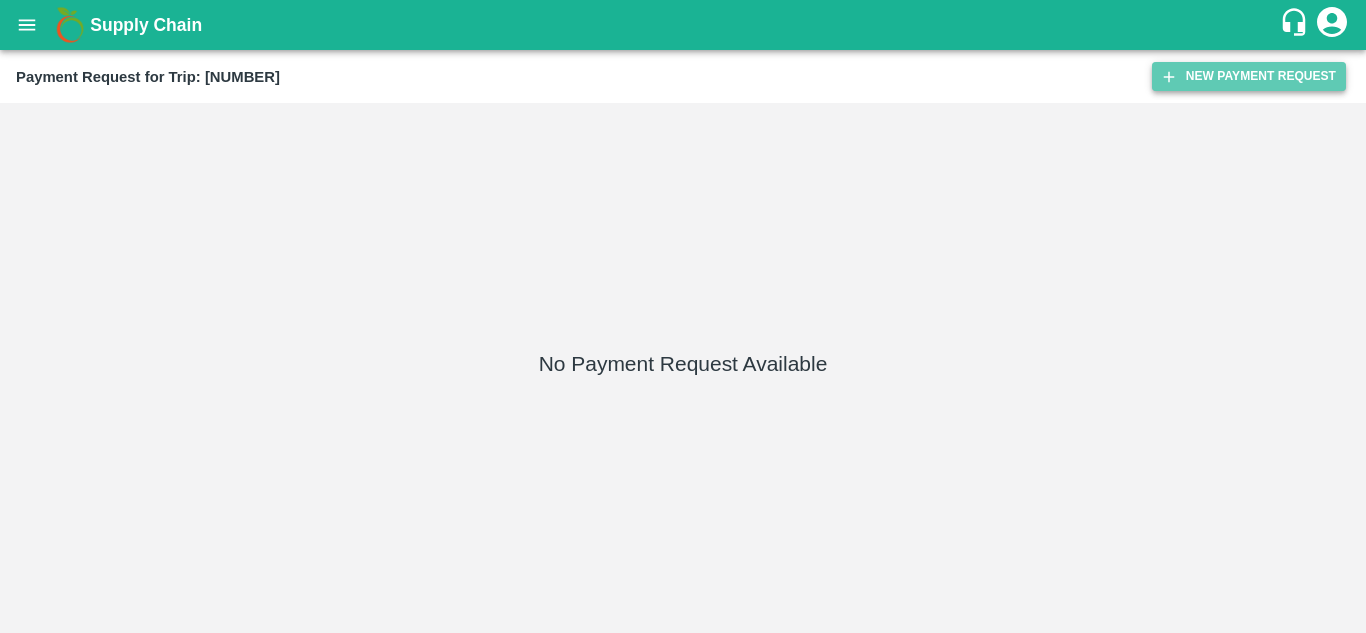 click on "New Payment Request" at bounding box center [1249, 76] 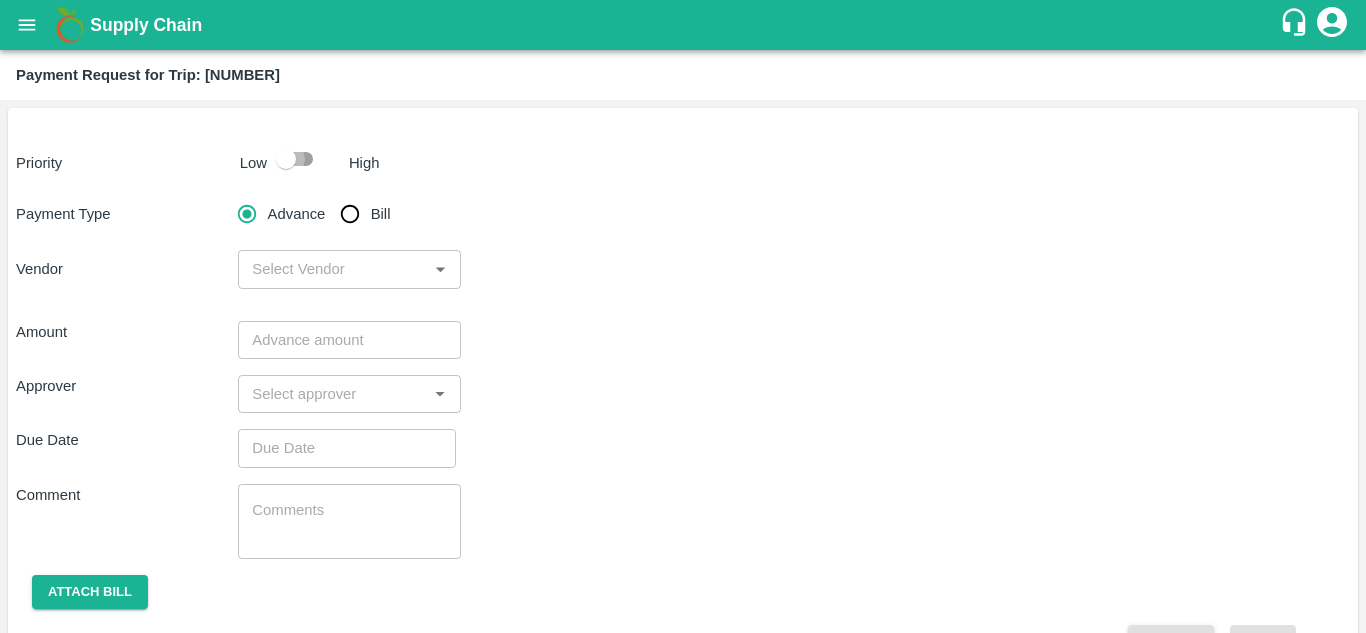 click at bounding box center [286, 159] 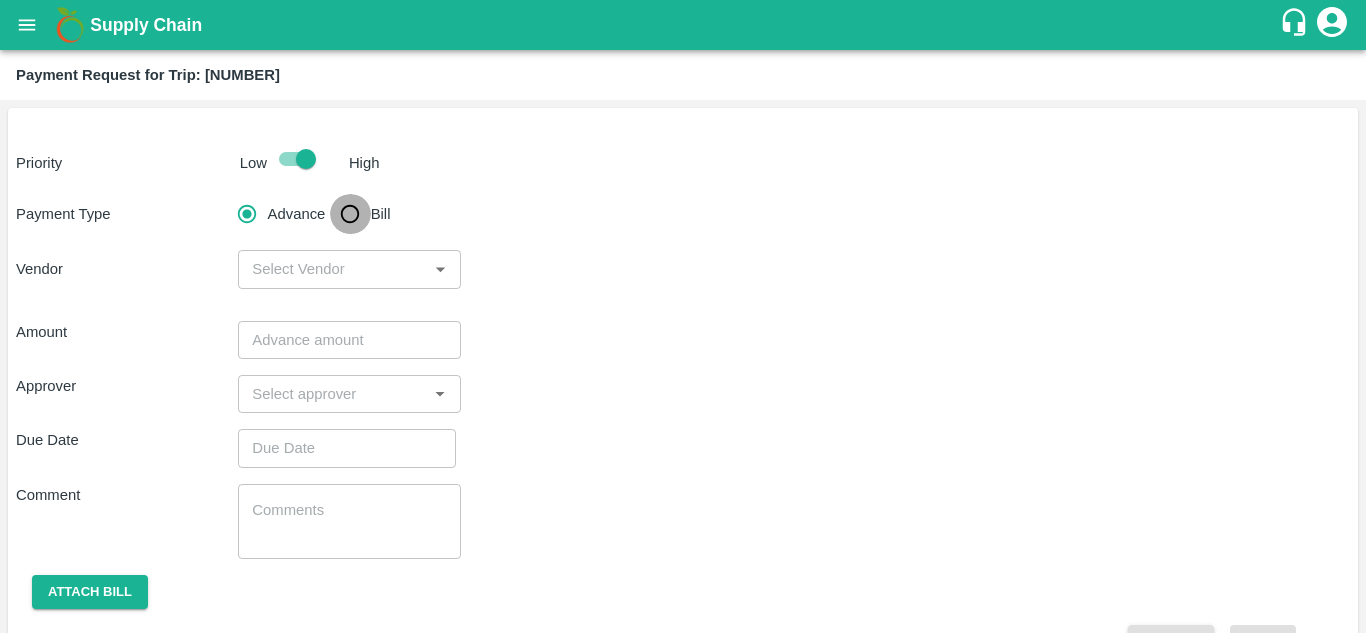 click on "Bill" at bounding box center (350, 214) 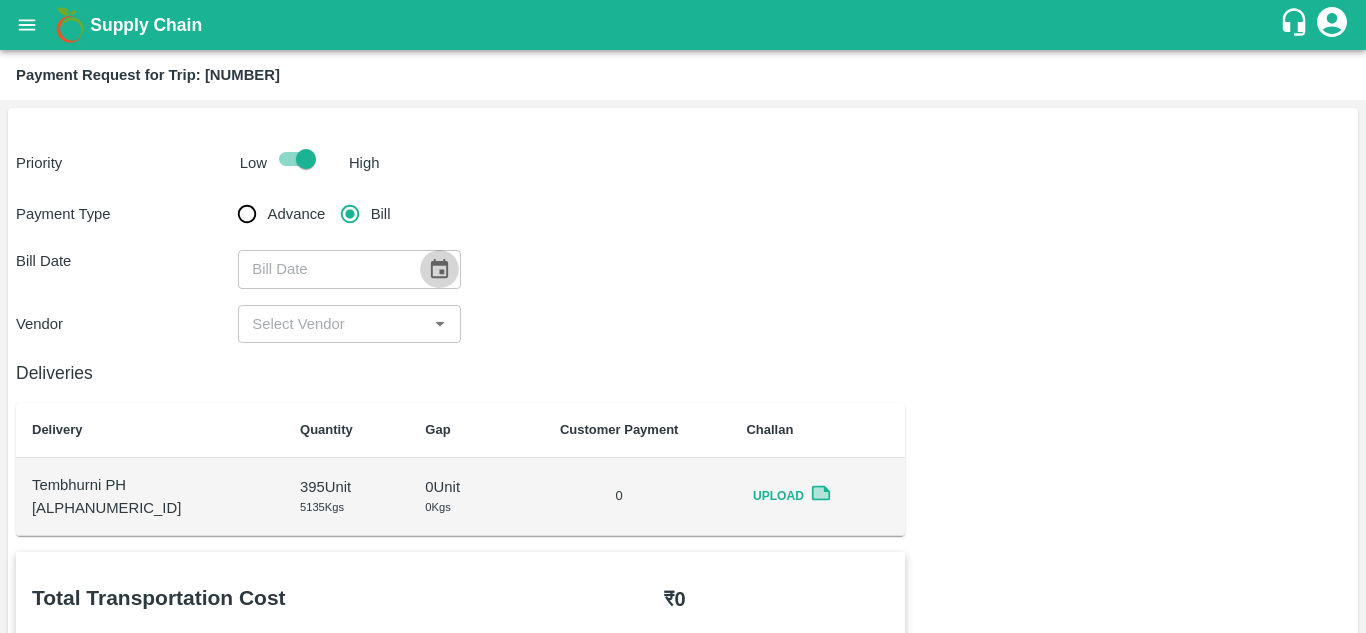 click 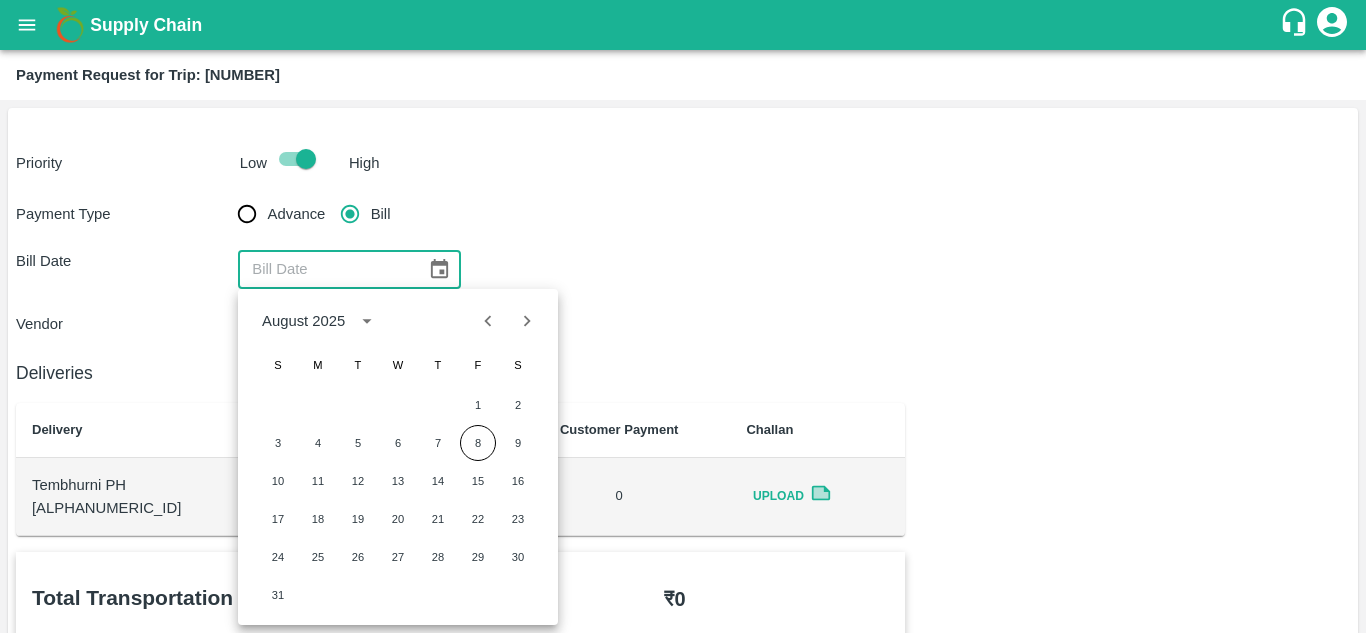 click 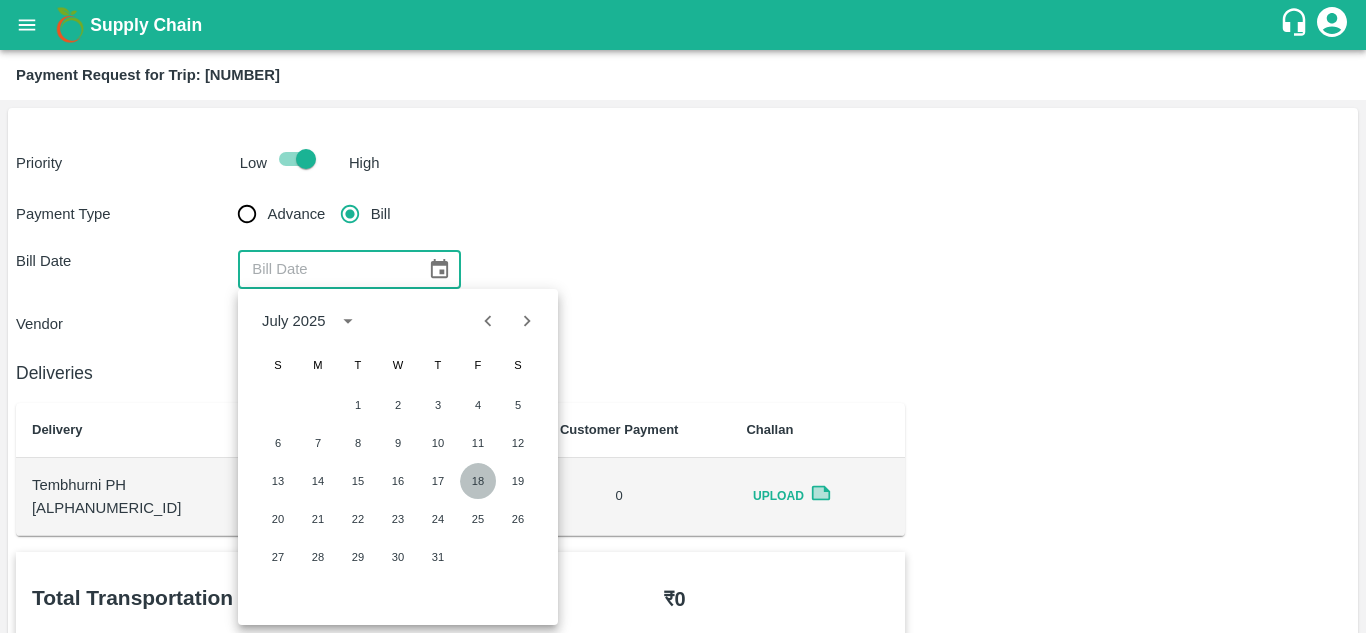 click on "18" at bounding box center (478, 481) 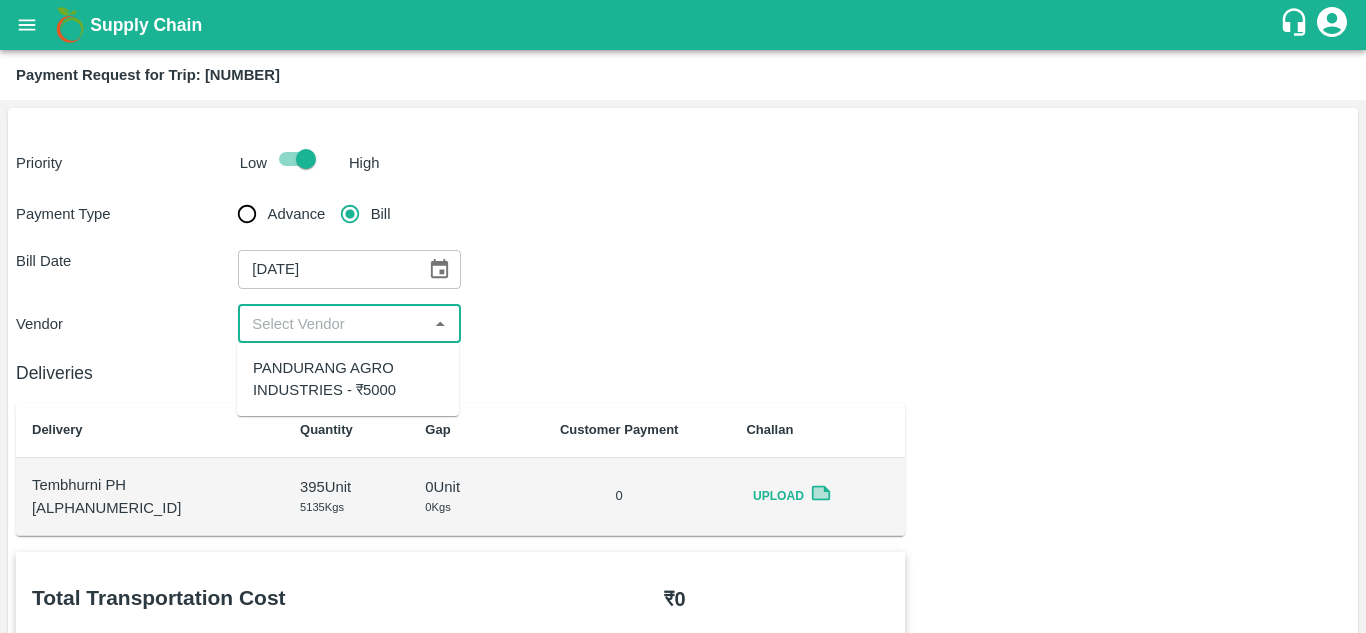 click at bounding box center (332, 324) 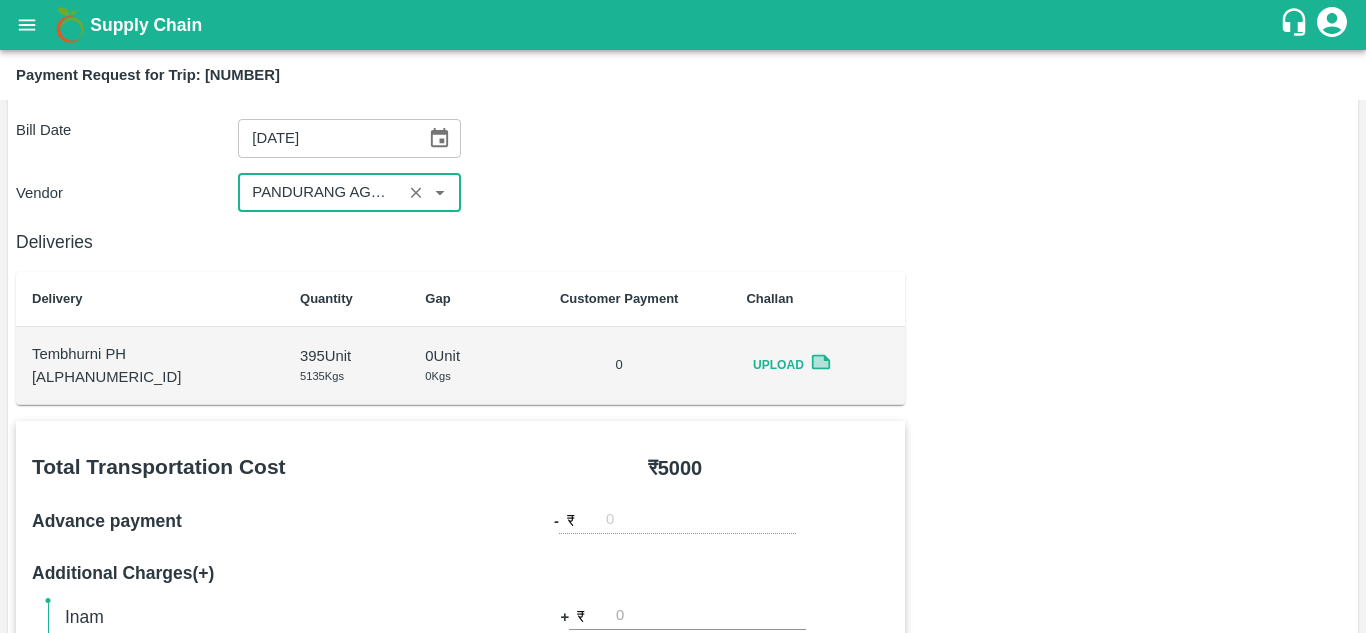 scroll, scrollTop: 139, scrollLeft: 0, axis: vertical 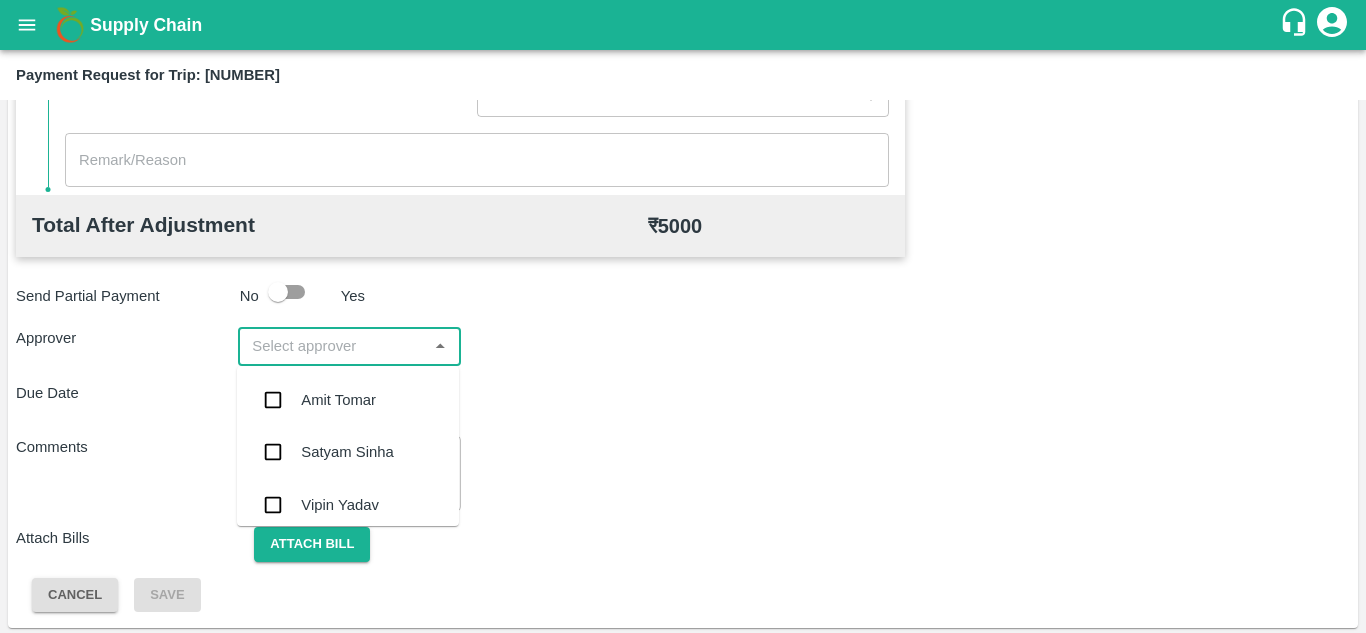 click at bounding box center (332, 346) 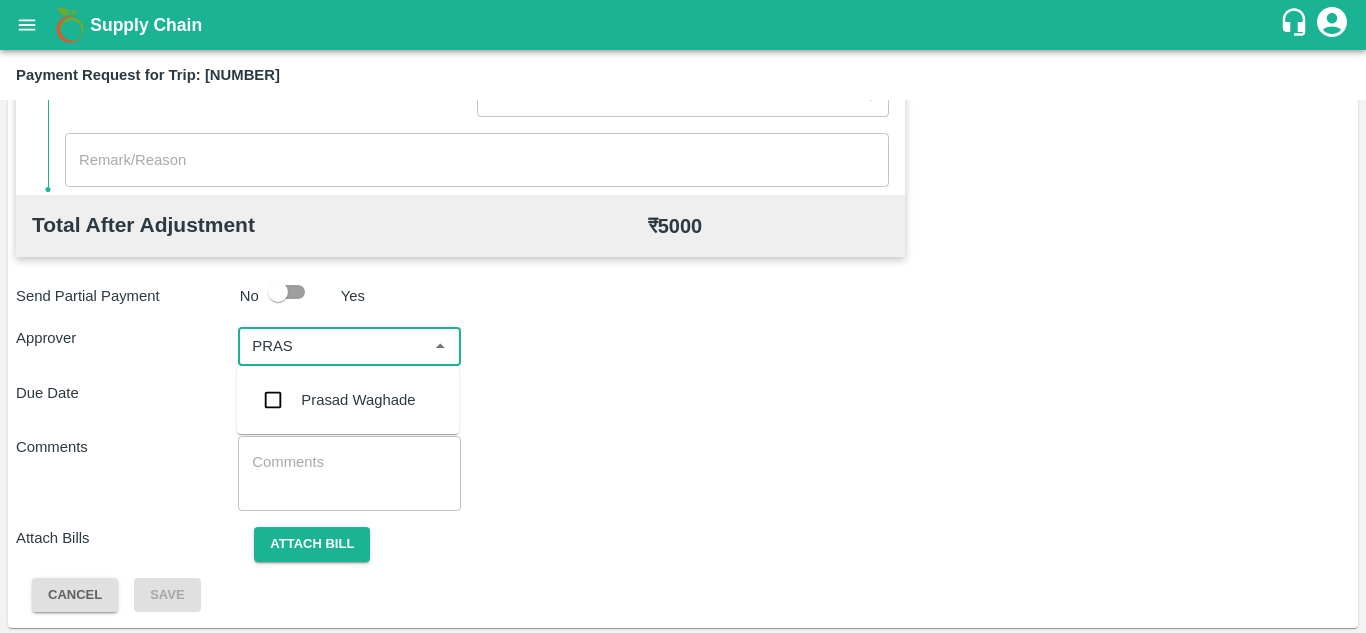 type on "PRASA" 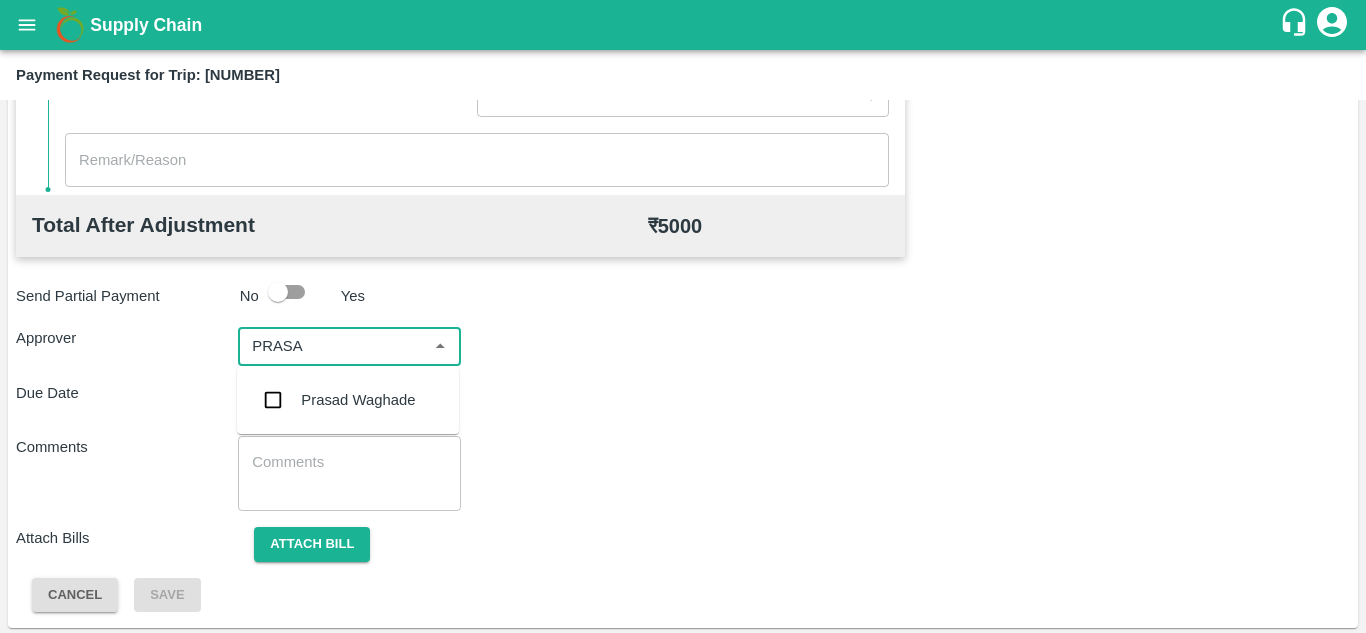 click on "Prasad Waghade" at bounding box center (358, 400) 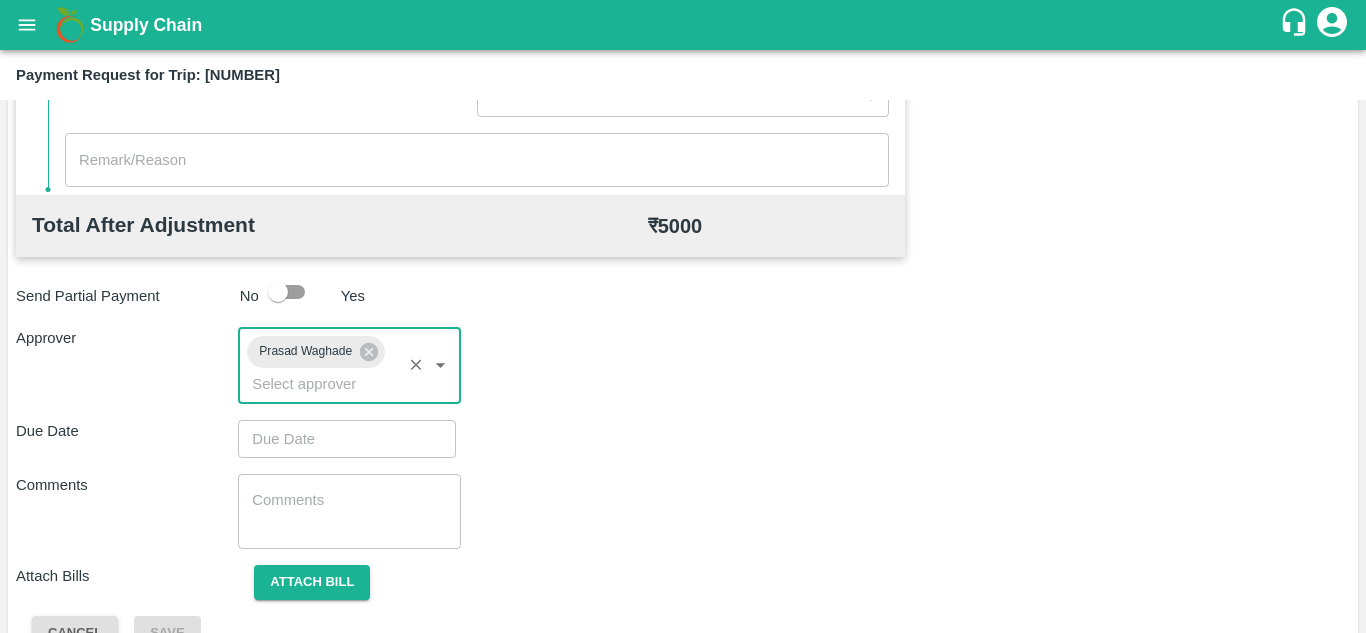 type on "DD/MM/YYYY hh:mm aa" 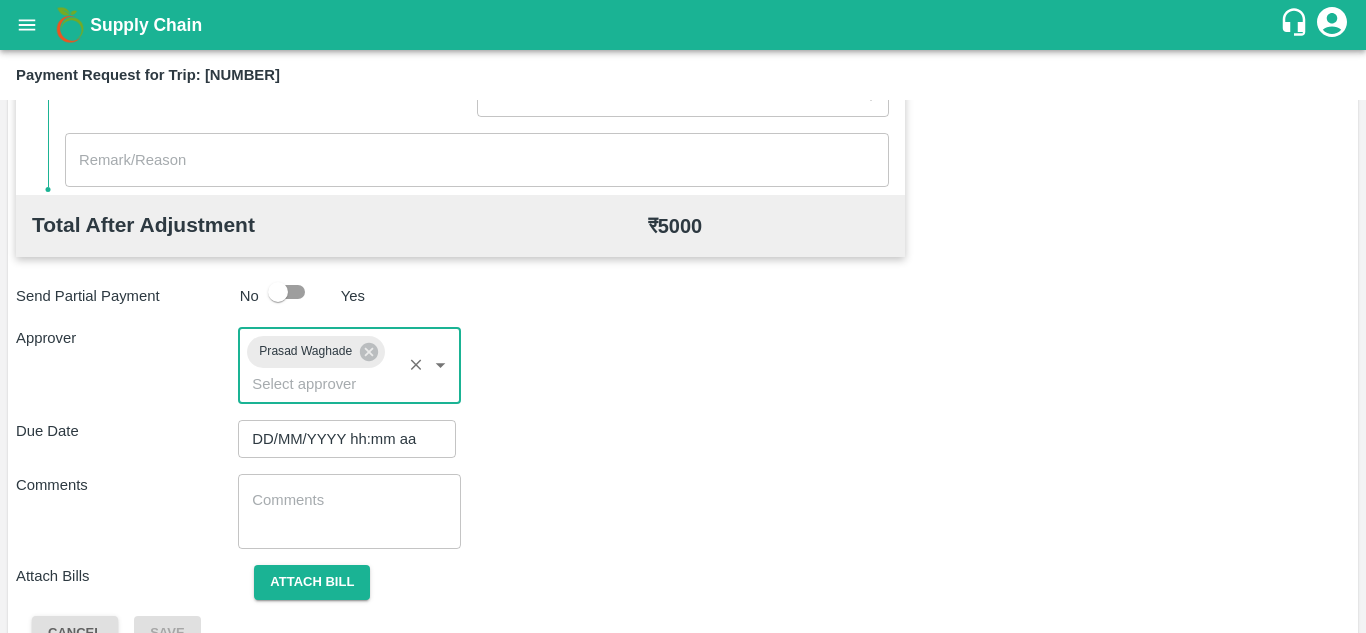 click on "DD/MM/YYYY hh:mm aa" at bounding box center (340, 439) 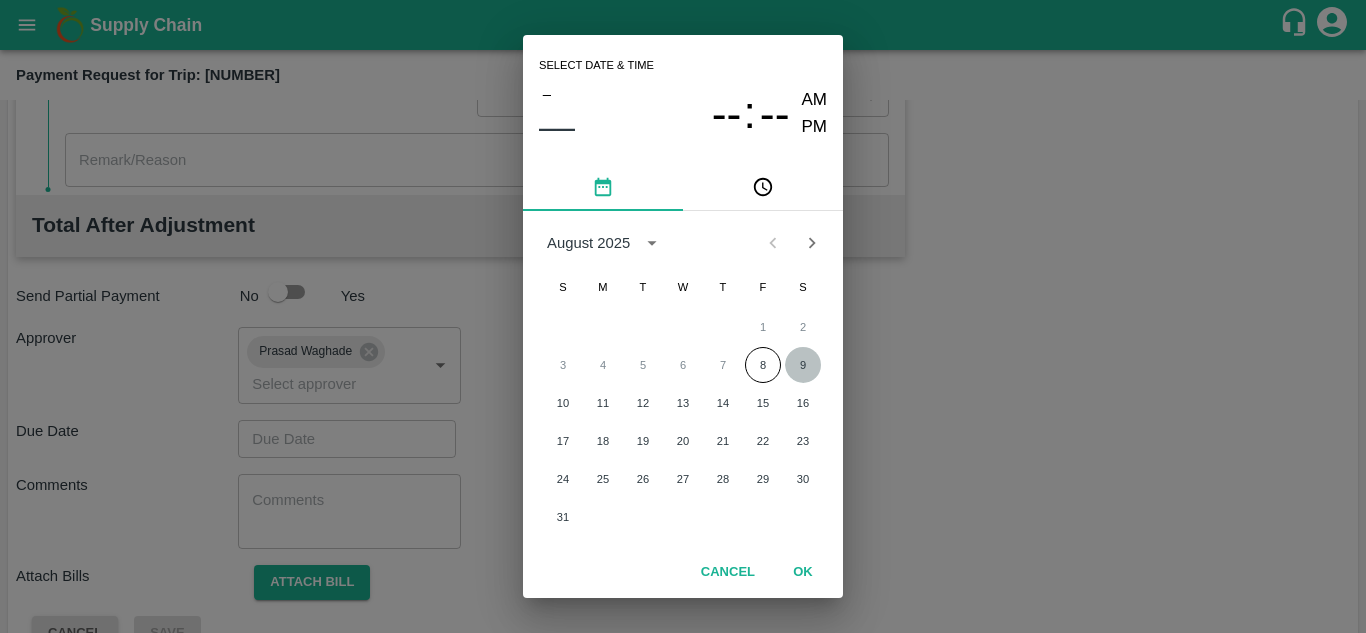 click on "9" at bounding box center (803, 365) 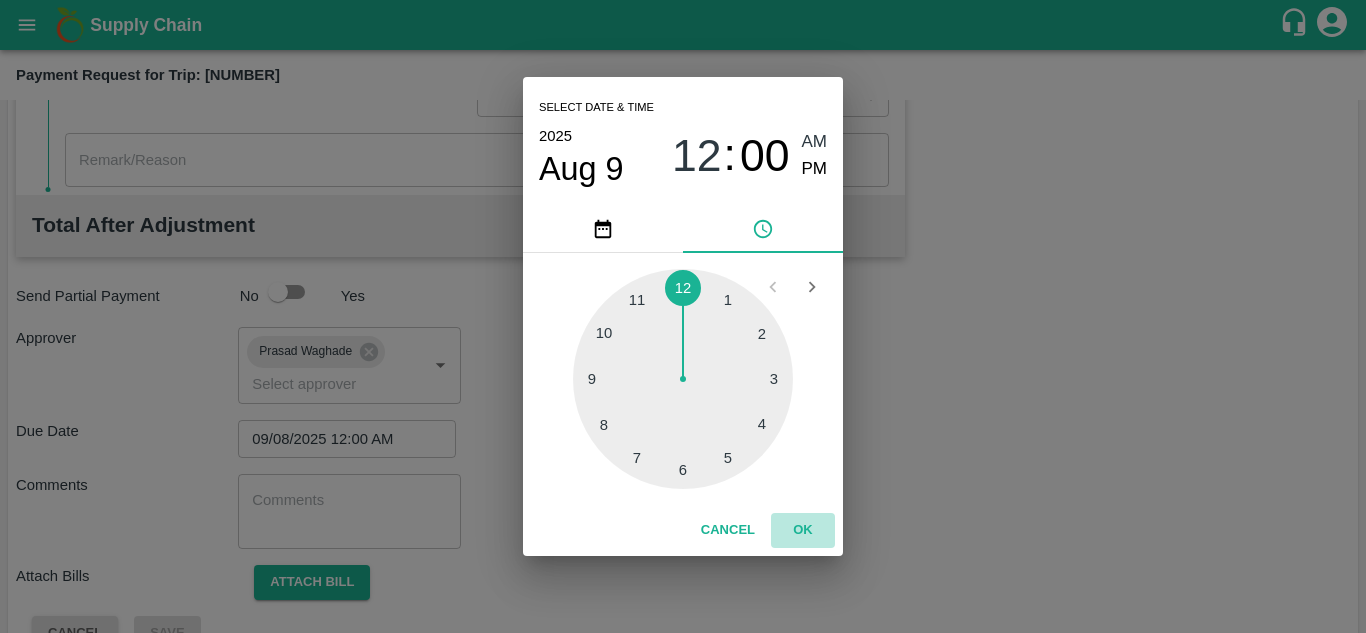 click on "OK" at bounding box center [803, 530] 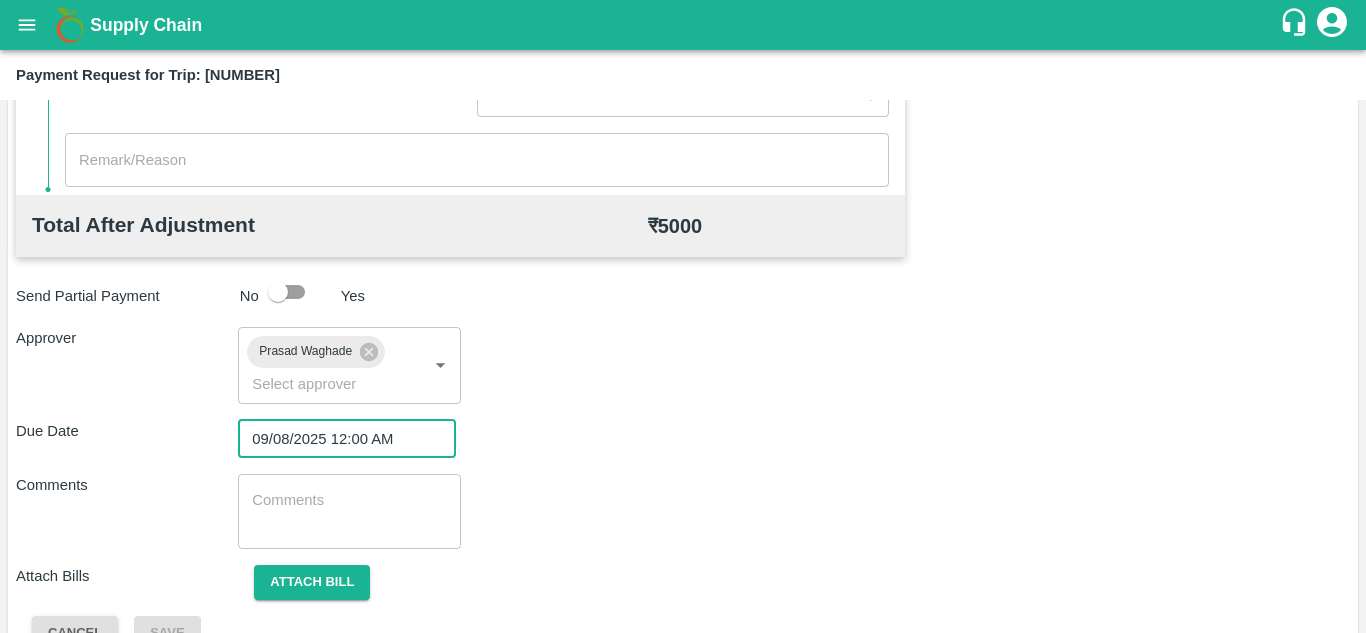 click on "09/08/2025 12:00 AM" at bounding box center (340, 439) 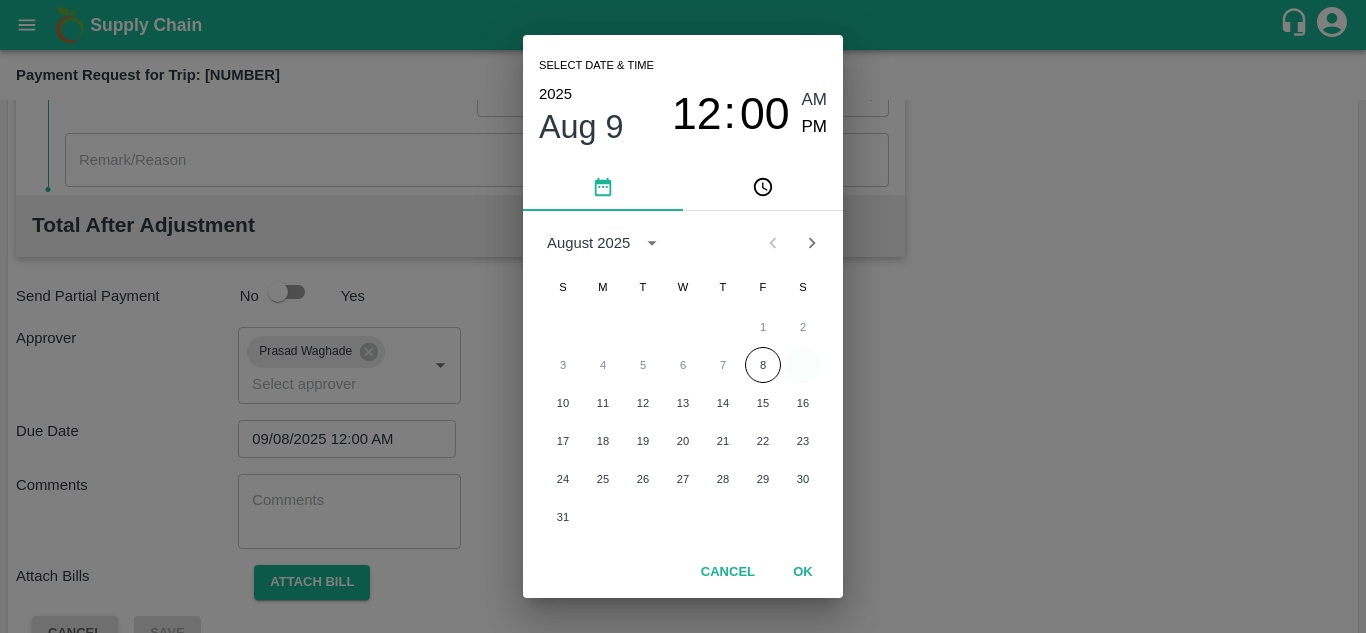 click on "9" at bounding box center (803, 365) 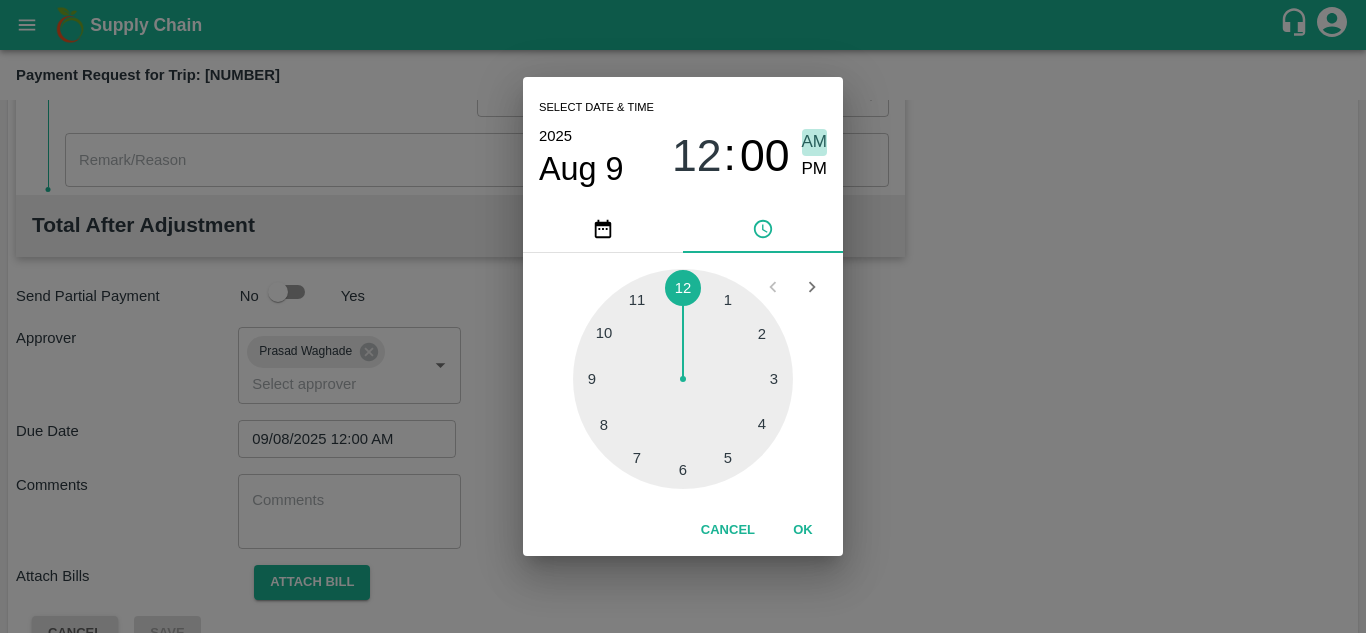 click on "AM" at bounding box center (815, 142) 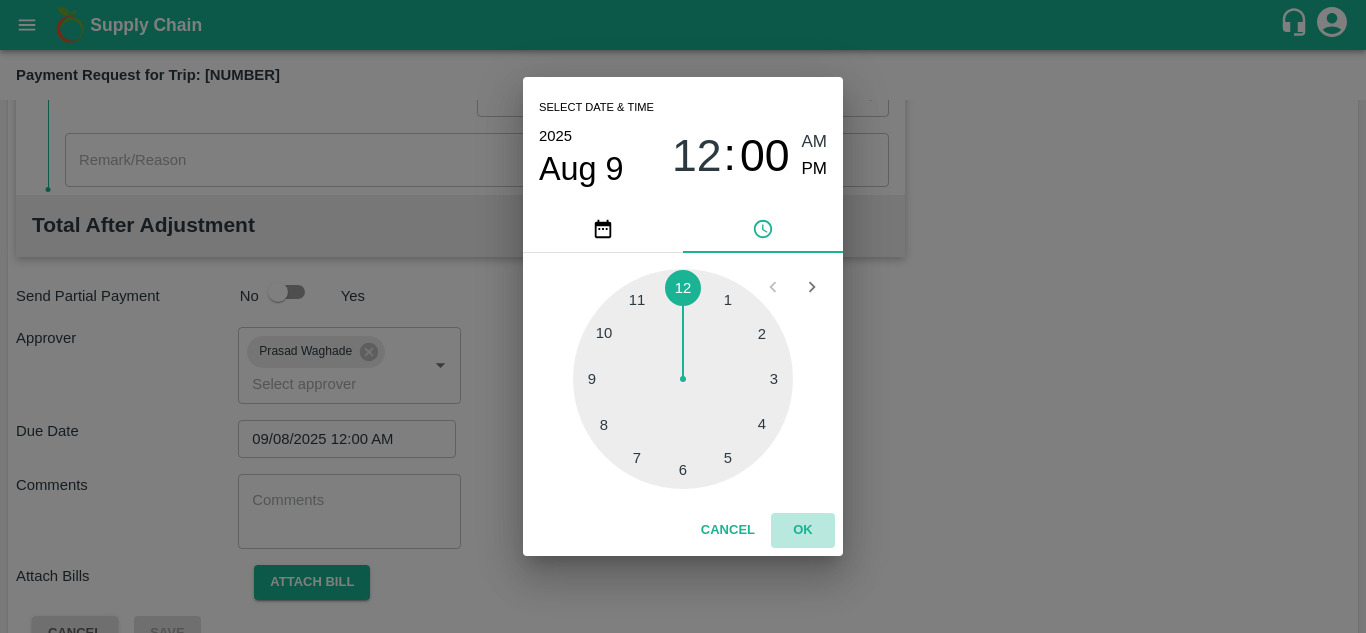 click on "OK" at bounding box center [803, 530] 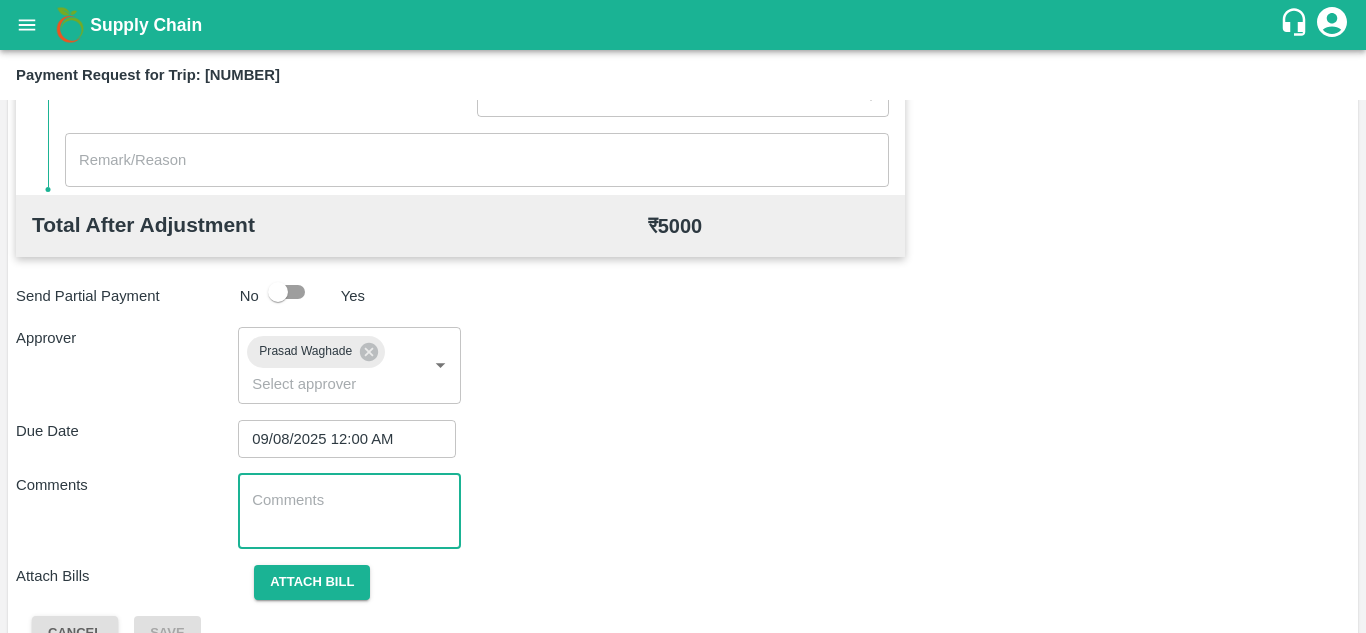 click at bounding box center (349, 511) 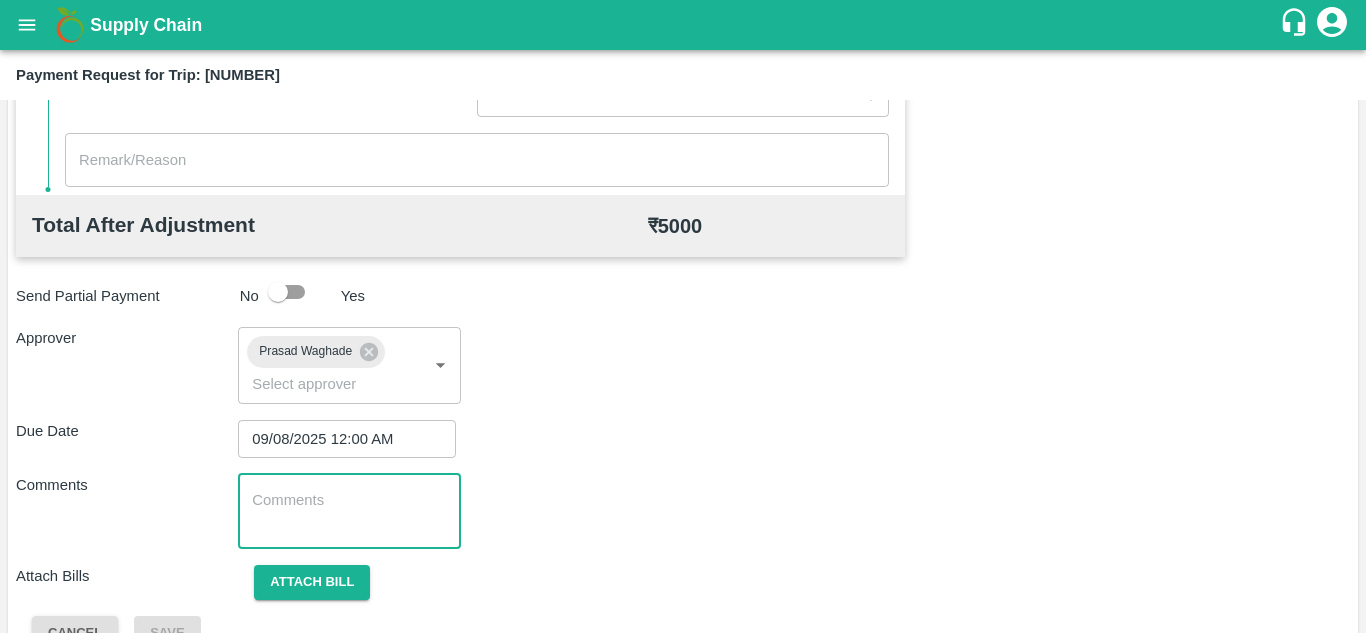 paste on "Transport Bill" 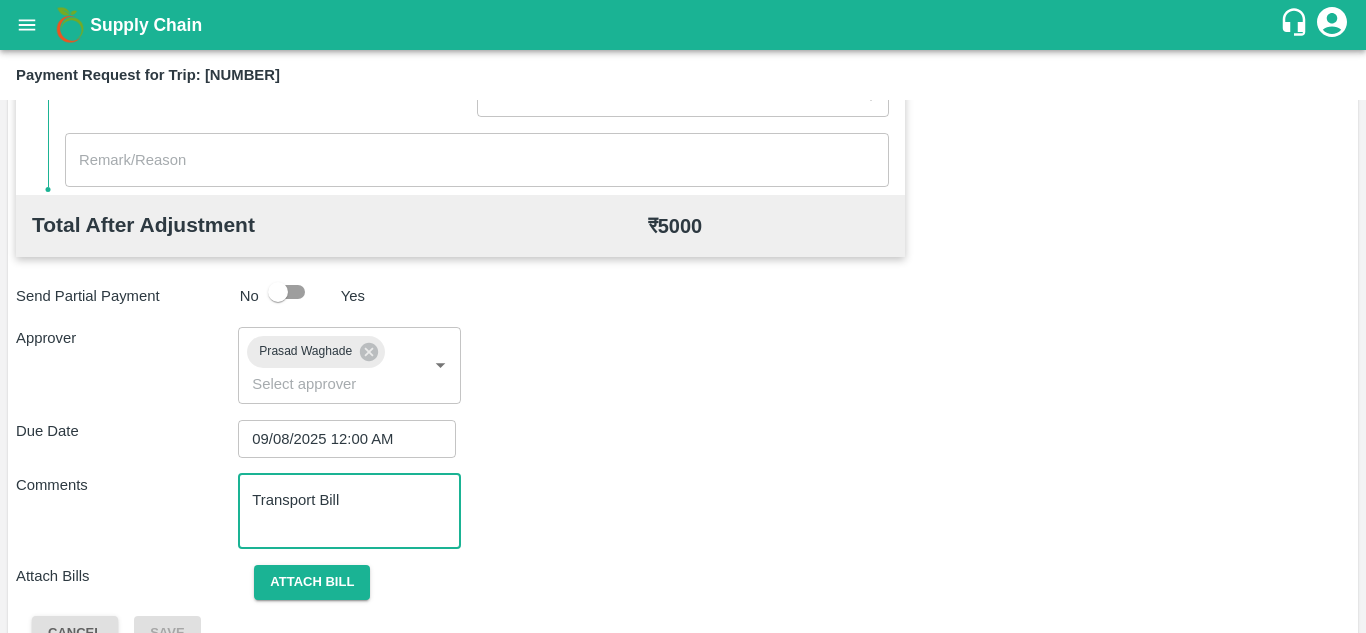 scroll, scrollTop: 948, scrollLeft: 0, axis: vertical 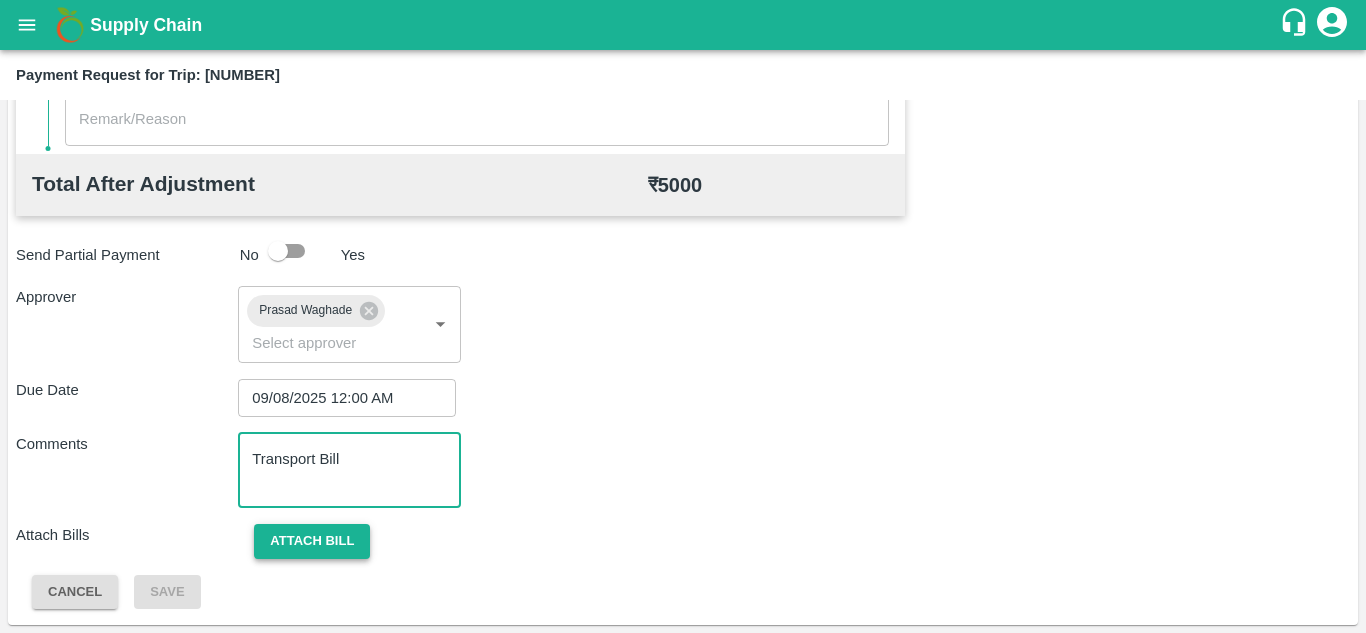 type on "Transport Bill" 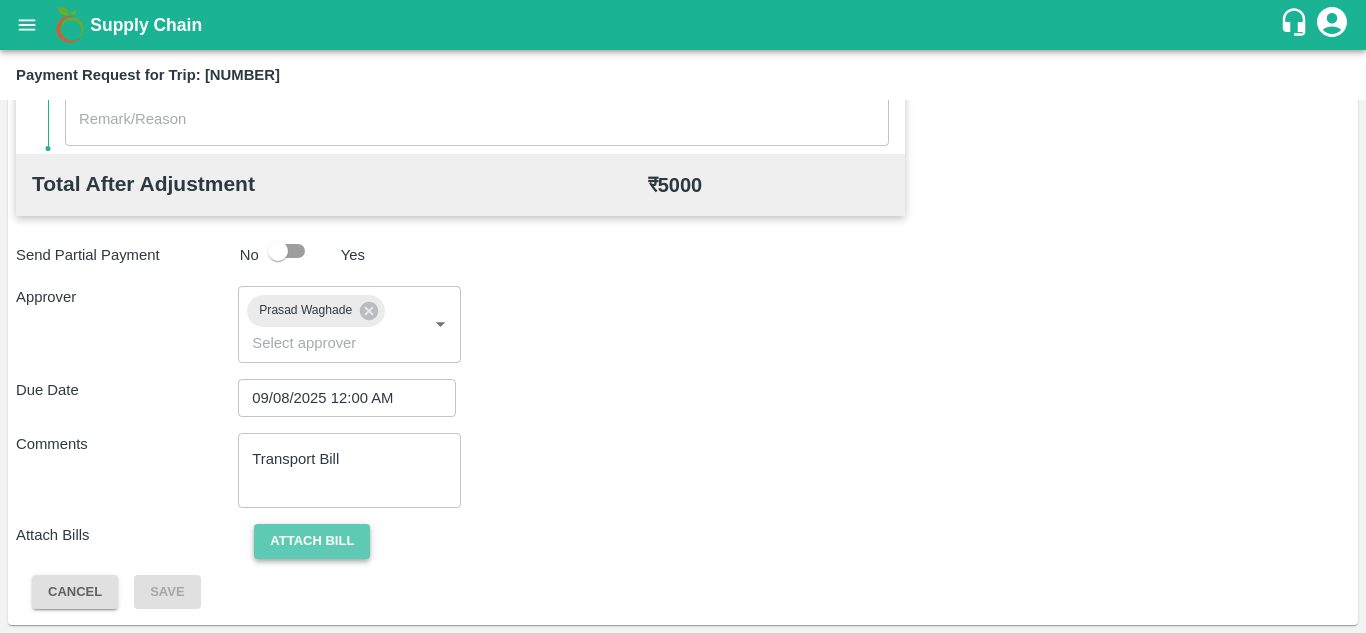 click on "Attach bill" at bounding box center (312, 541) 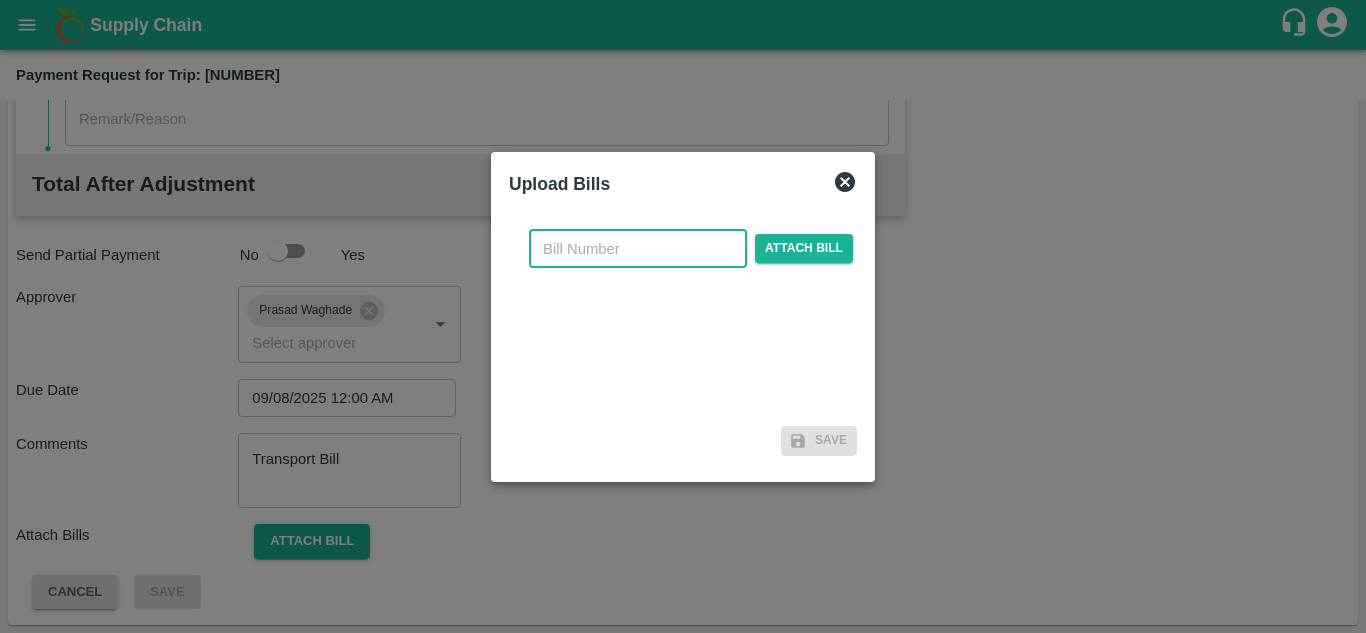 click at bounding box center [638, 249] 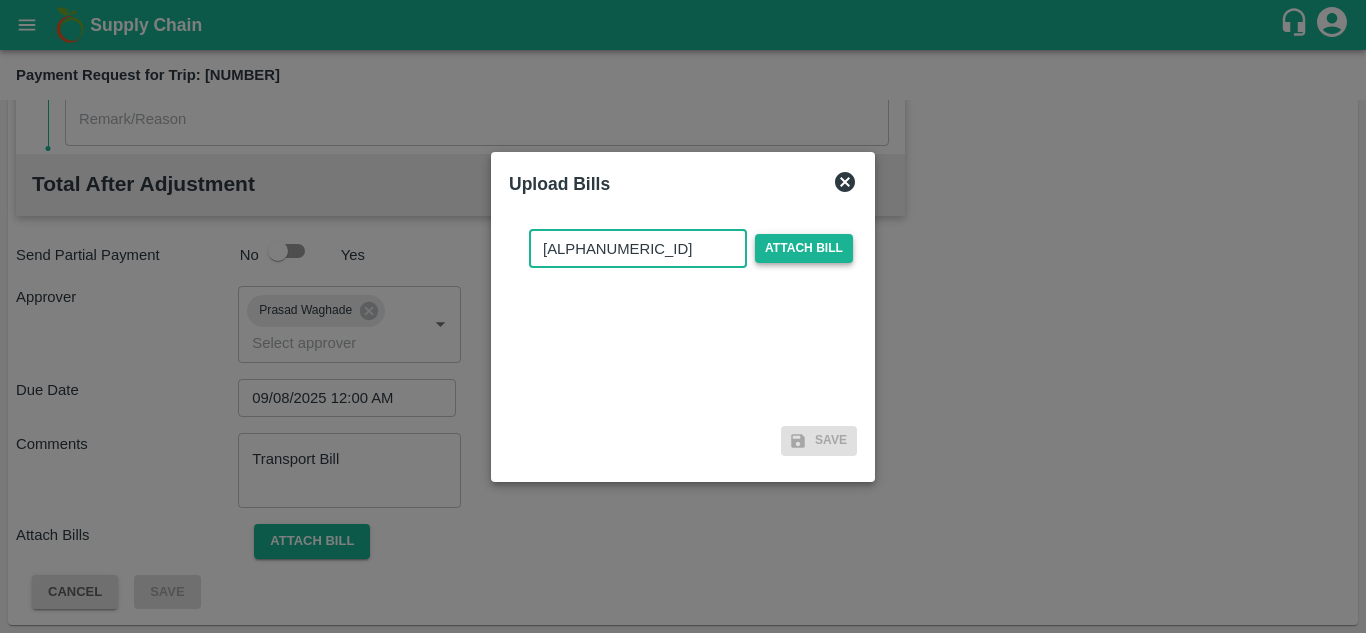 type on "PA/TR/43" 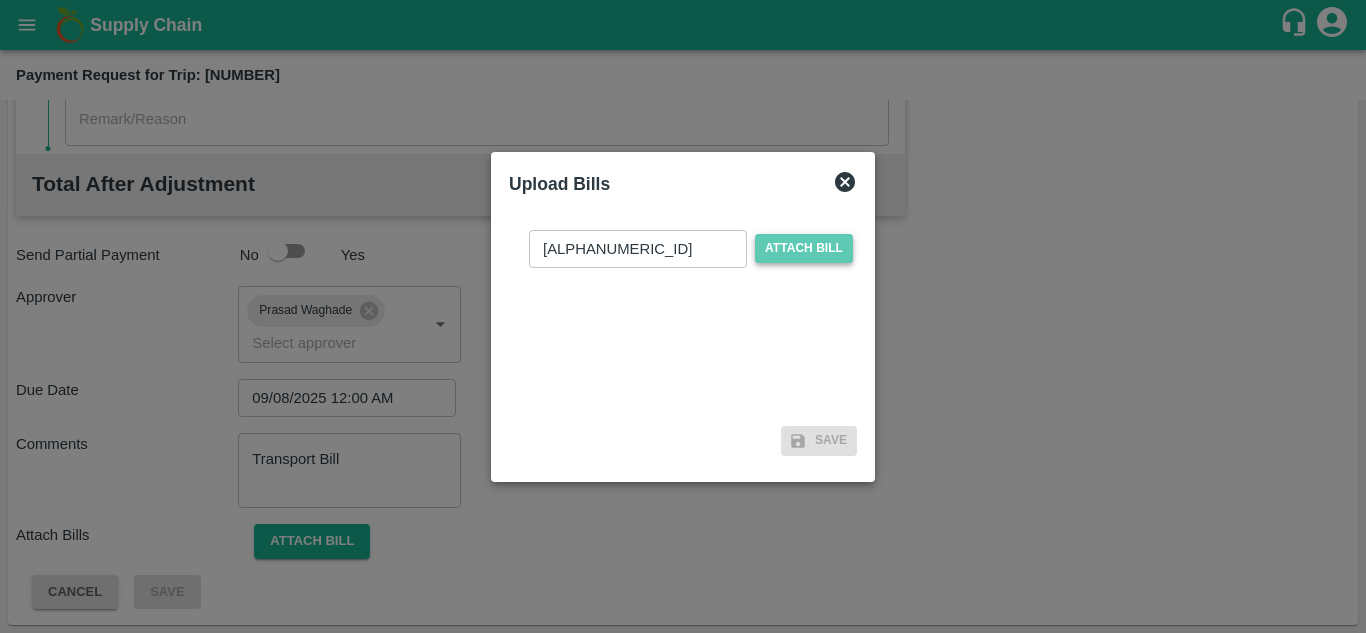 click on "Attach bill" at bounding box center [804, 248] 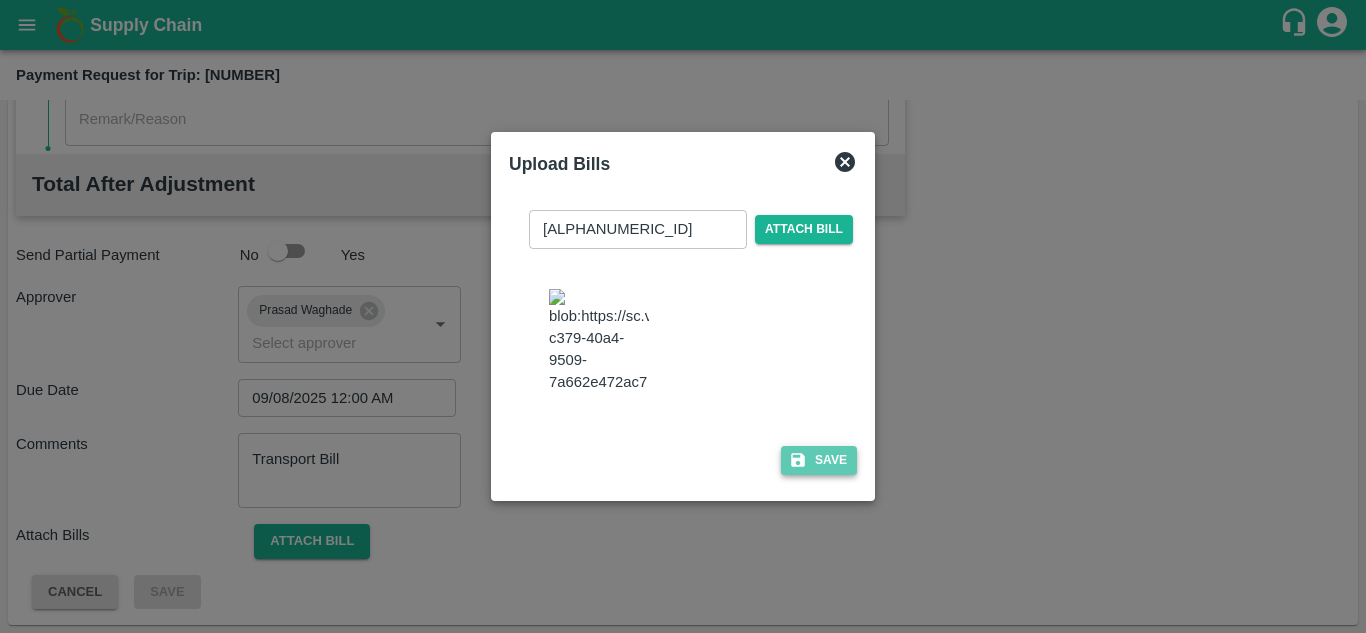 click on "Save" at bounding box center [819, 460] 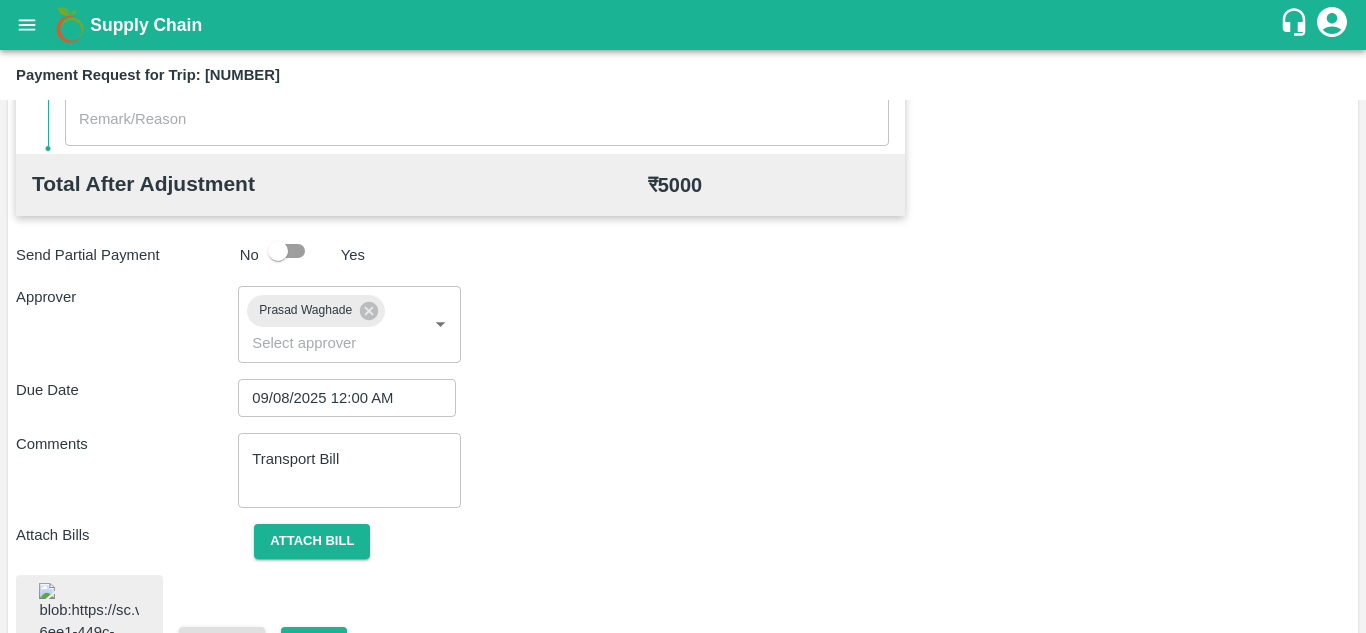 scroll, scrollTop: 1097, scrollLeft: 0, axis: vertical 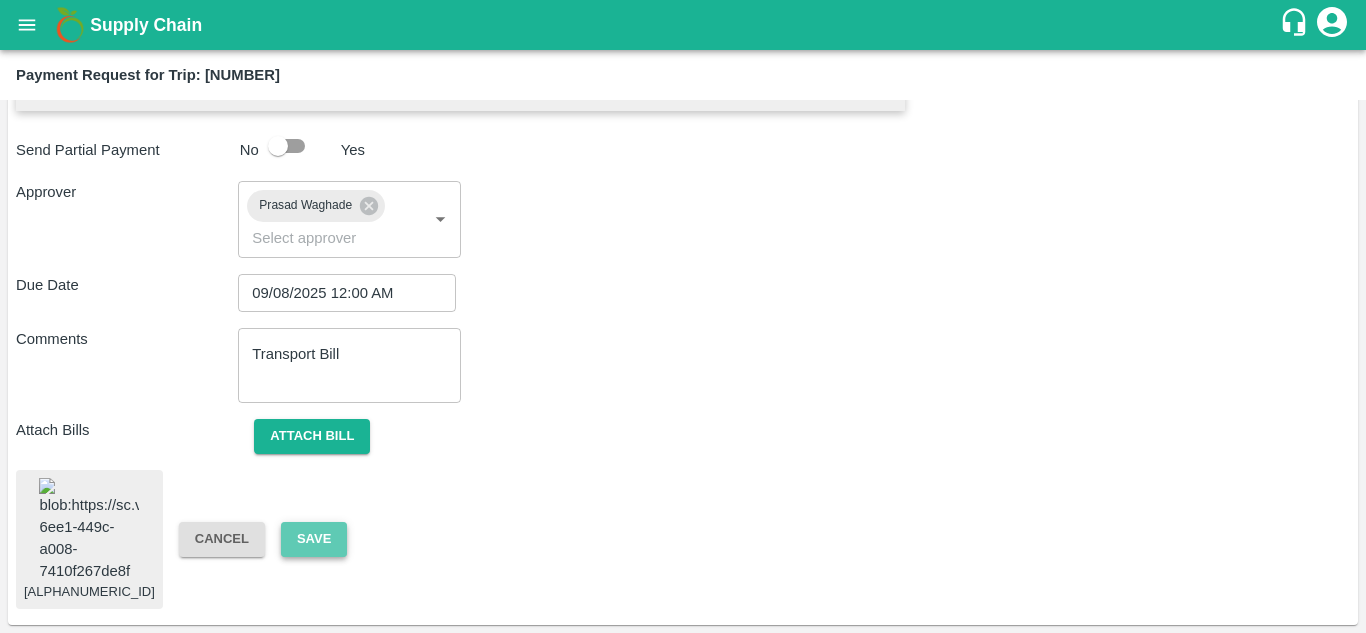 click on "Save" at bounding box center (314, 539) 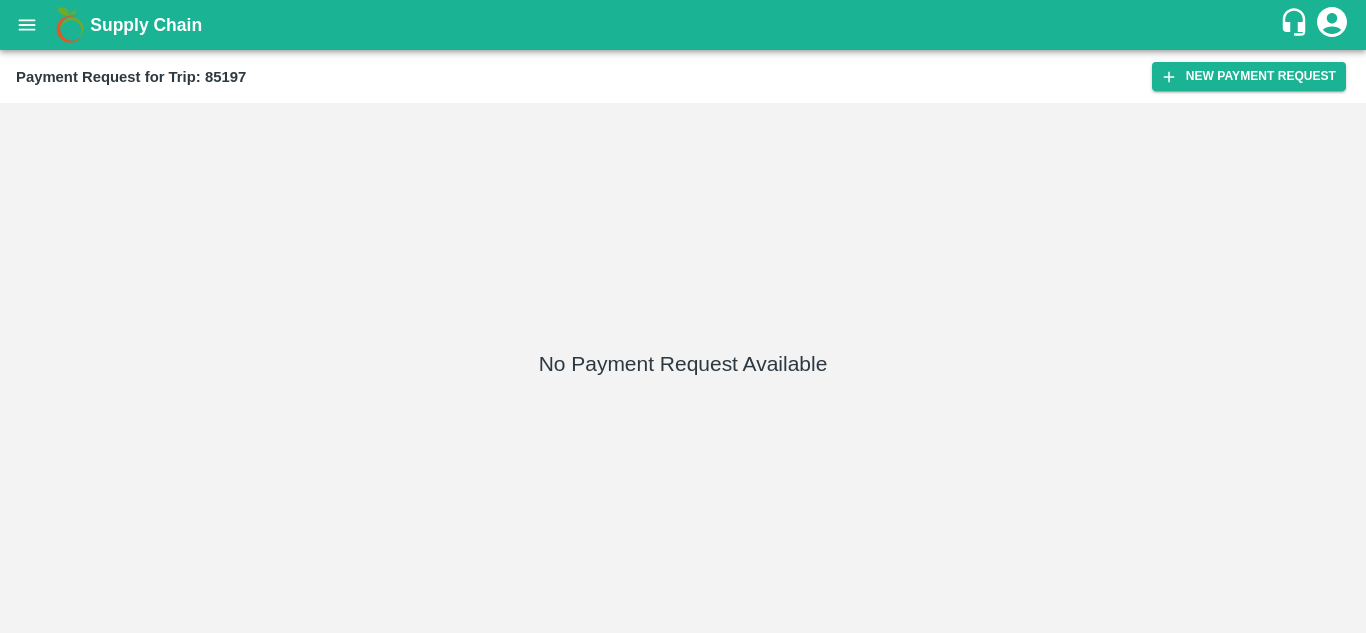 scroll, scrollTop: 0, scrollLeft: 0, axis: both 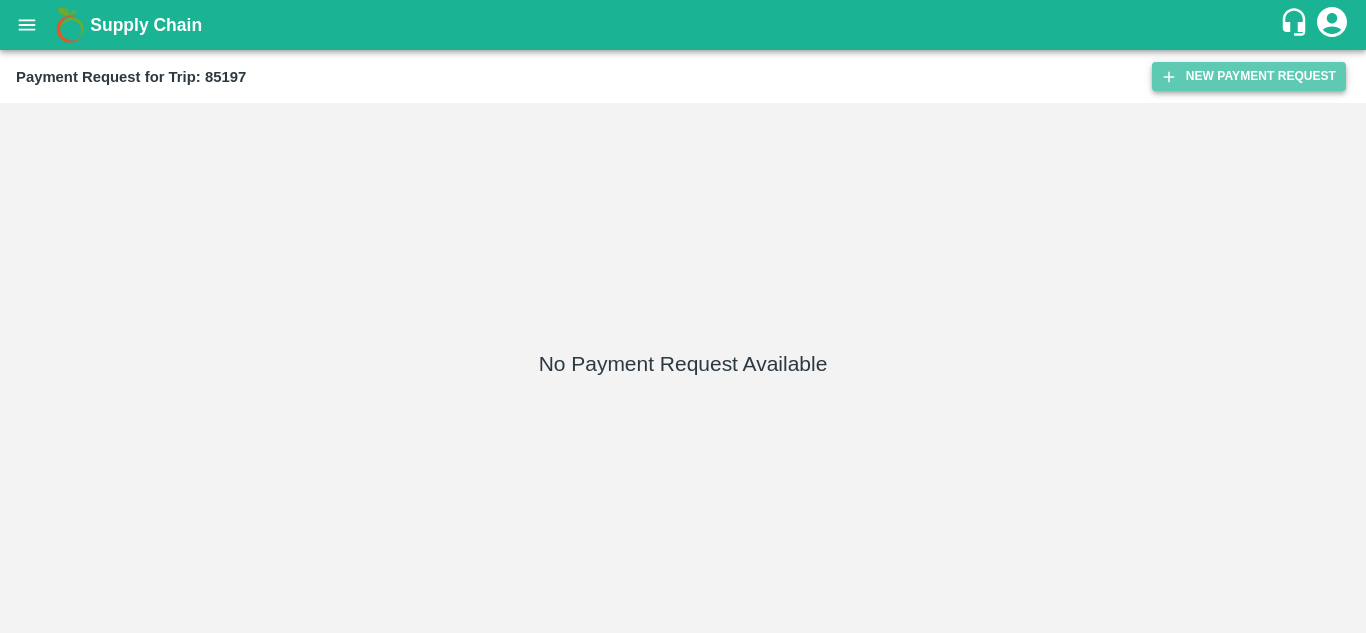 click on "New Payment Request" at bounding box center (1249, 76) 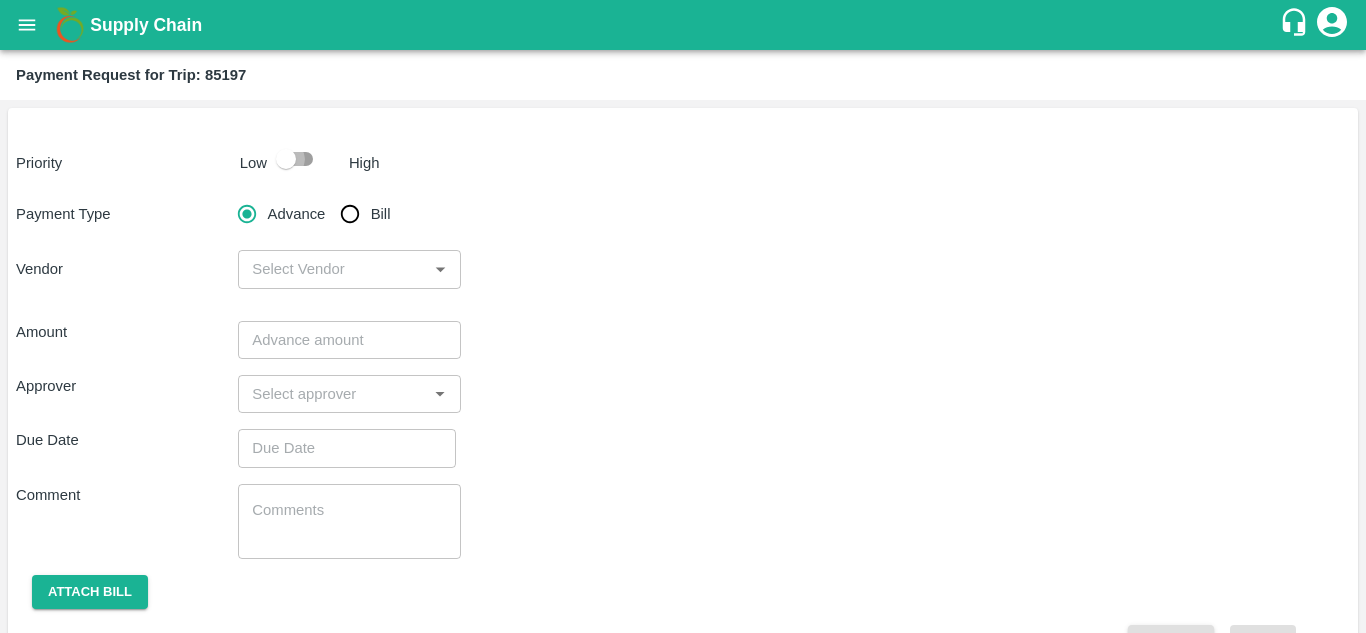 click at bounding box center [286, 159] 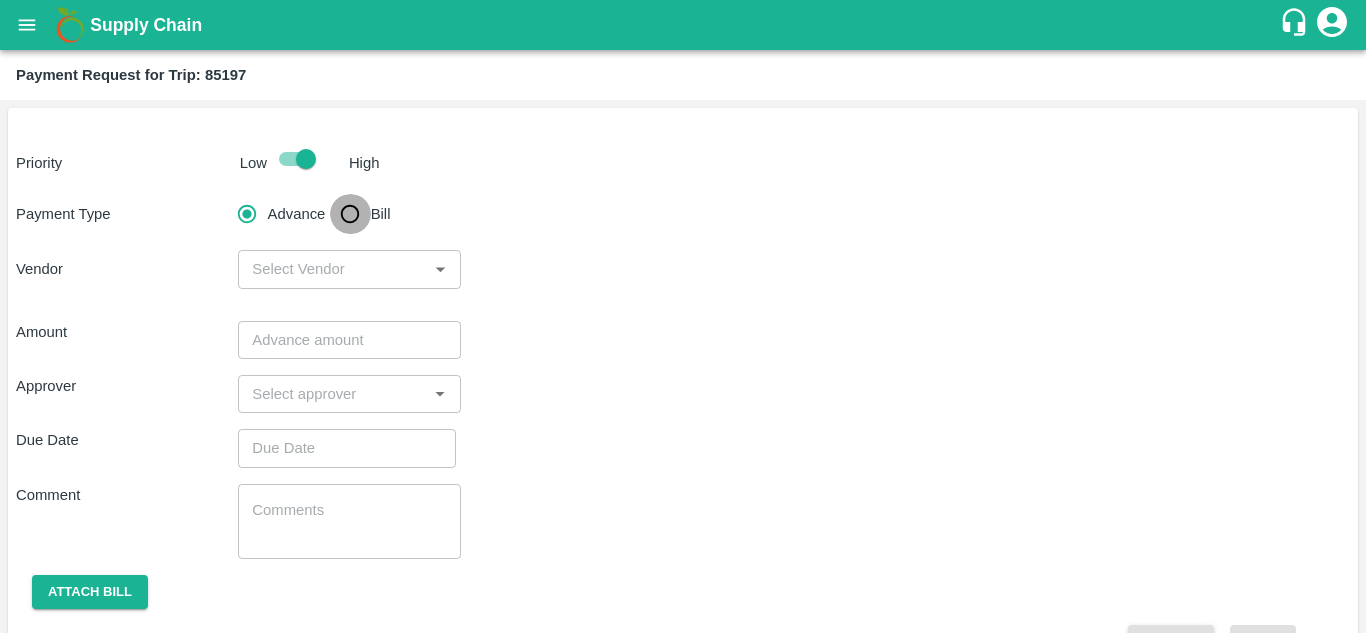 click on "Bill" at bounding box center [350, 214] 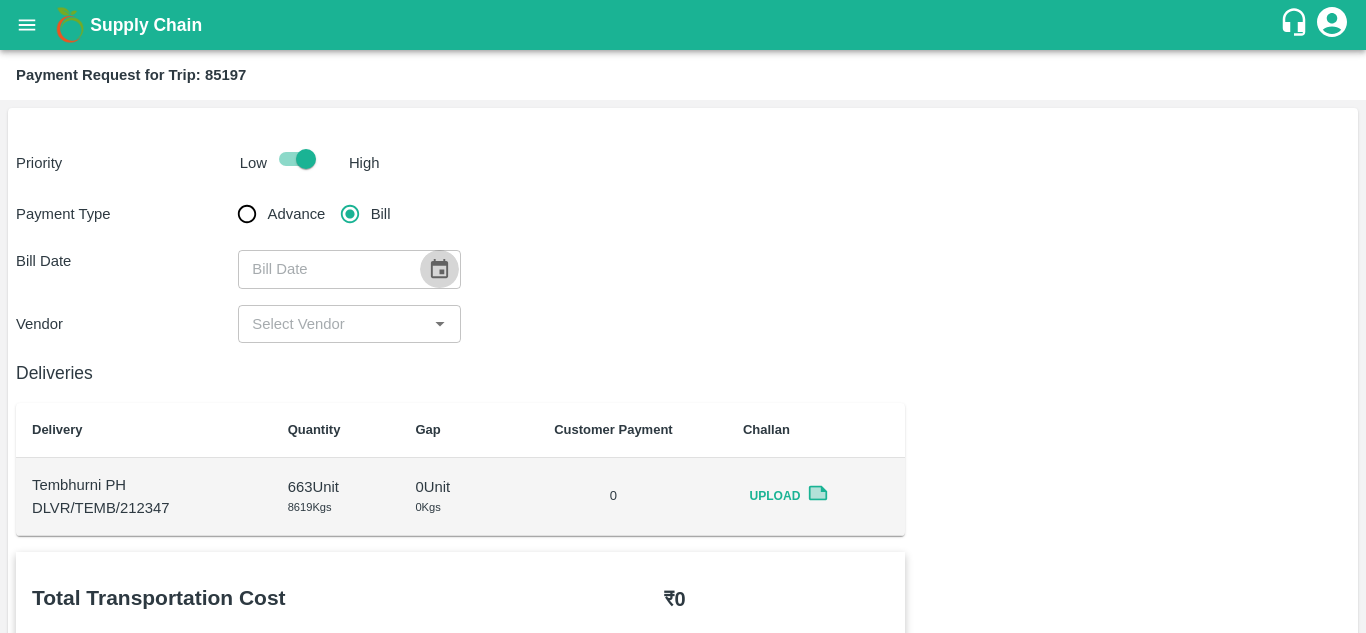 click 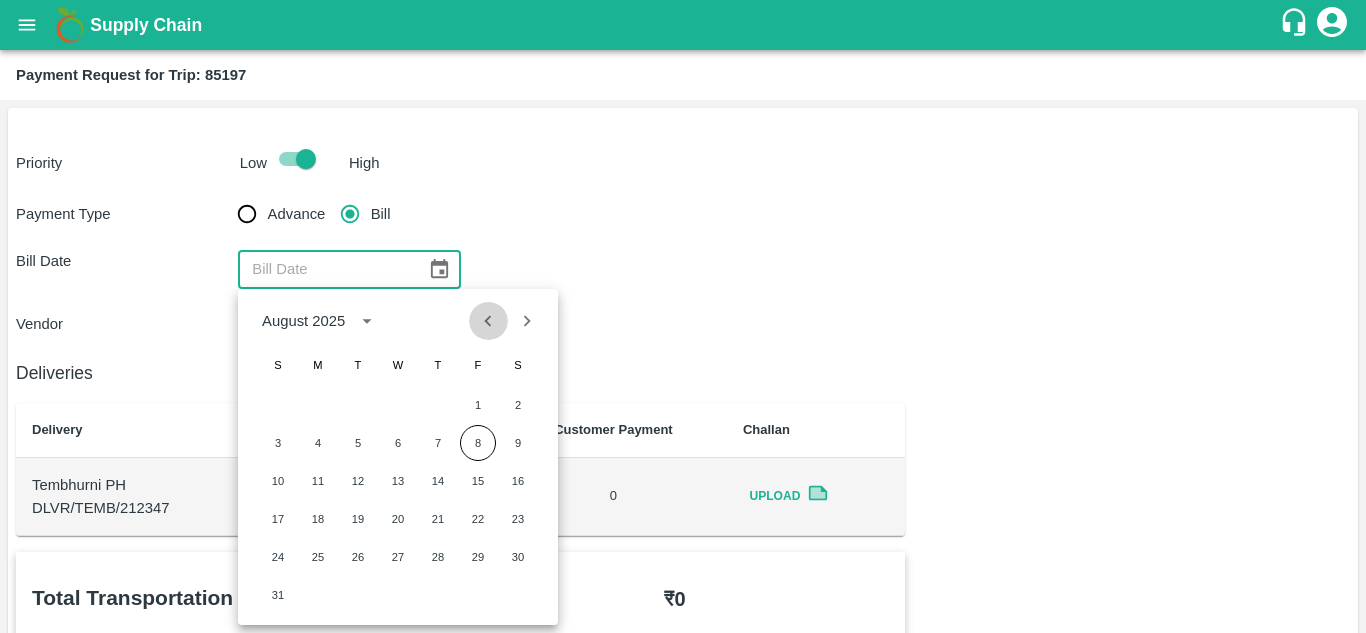 click 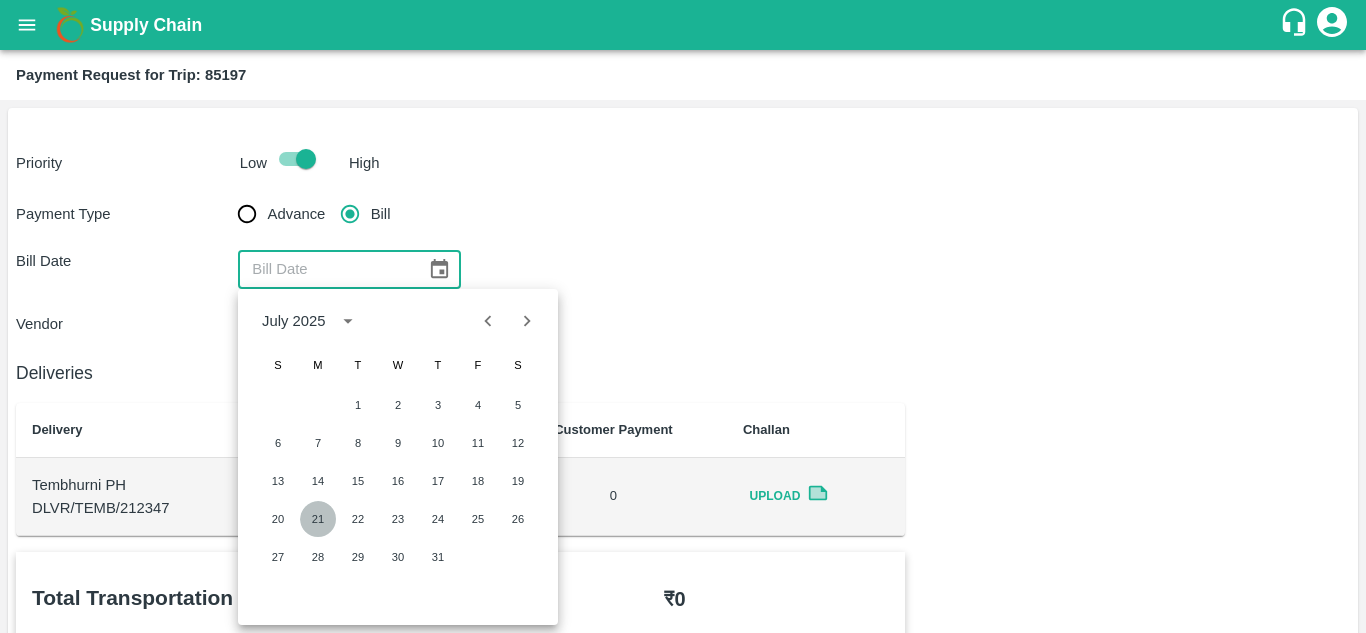 click on "21" at bounding box center [318, 519] 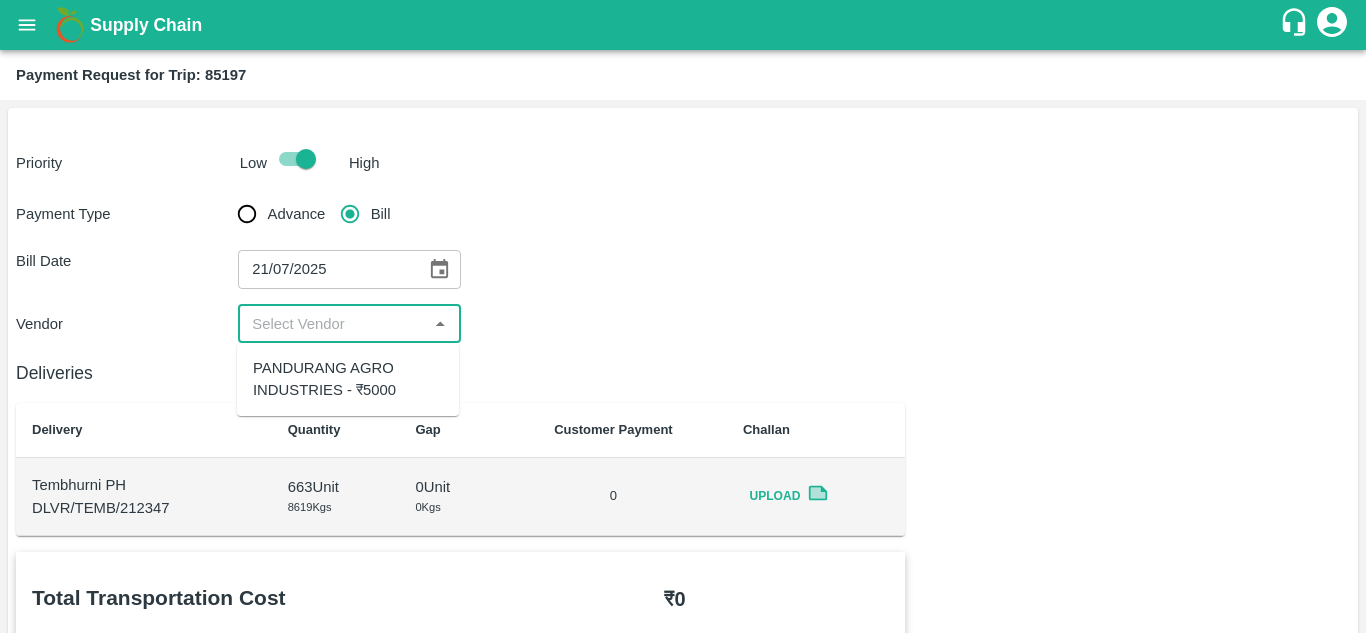 click at bounding box center [332, 324] 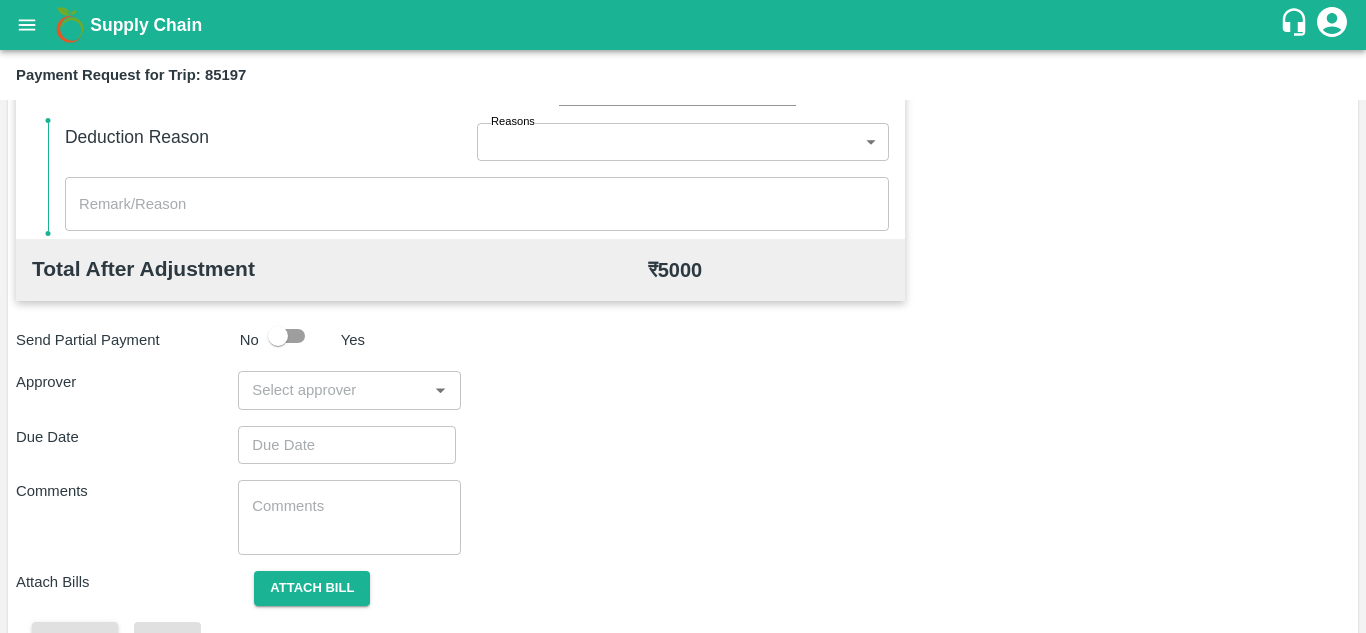scroll, scrollTop: 862, scrollLeft: 0, axis: vertical 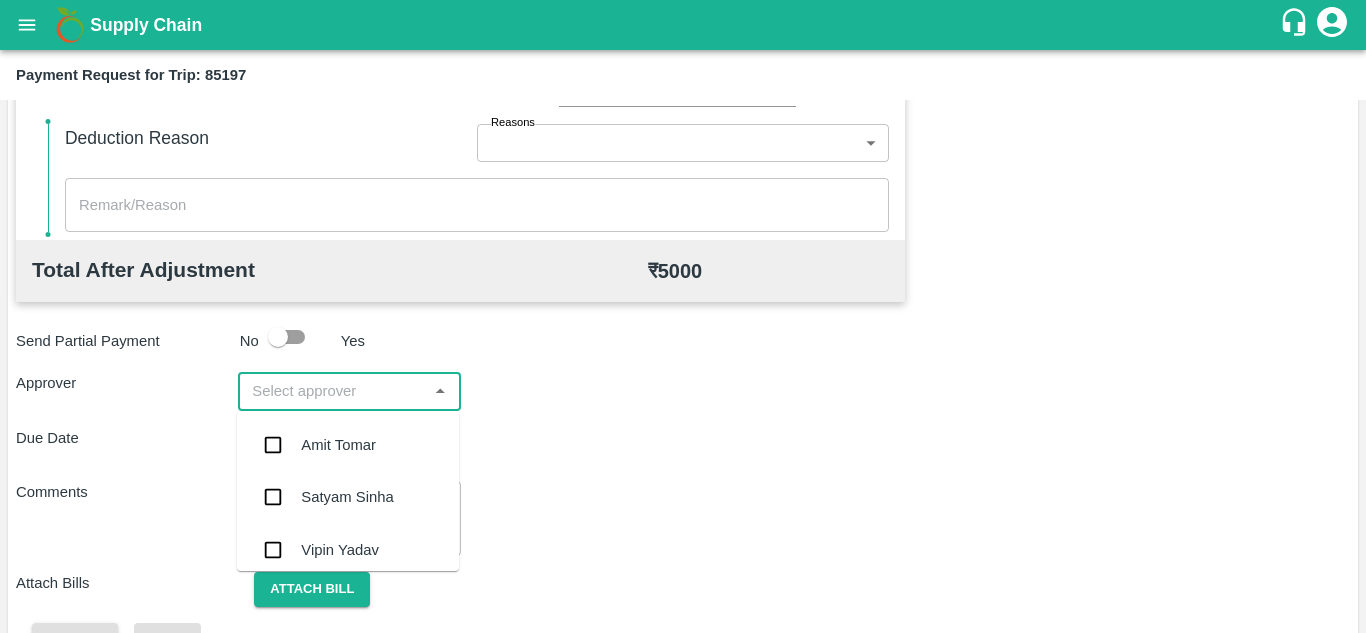 click at bounding box center (332, 391) 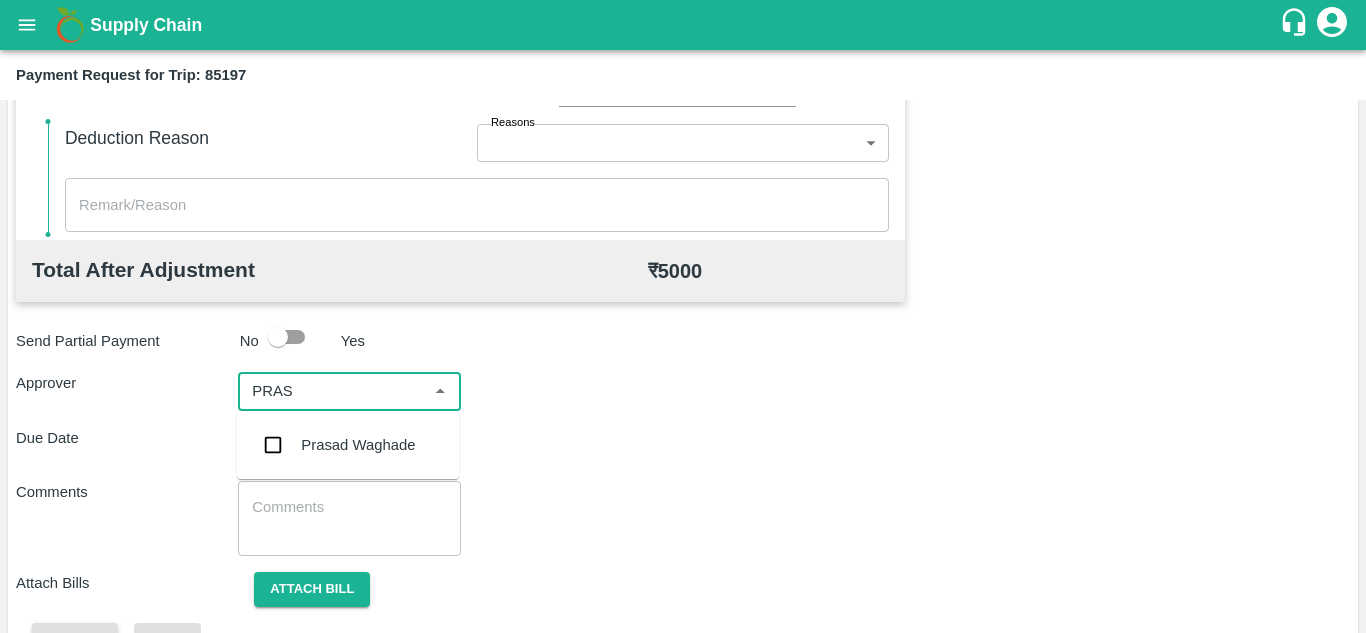 type on "PRASA" 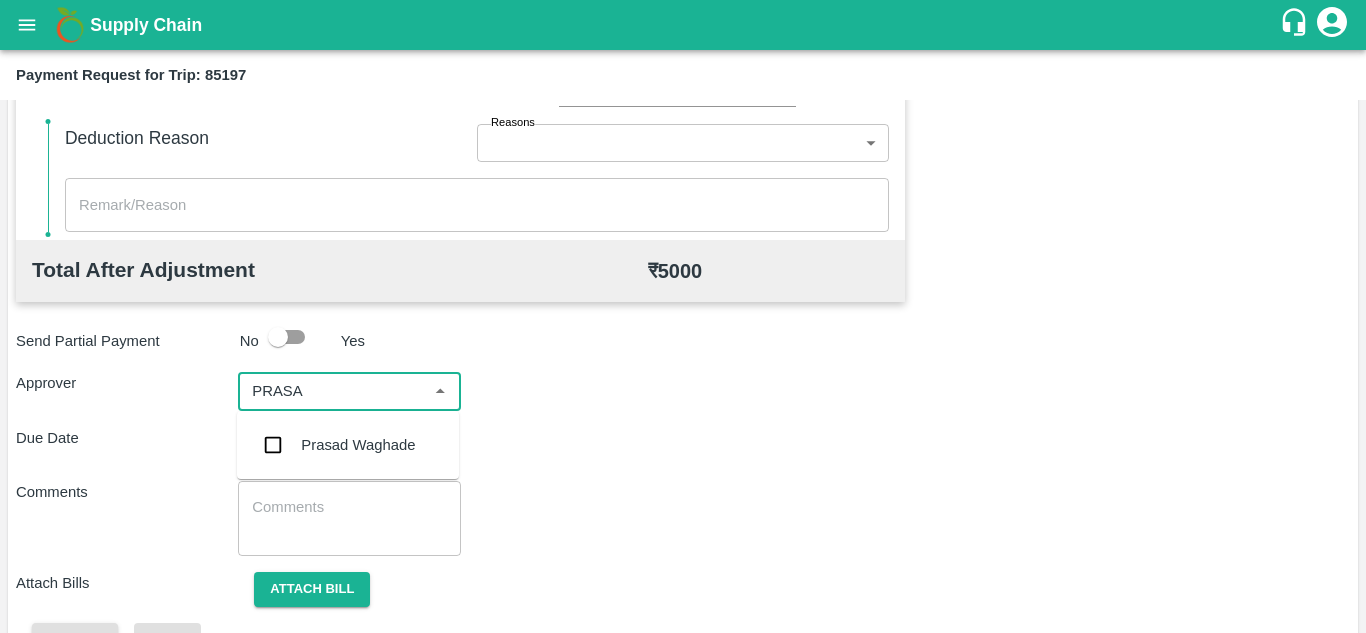 click on "Prasad Waghade" at bounding box center (358, 445) 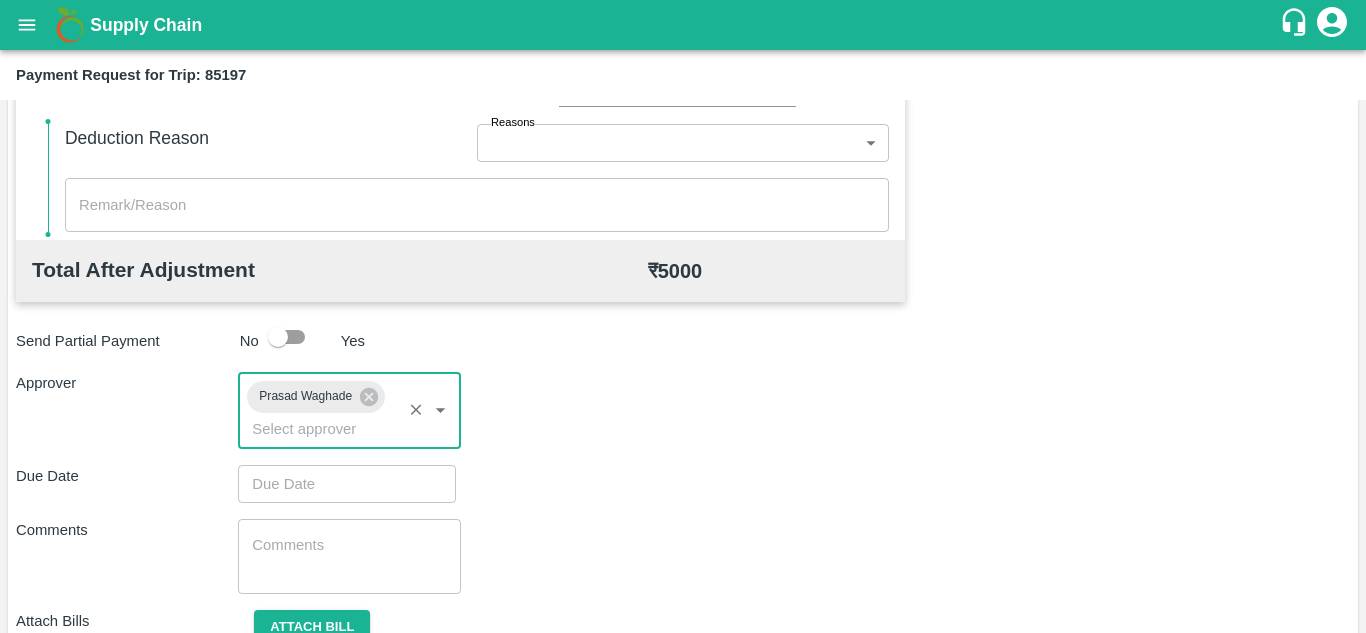 type on "DD/MM/YYYY hh:mm aa" 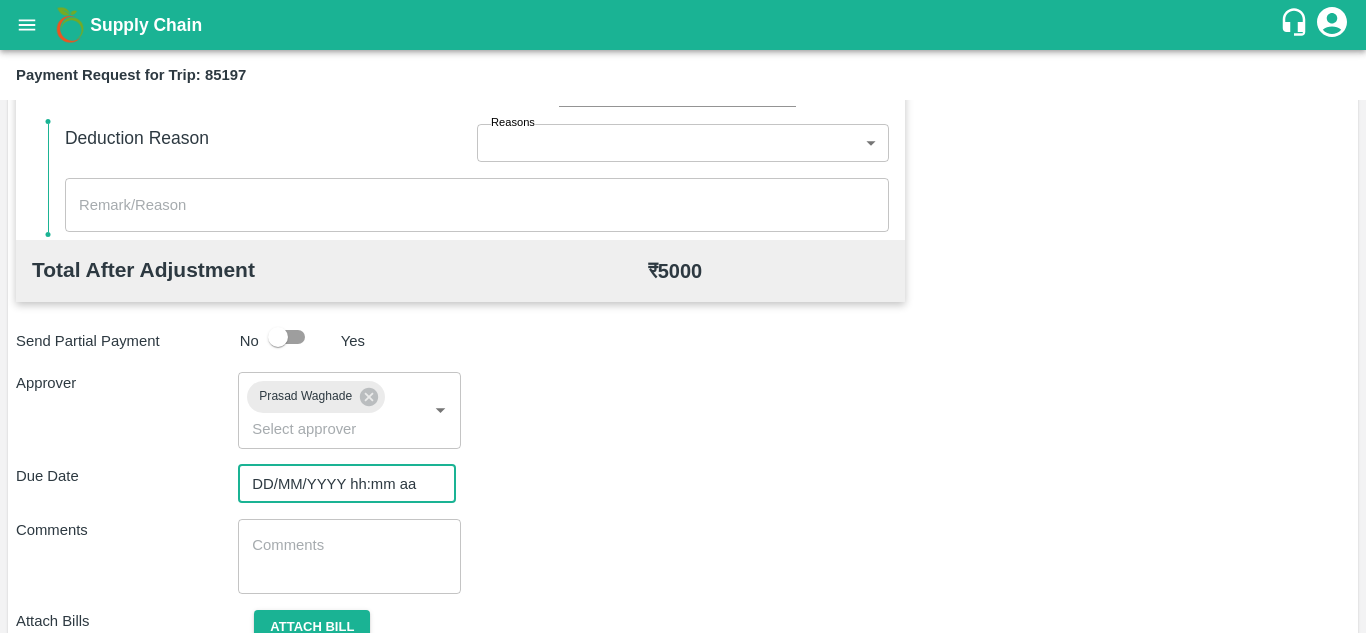 click on "DD/MM/YYYY hh:mm aa" at bounding box center (340, 484) 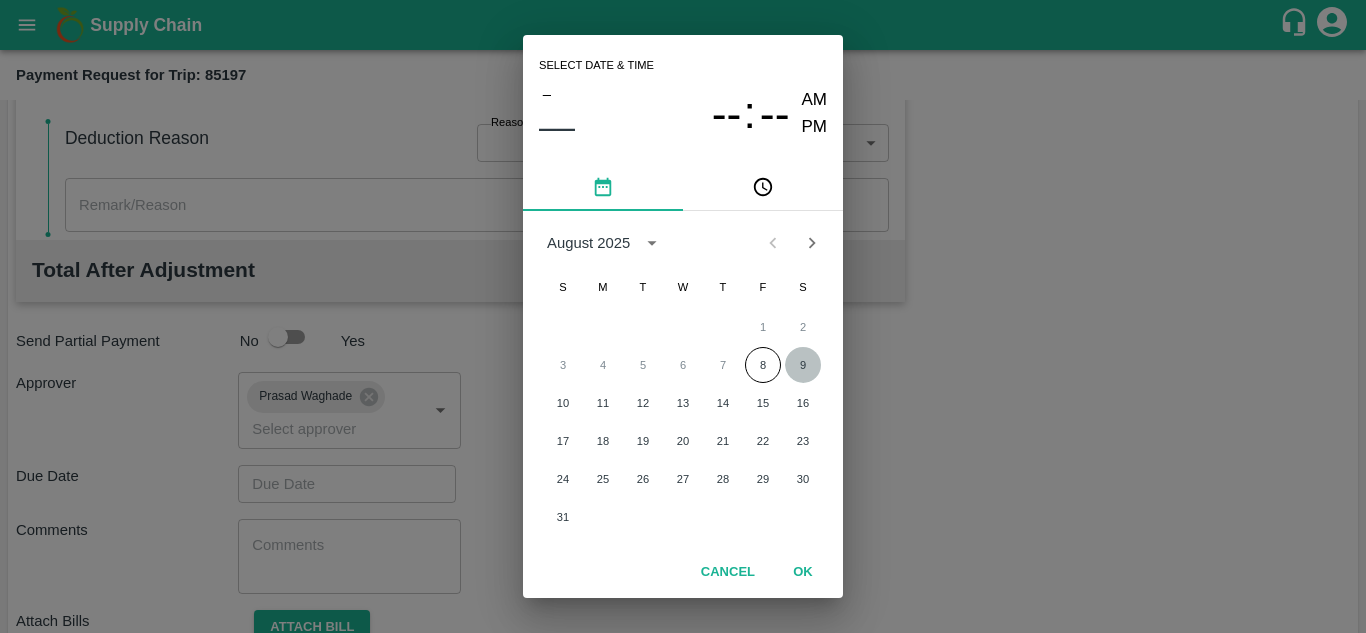 click on "9" at bounding box center (803, 365) 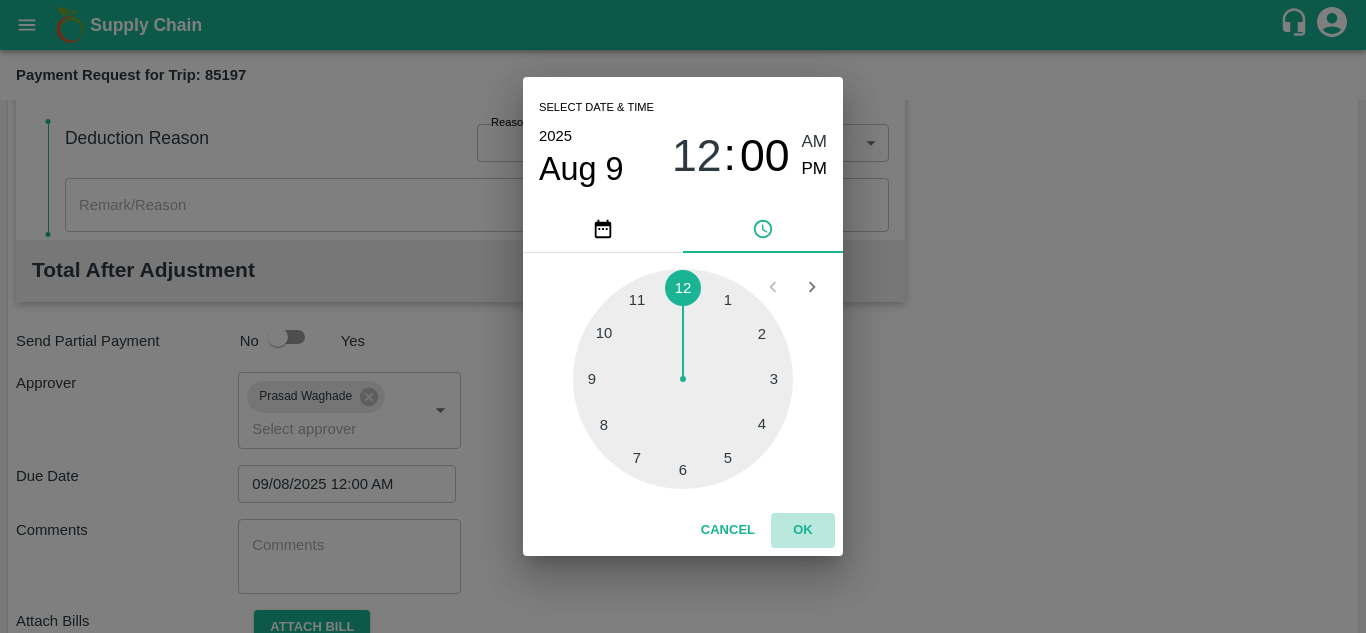 click on "OK" at bounding box center [803, 530] 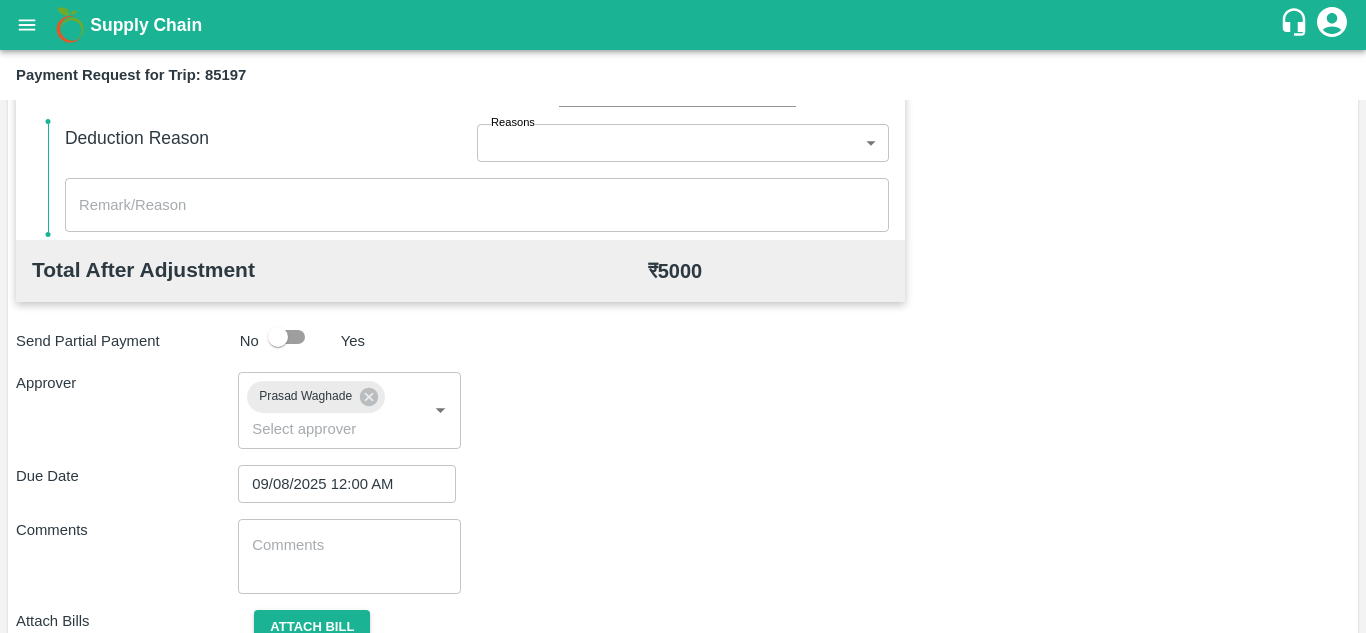 click on "x ​" at bounding box center (349, 556) 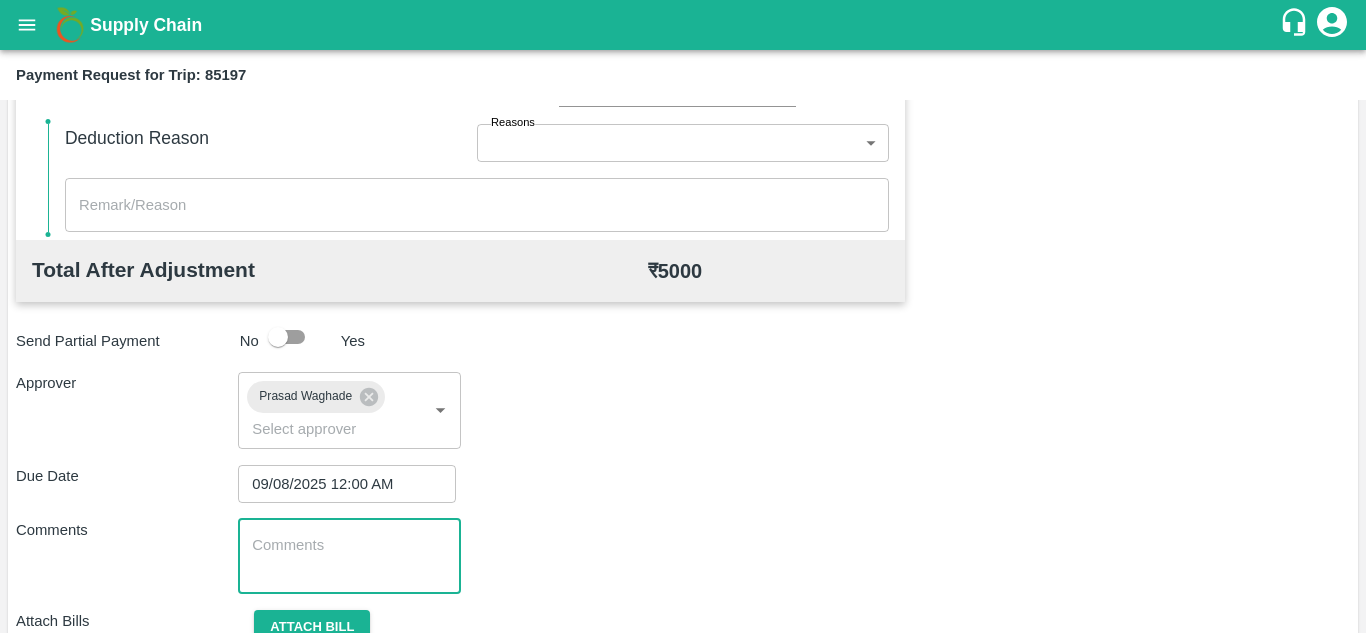 paste on "Transport Bill" 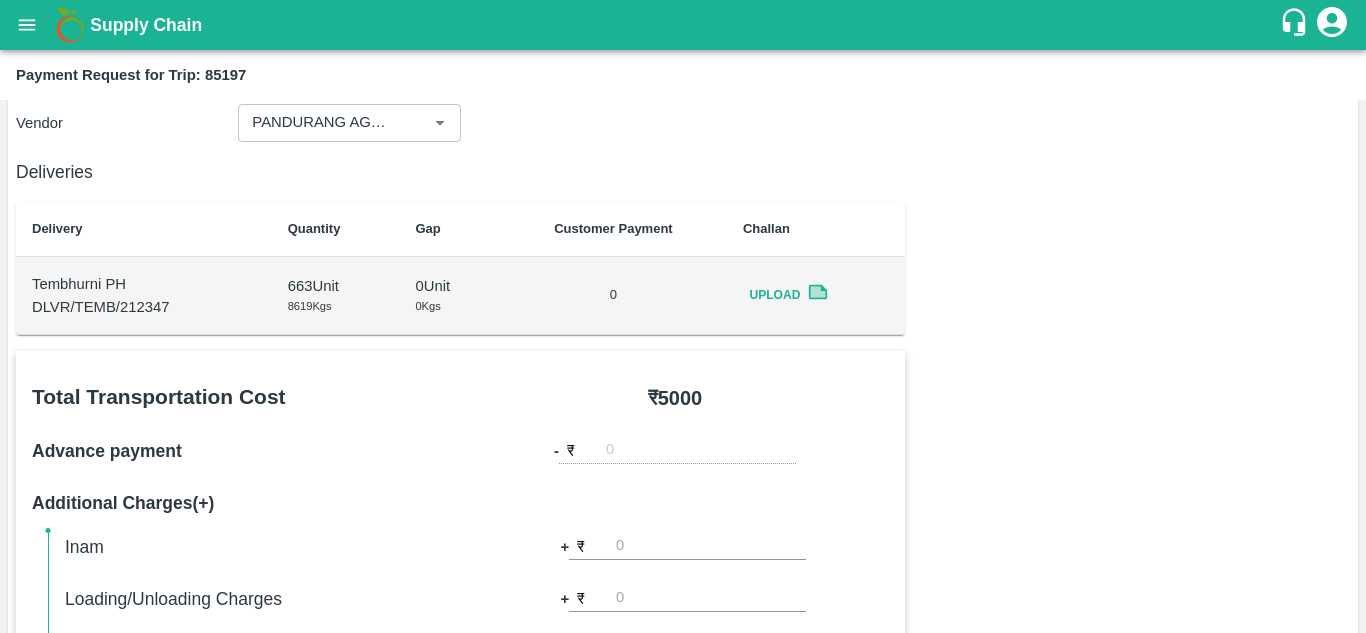 scroll, scrollTop: 200, scrollLeft: 0, axis: vertical 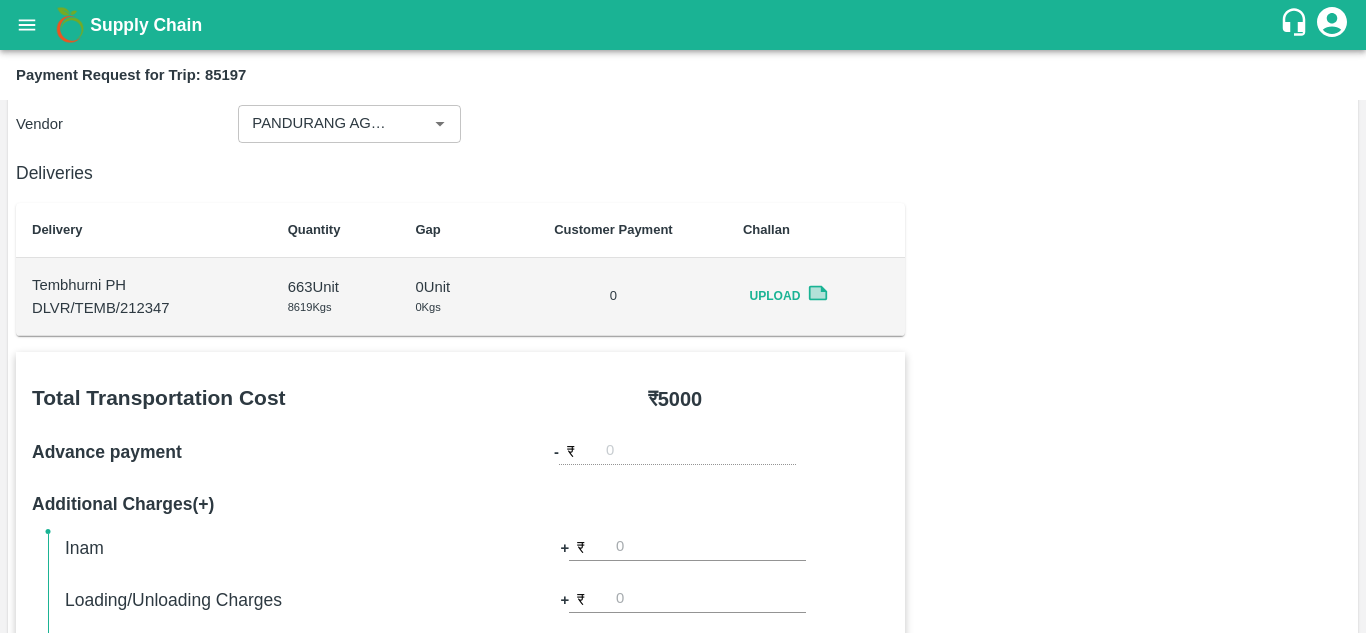 type on "Transport Bill" 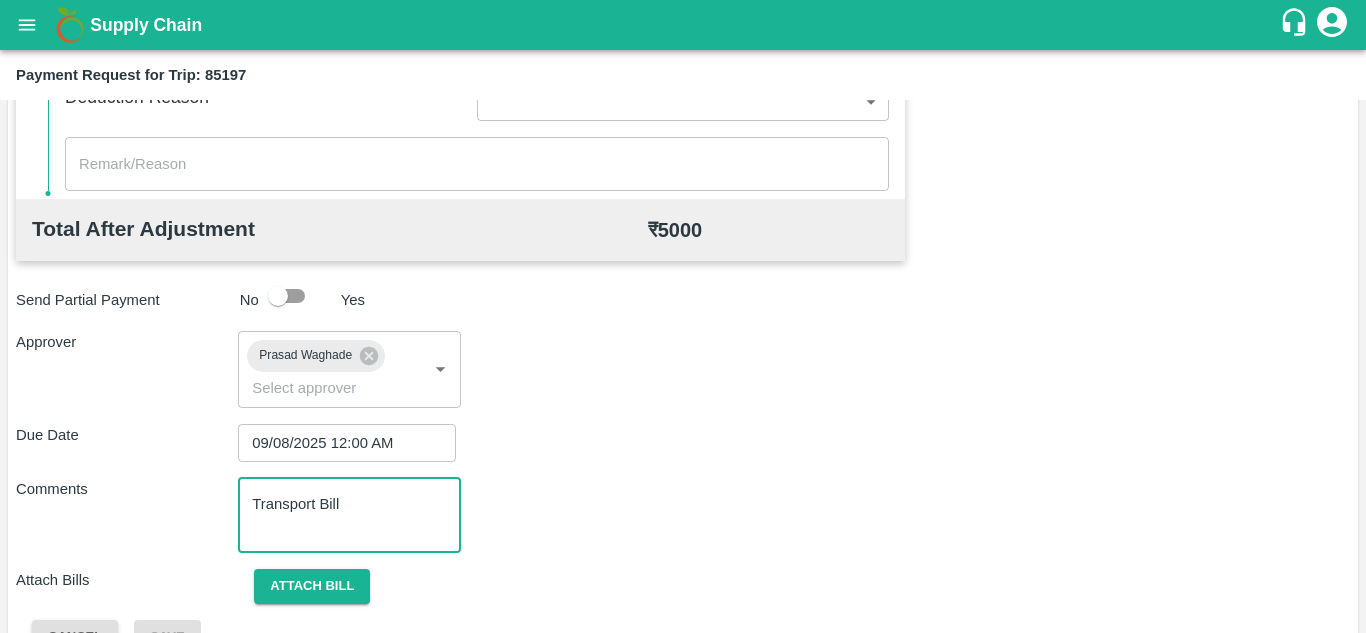 scroll, scrollTop: 948, scrollLeft: 0, axis: vertical 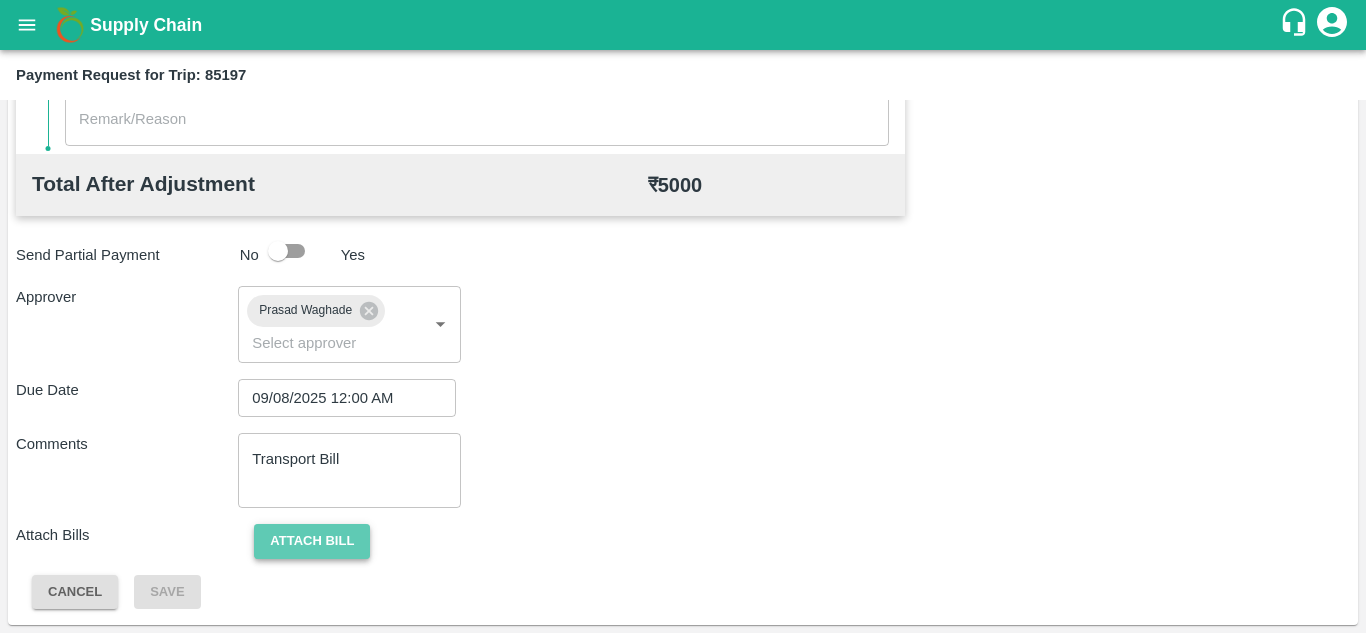 click on "Attach bill" at bounding box center [312, 541] 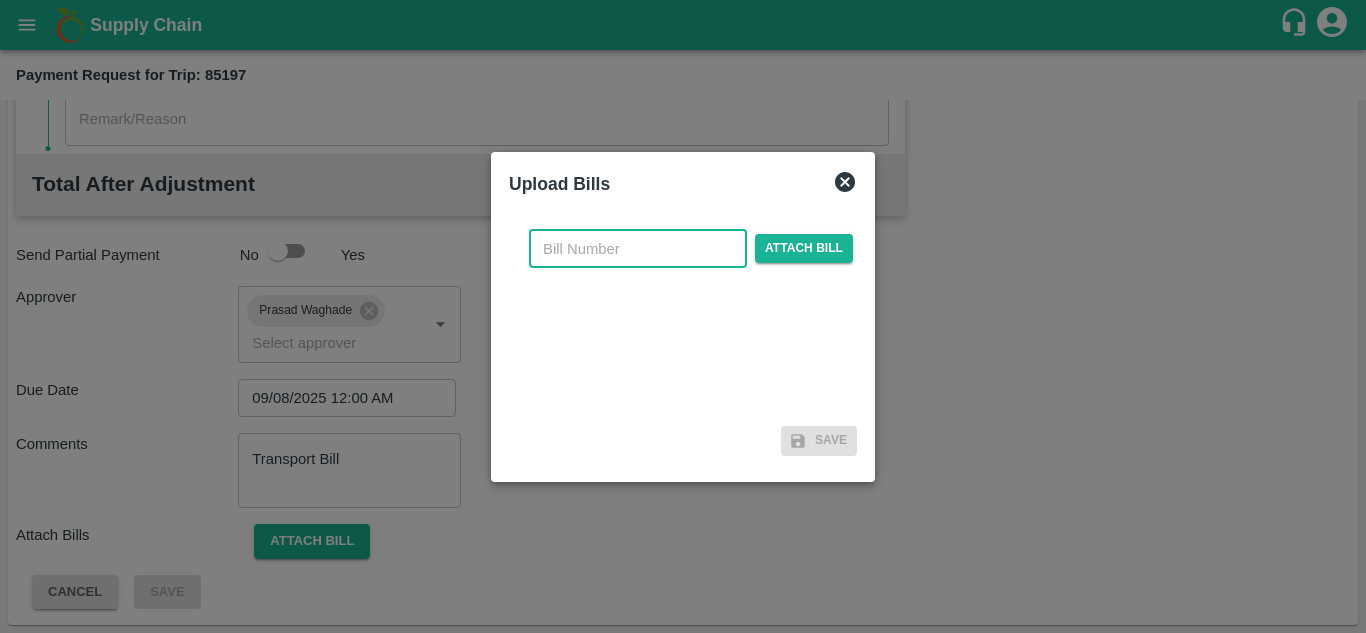 click at bounding box center [638, 249] 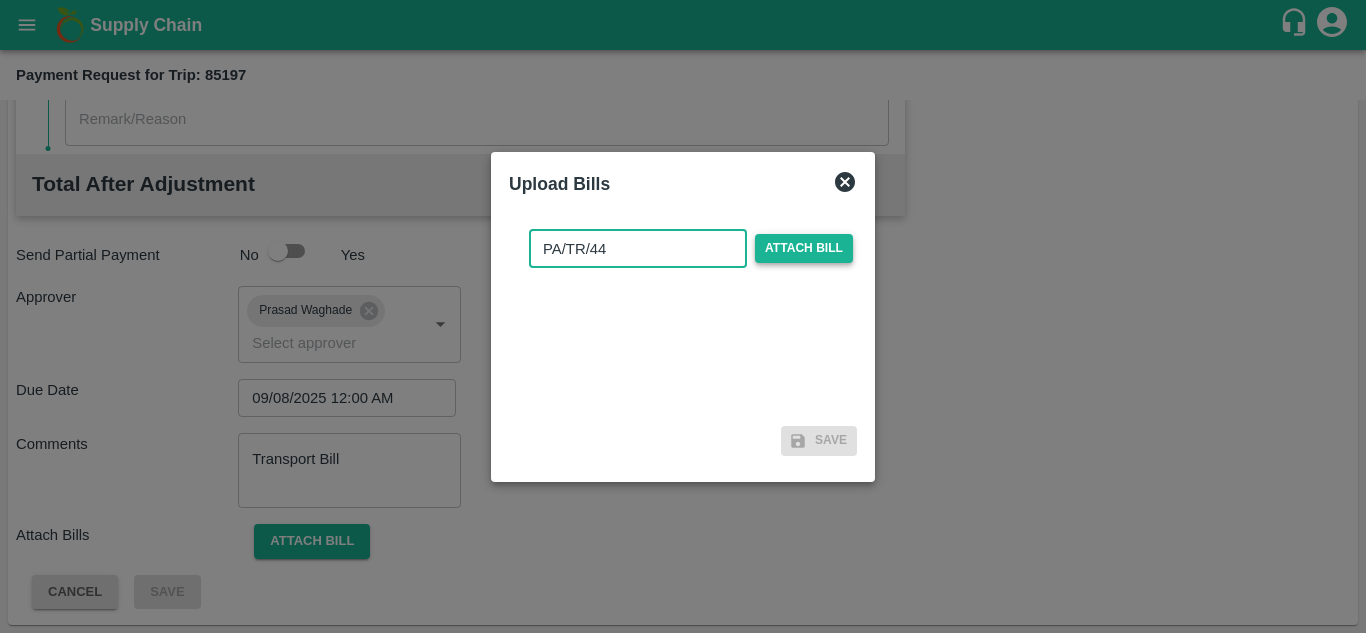 type on "PA/TR/44" 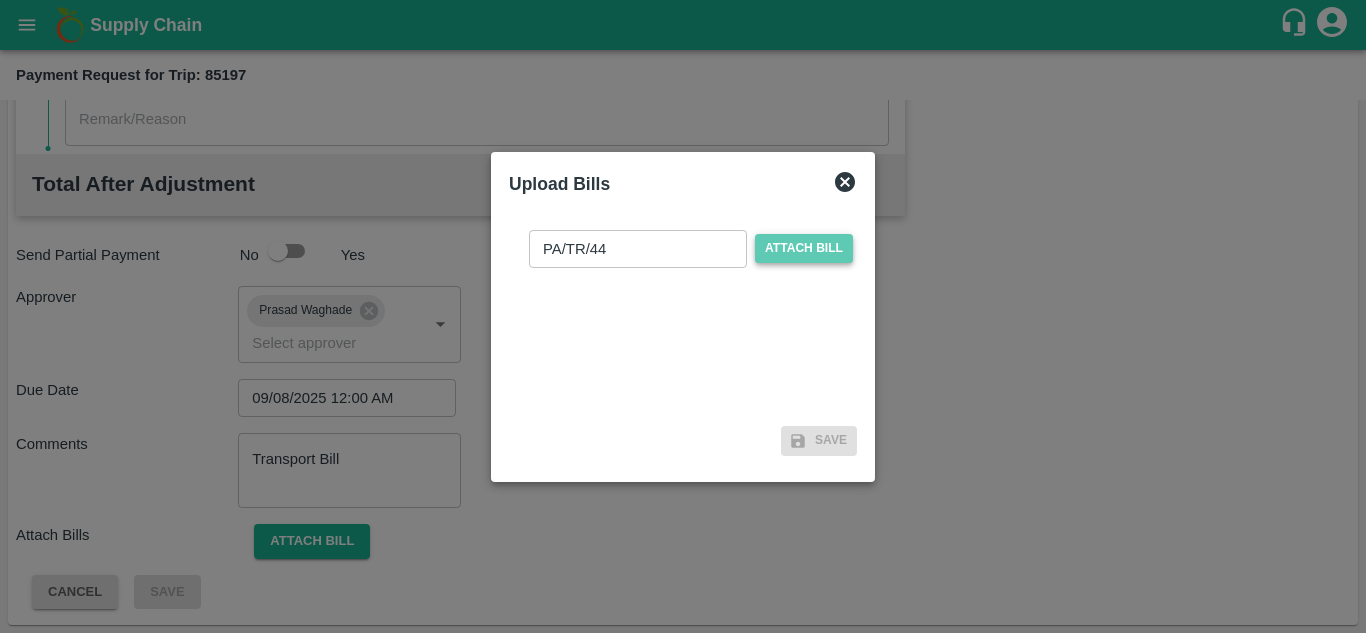 click on "Attach bill" at bounding box center [804, 248] 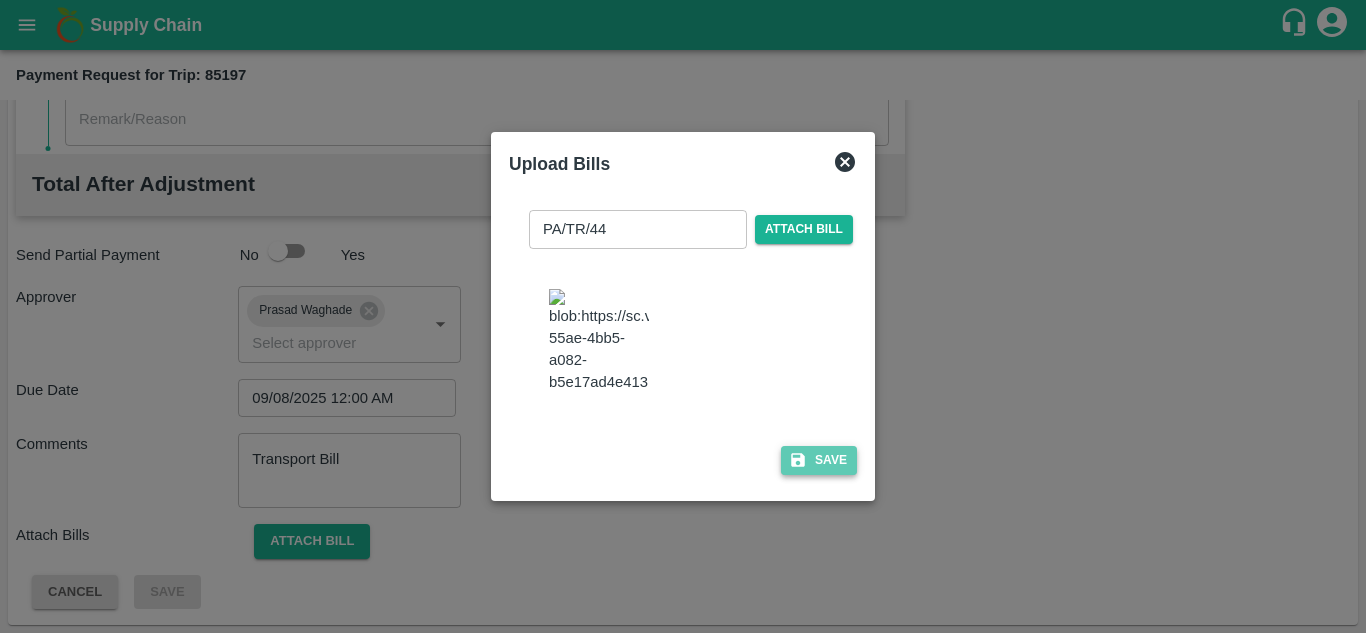 click on "Save" at bounding box center (819, 460) 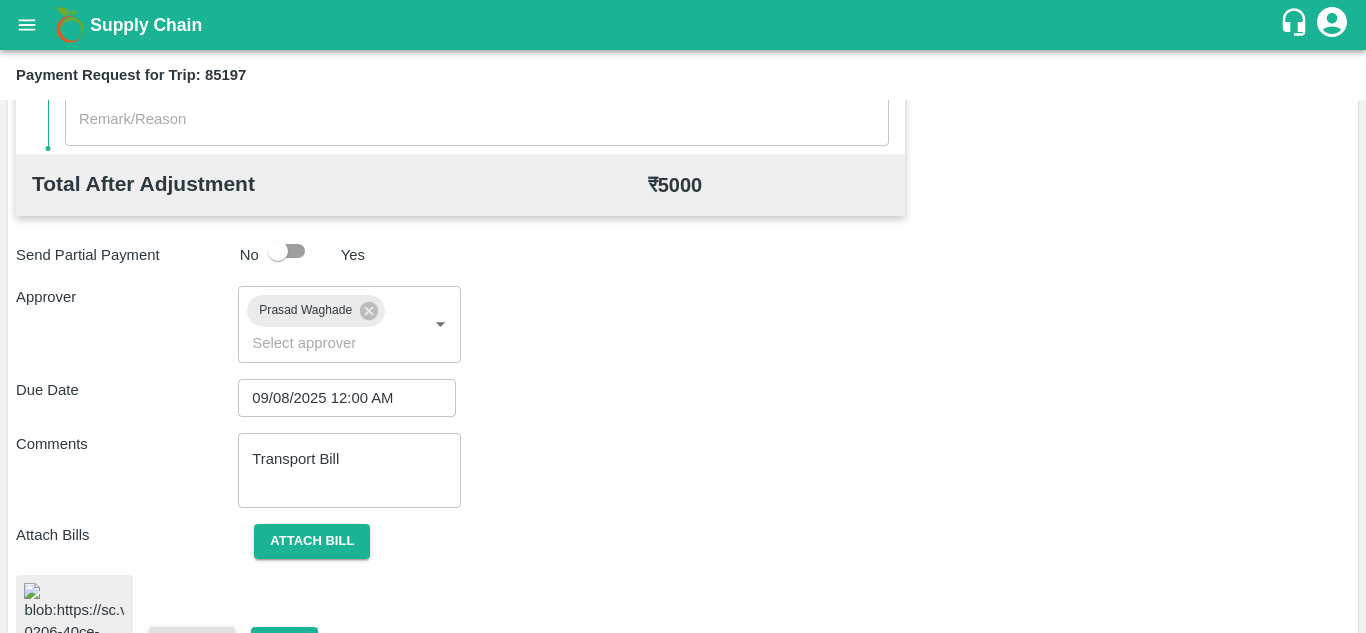 scroll, scrollTop: 1083, scrollLeft: 0, axis: vertical 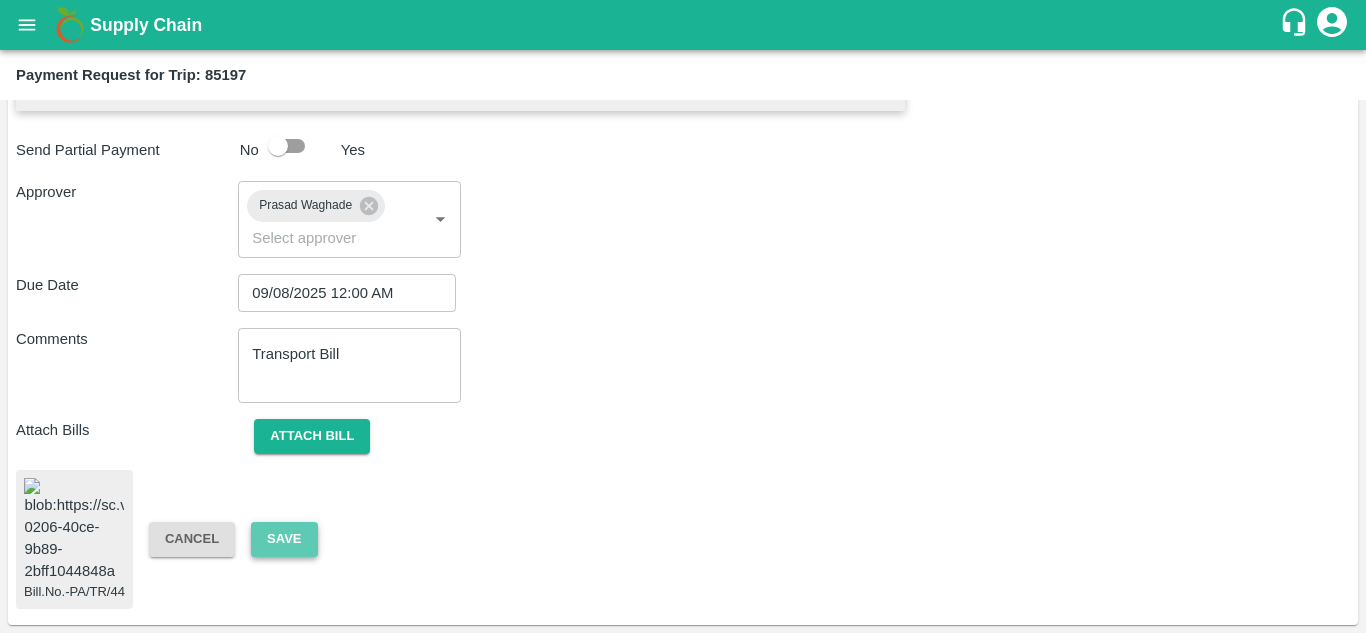click on "Save" at bounding box center (284, 539) 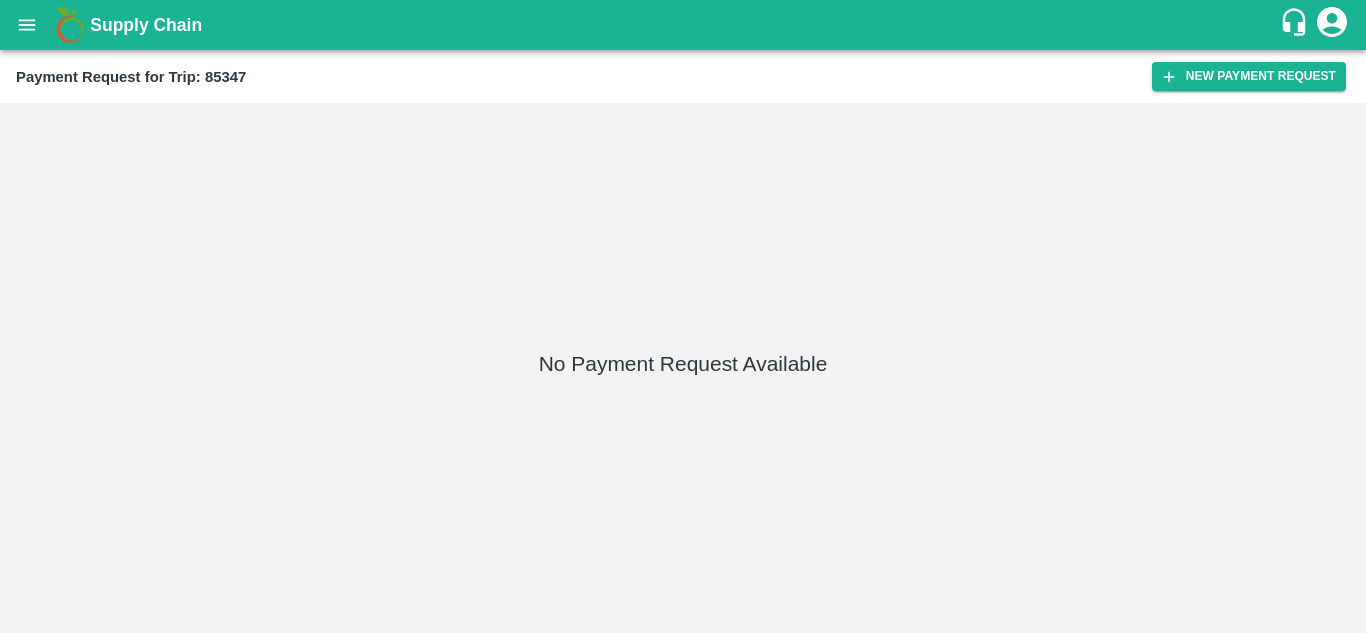 scroll, scrollTop: 0, scrollLeft: 0, axis: both 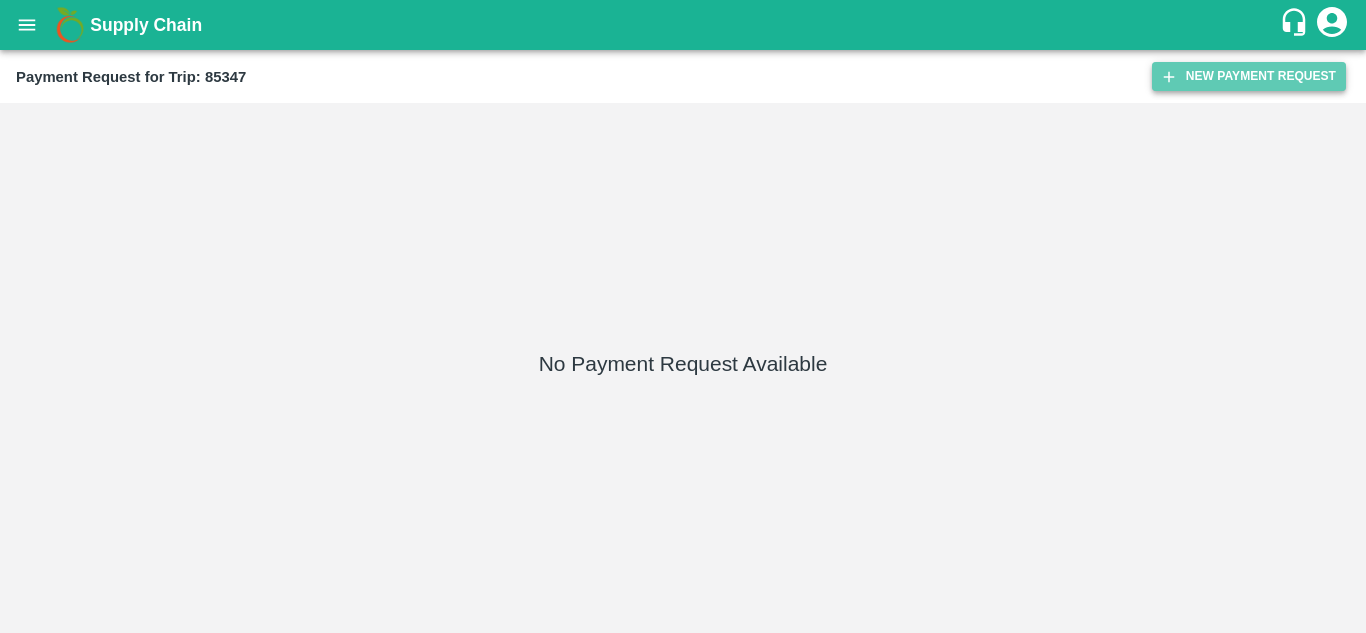 click on "New Payment Request" at bounding box center [1249, 76] 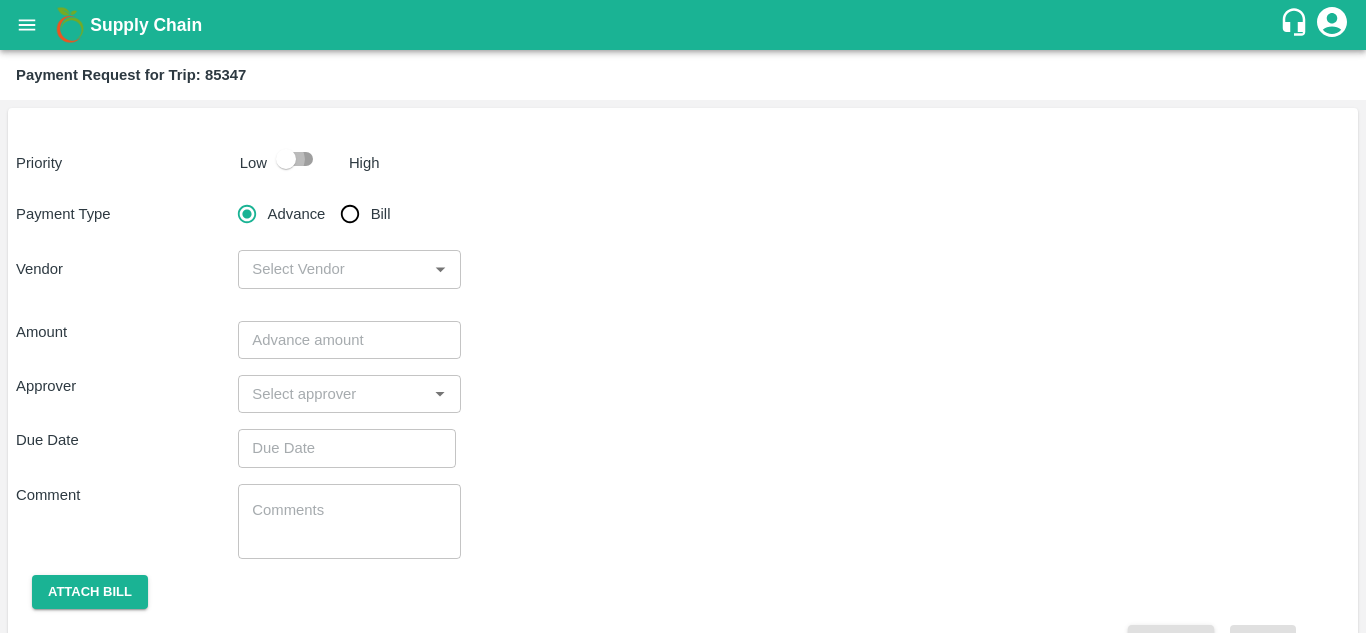 click at bounding box center (286, 159) 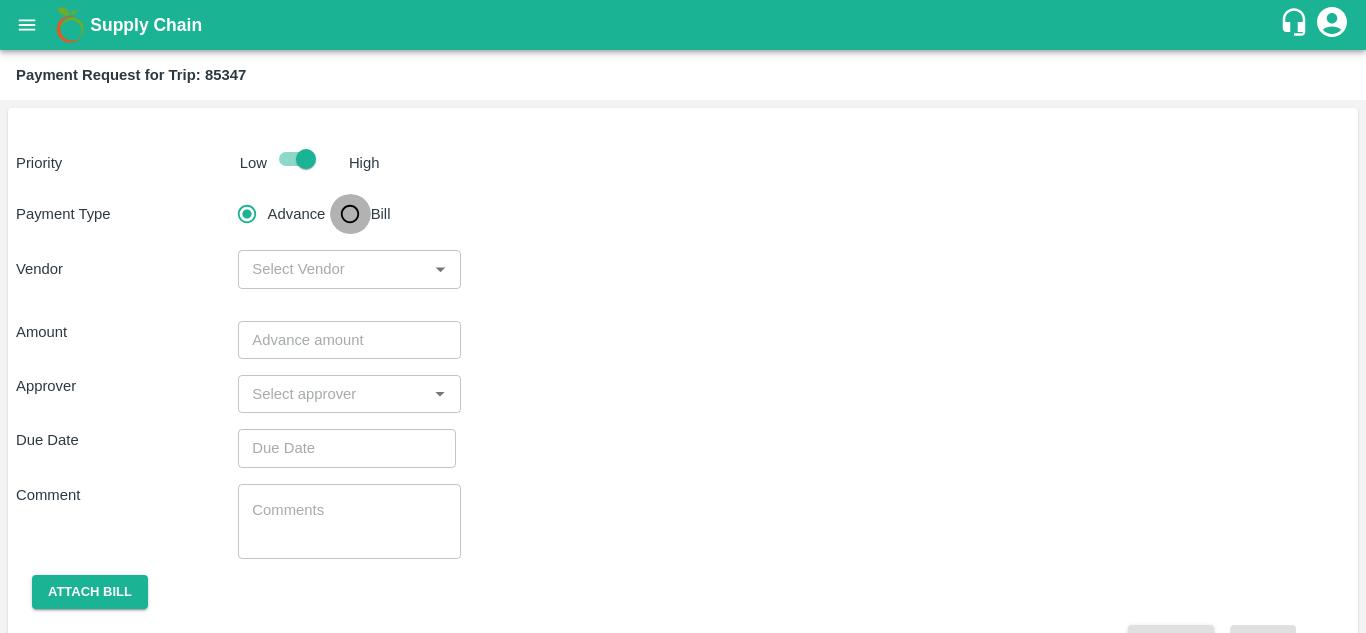 click on "Bill" at bounding box center (350, 214) 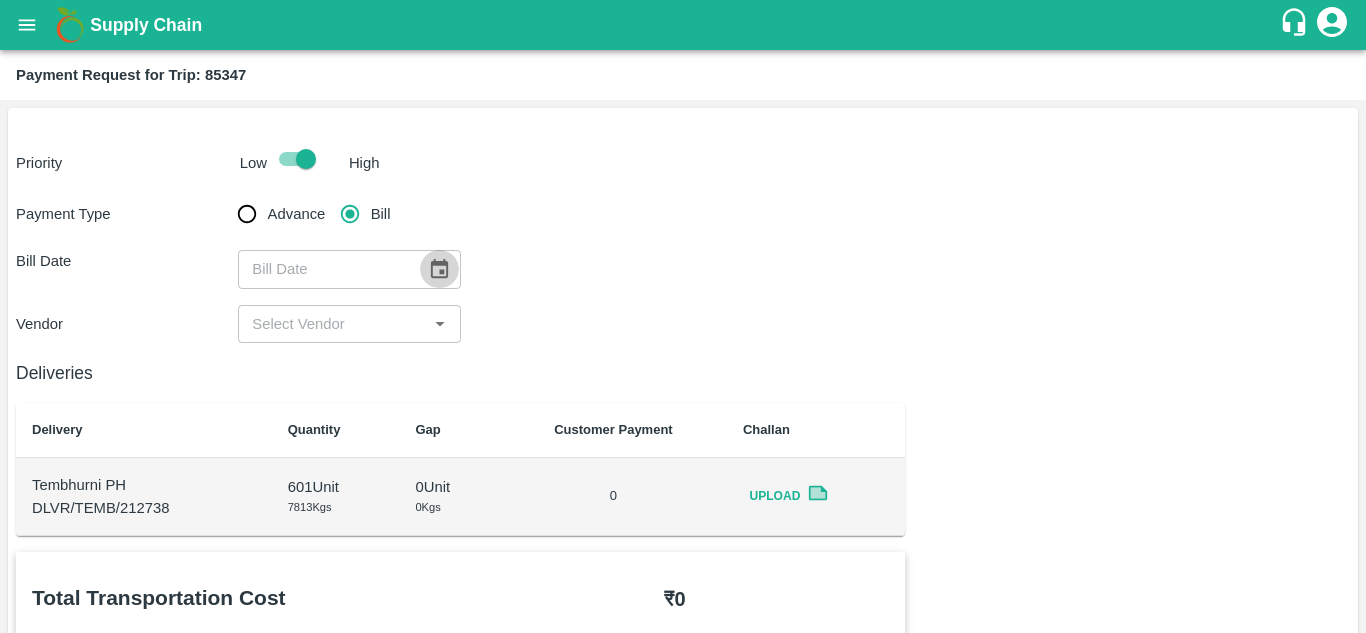 click 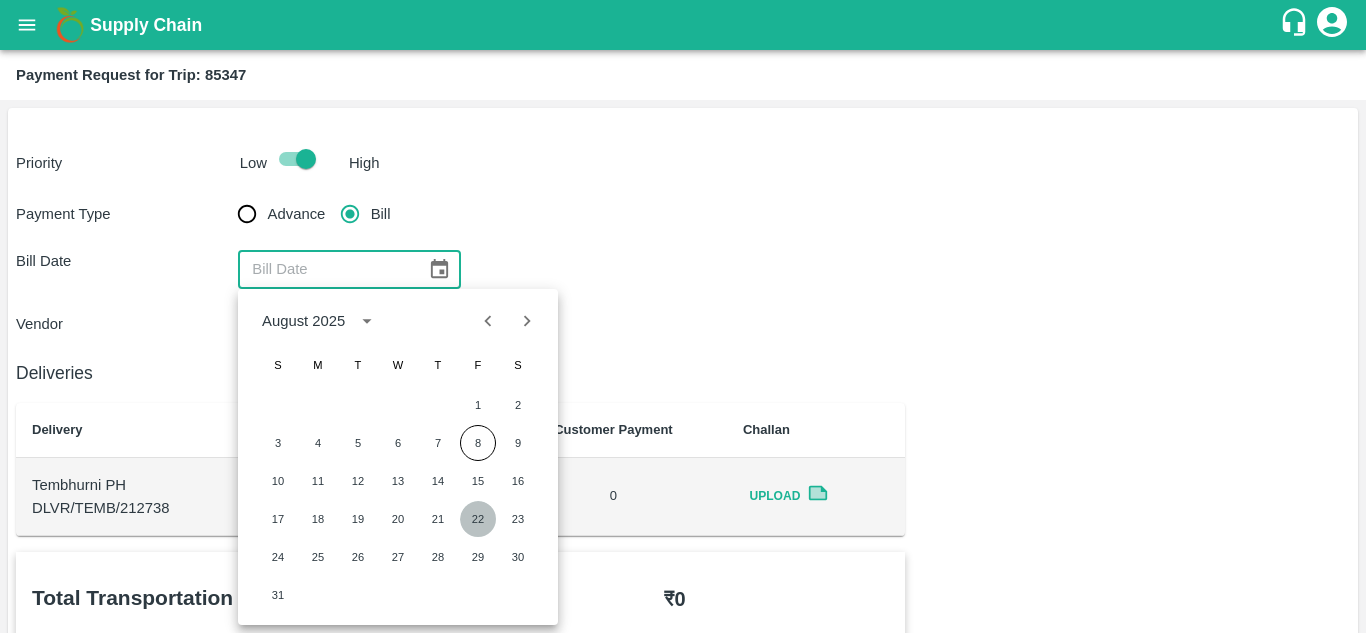 click on "22" at bounding box center (478, 519) 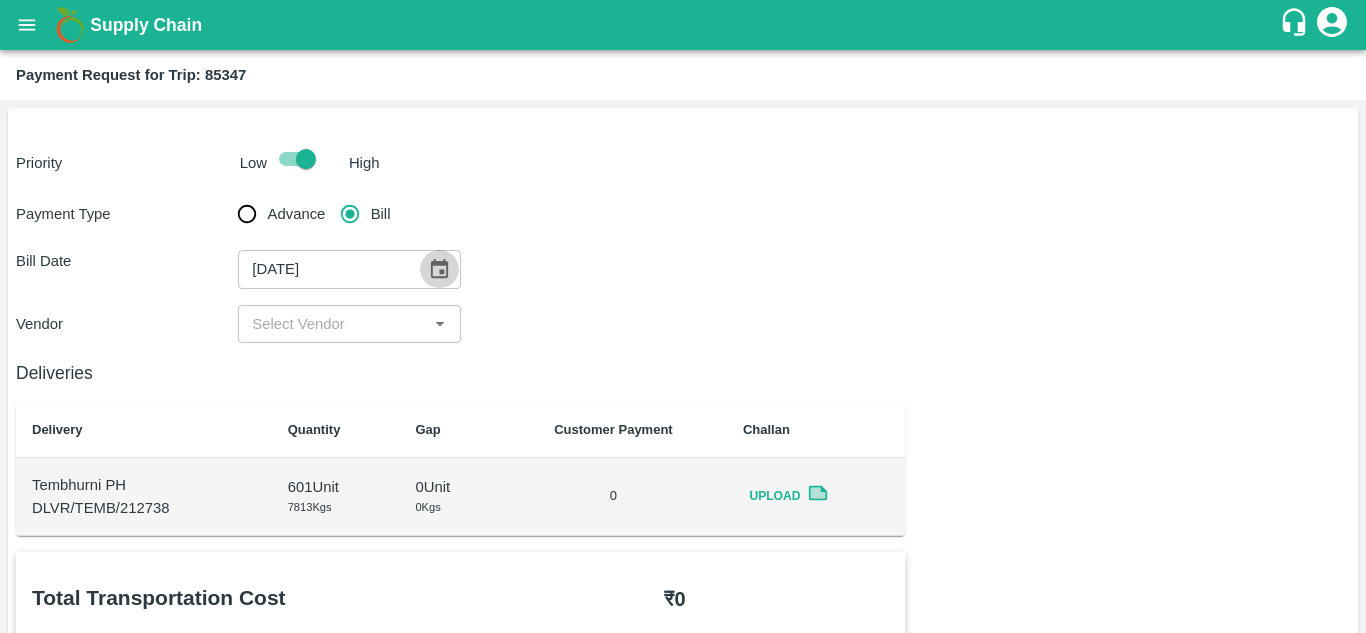 click 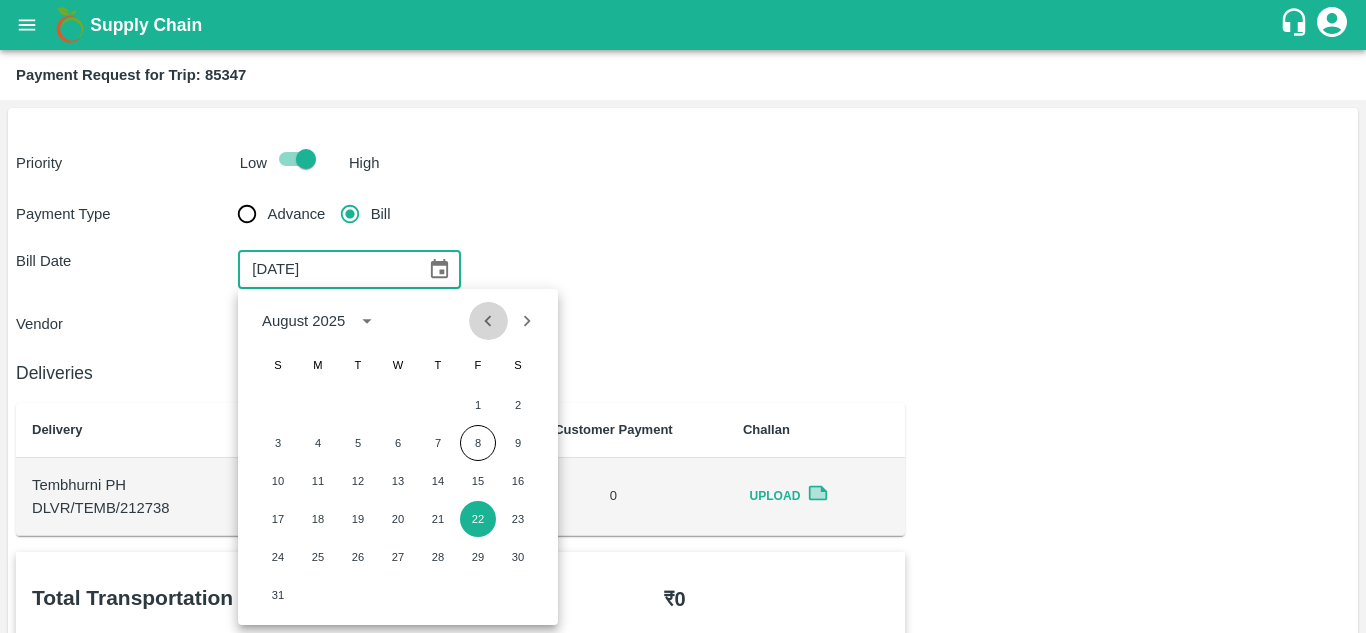 click 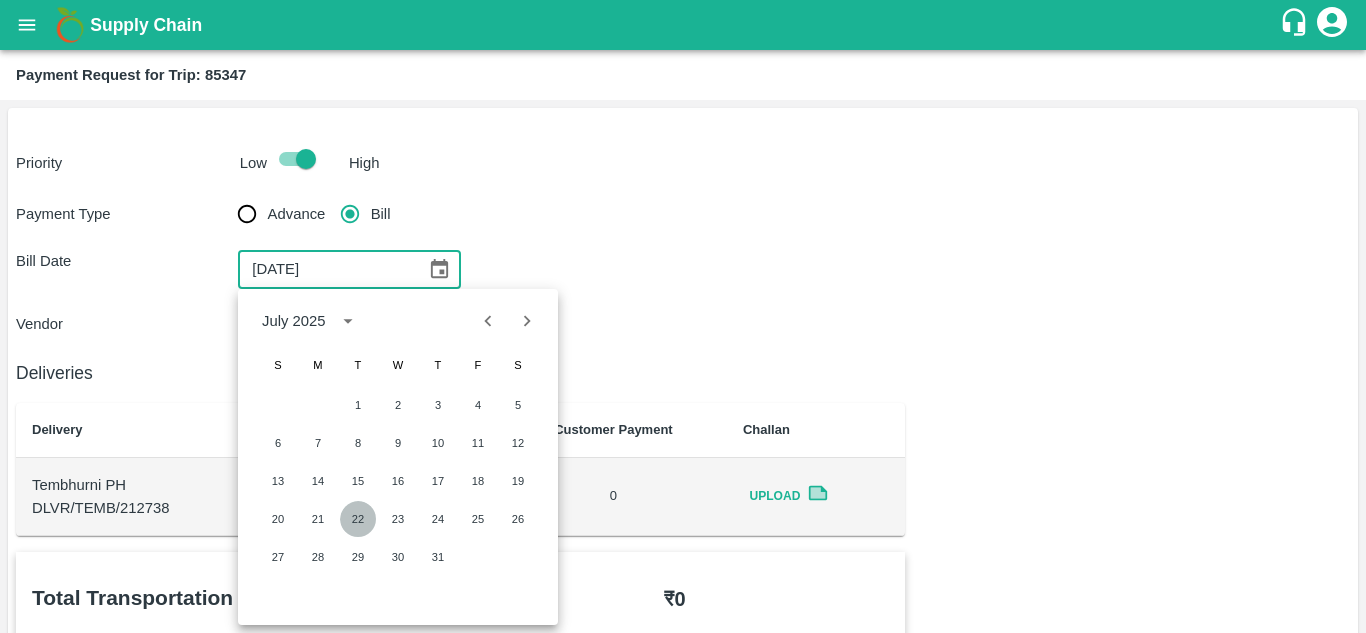 click on "22" at bounding box center (358, 519) 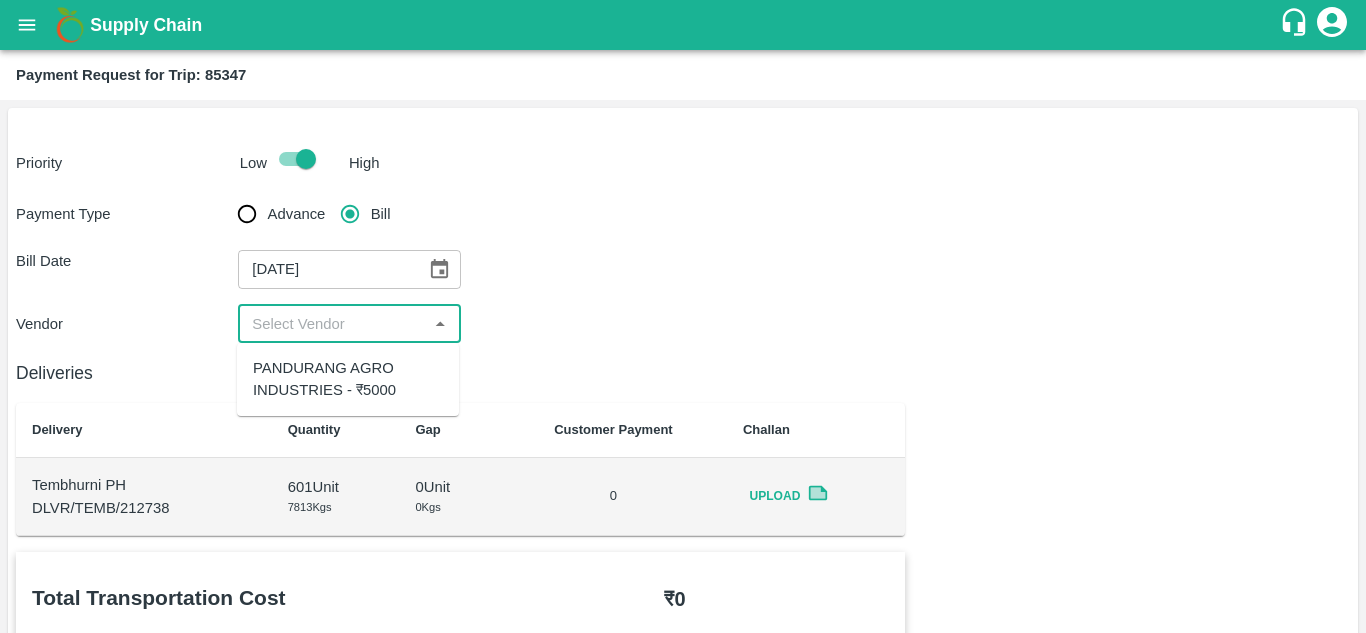 click at bounding box center [332, 324] 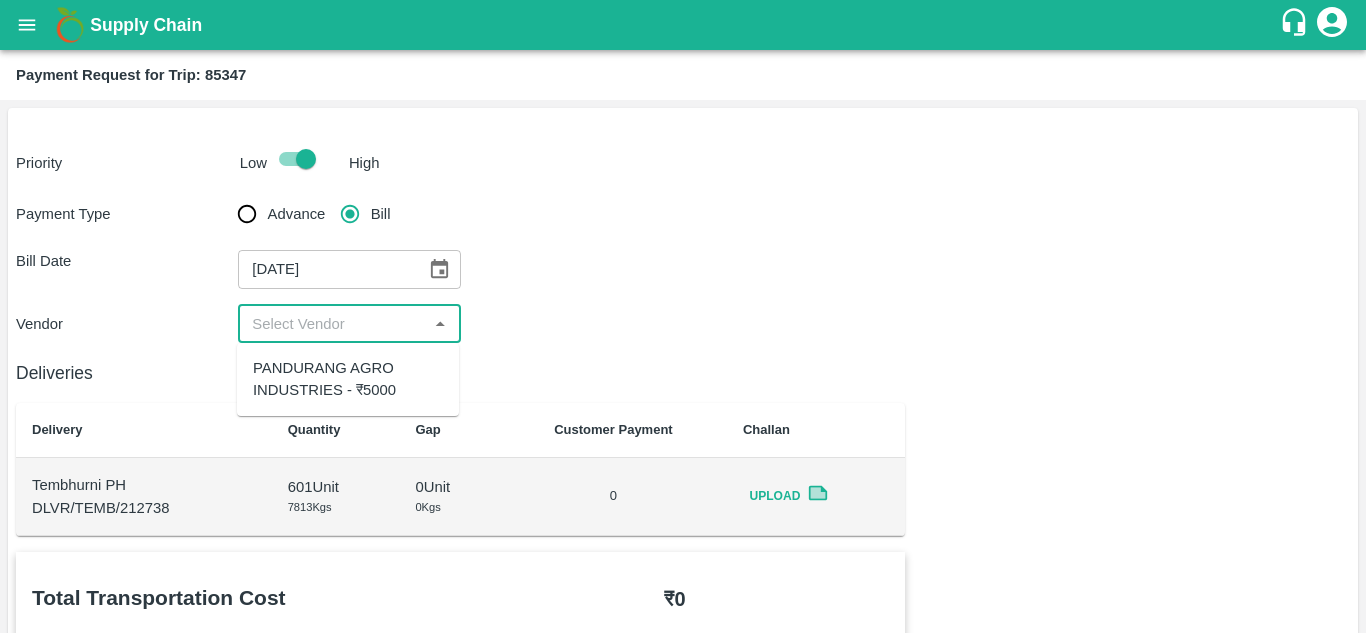 click on "PANDURANG AGRO INDUSTRIES - ₹5000" at bounding box center [348, 379] 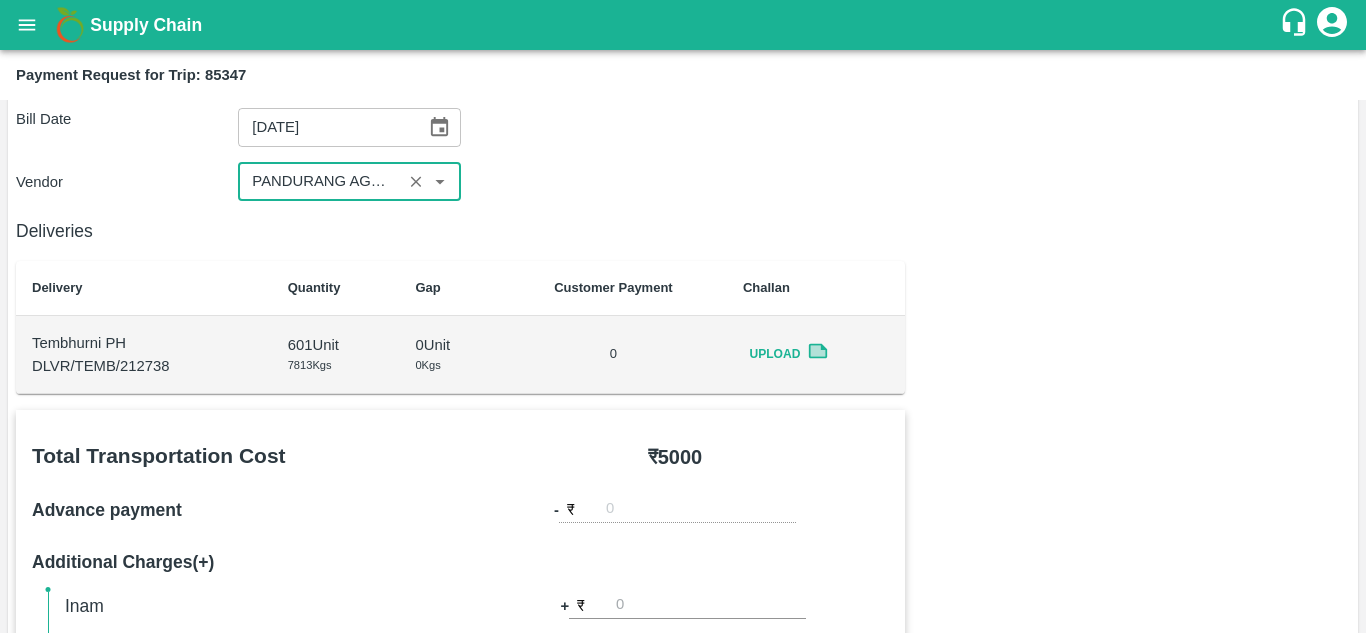 scroll, scrollTop: 143, scrollLeft: 0, axis: vertical 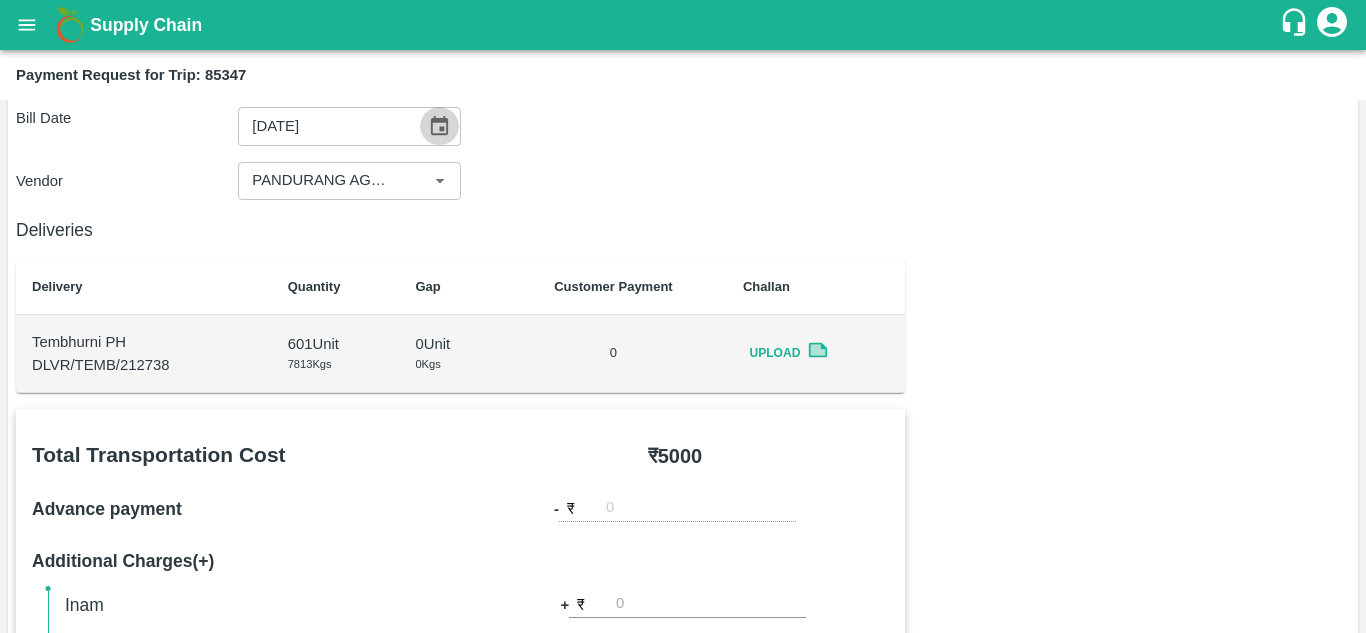 click 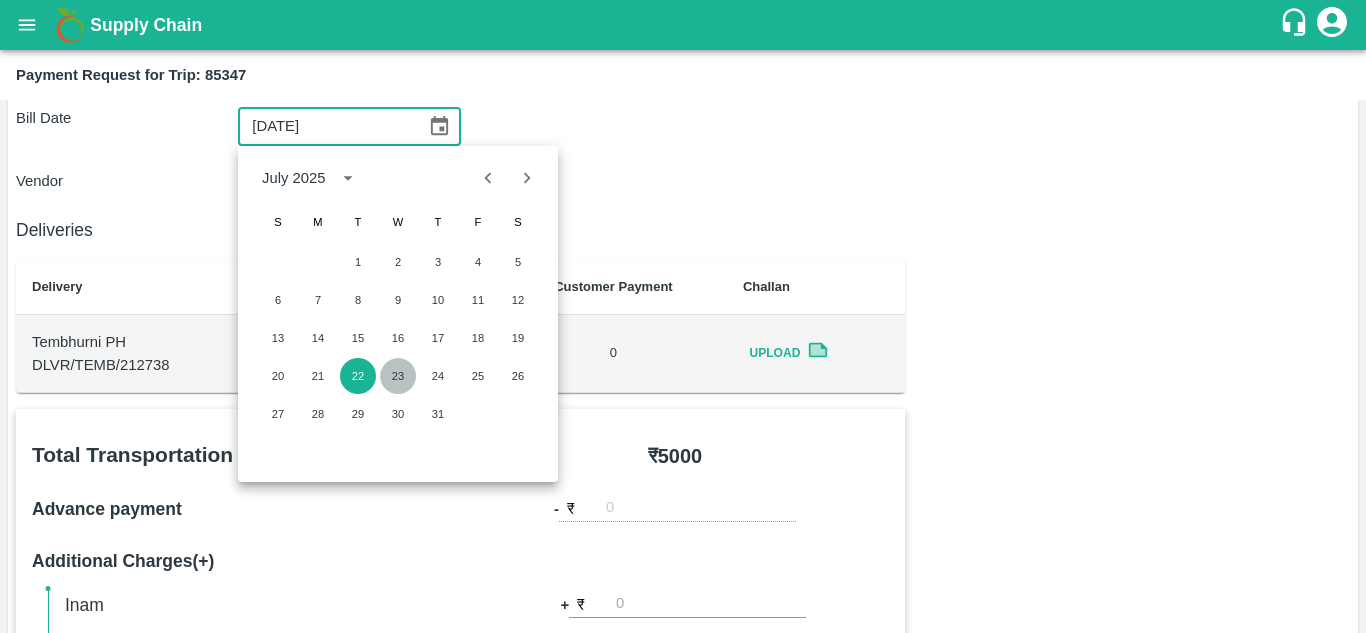click on "23" at bounding box center [398, 376] 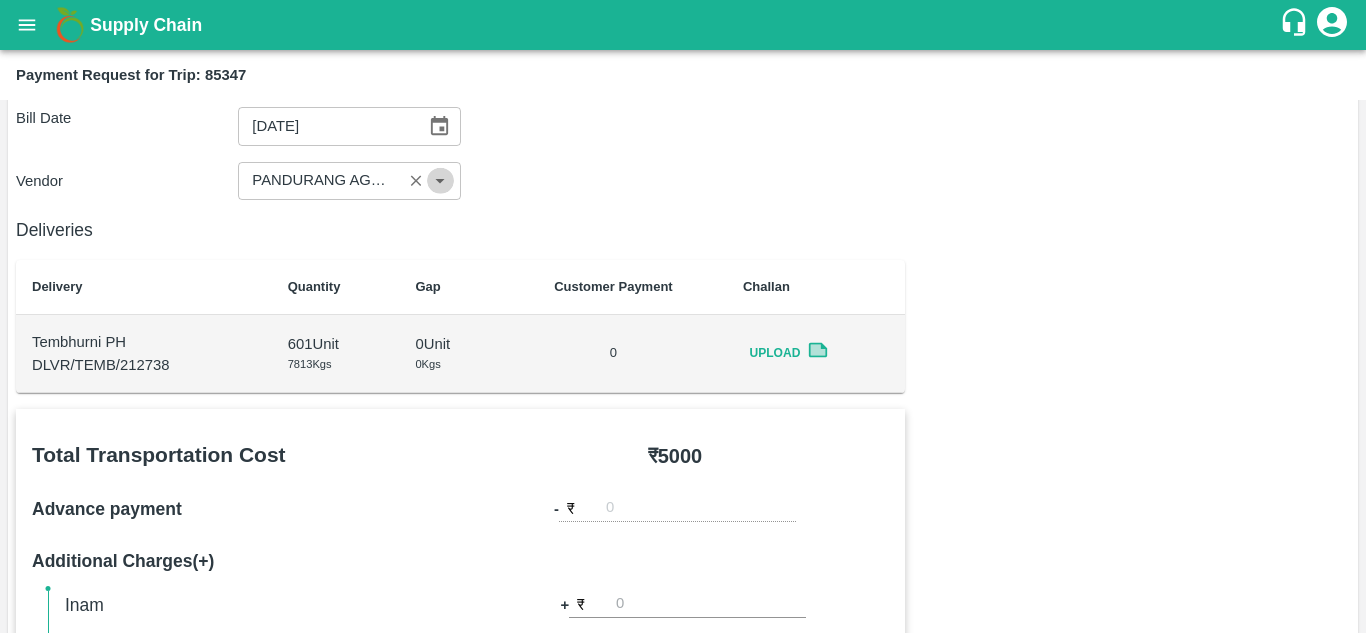 click 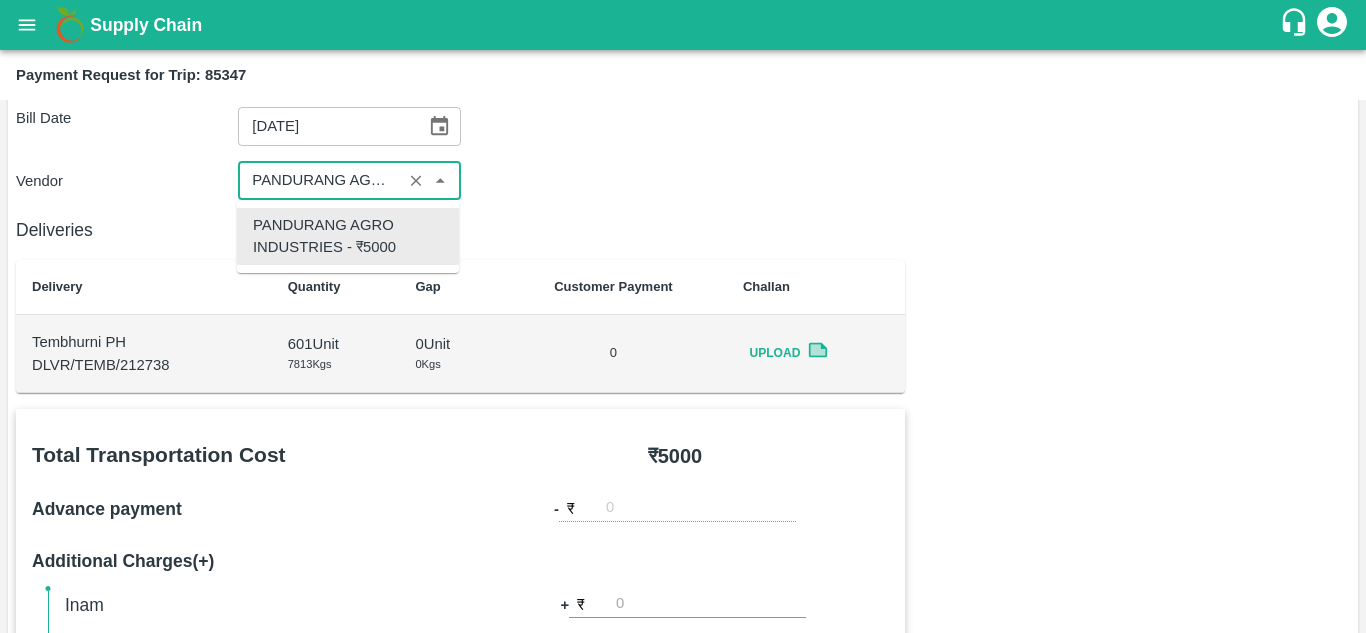 scroll, scrollTop: 0, scrollLeft: 150, axis: horizontal 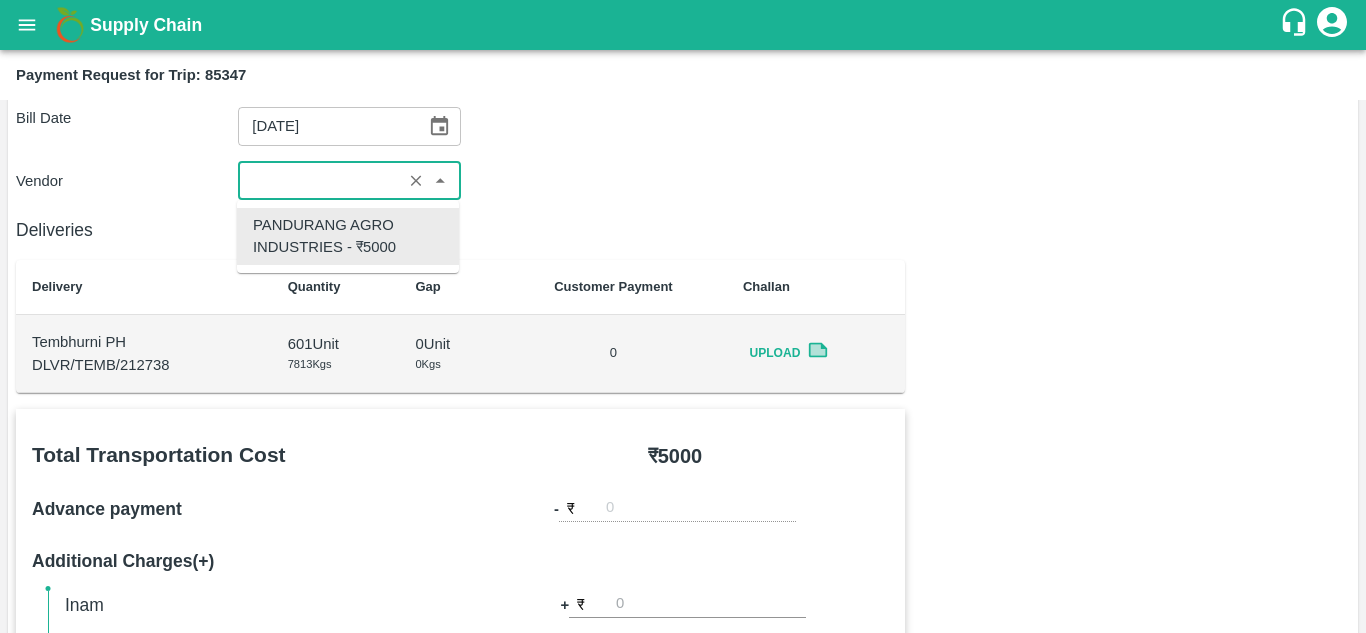 click on "PANDURANG AGRO INDUSTRIES - ₹5000" at bounding box center (348, 236) 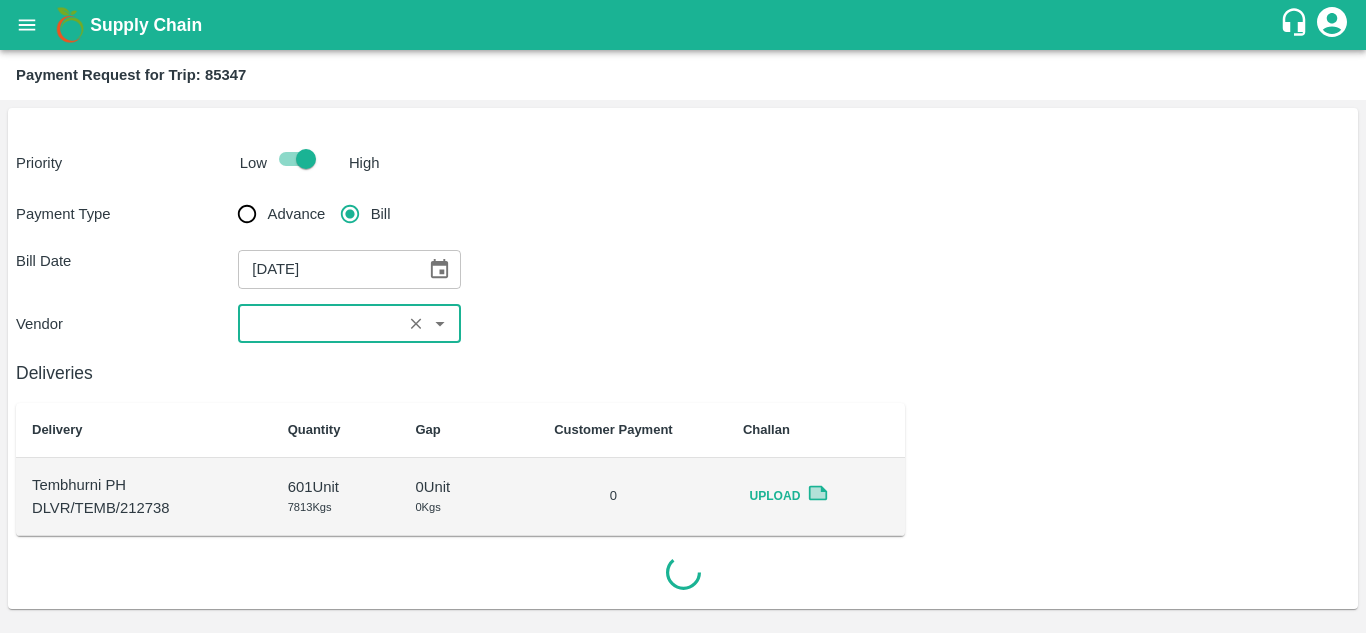 scroll, scrollTop: 0, scrollLeft: 0, axis: both 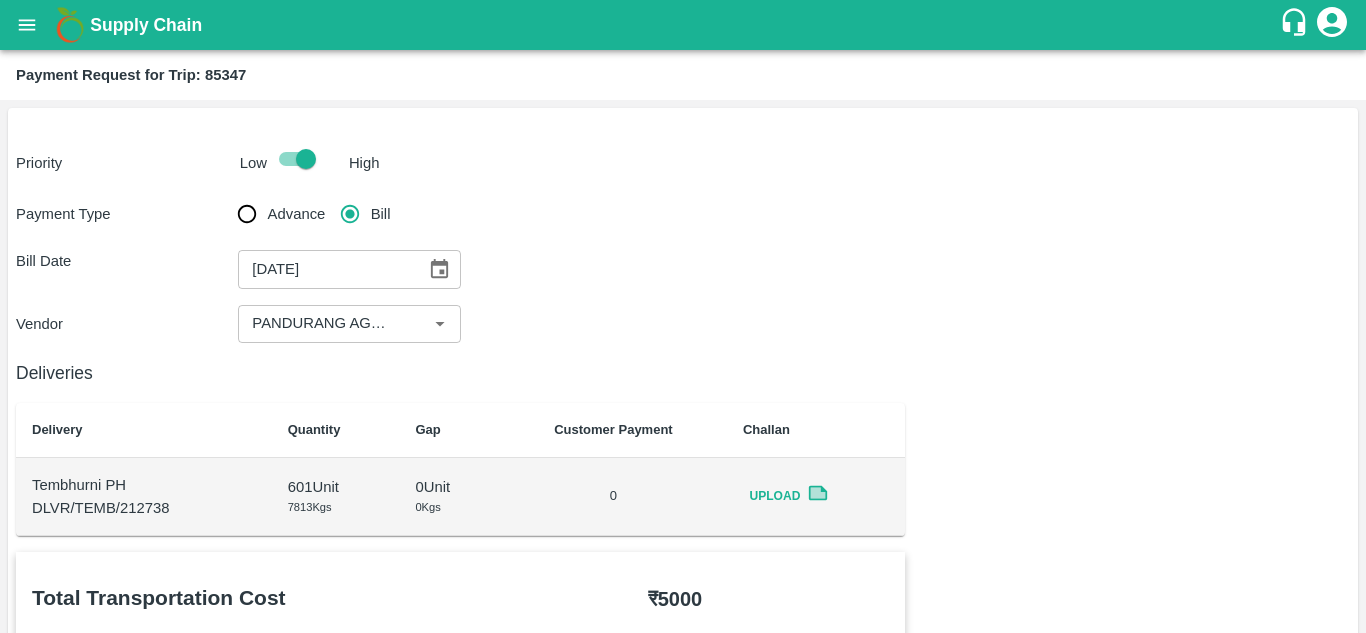 click on "Payment Type Advance Bill Bill Date 23/07/2025 ​ Vendor ​" at bounding box center [683, 268] 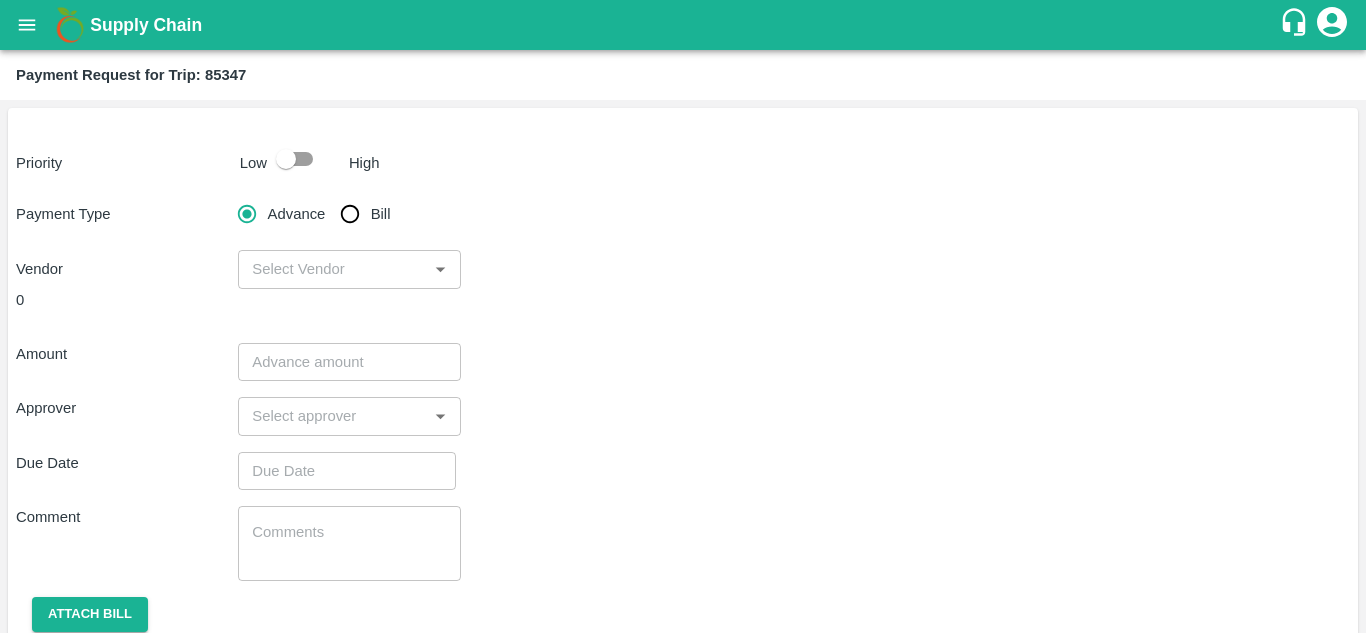scroll, scrollTop: 0, scrollLeft: 0, axis: both 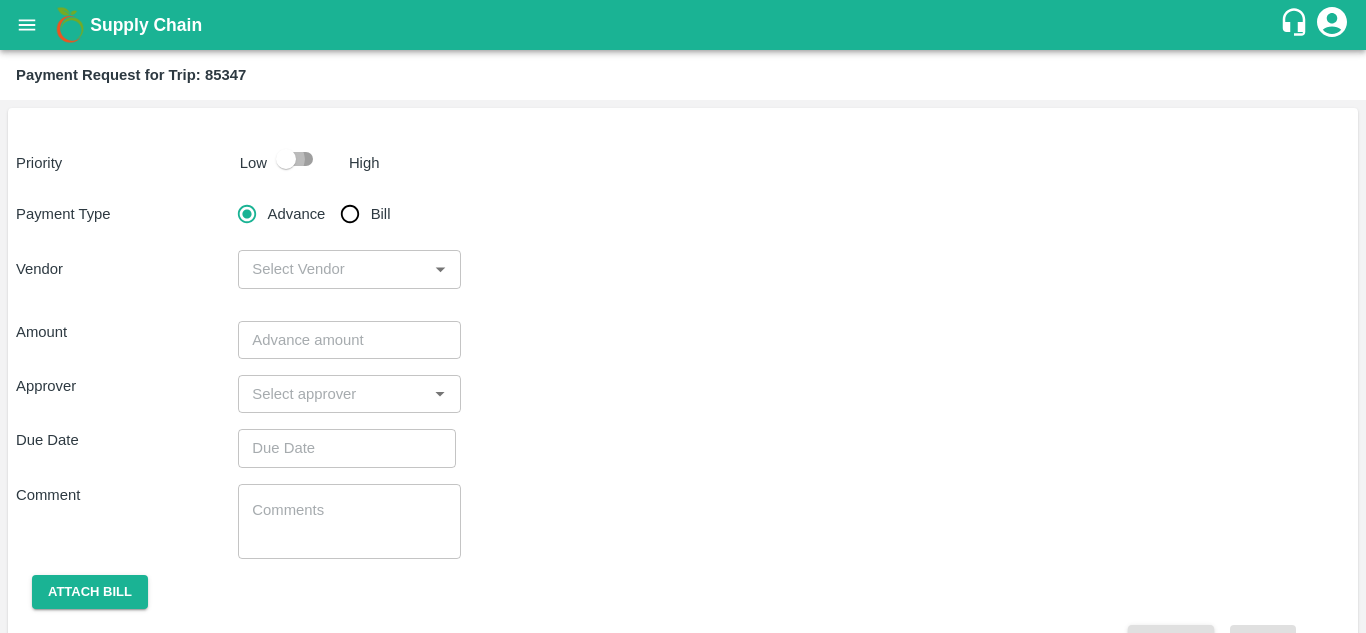click at bounding box center [286, 159] 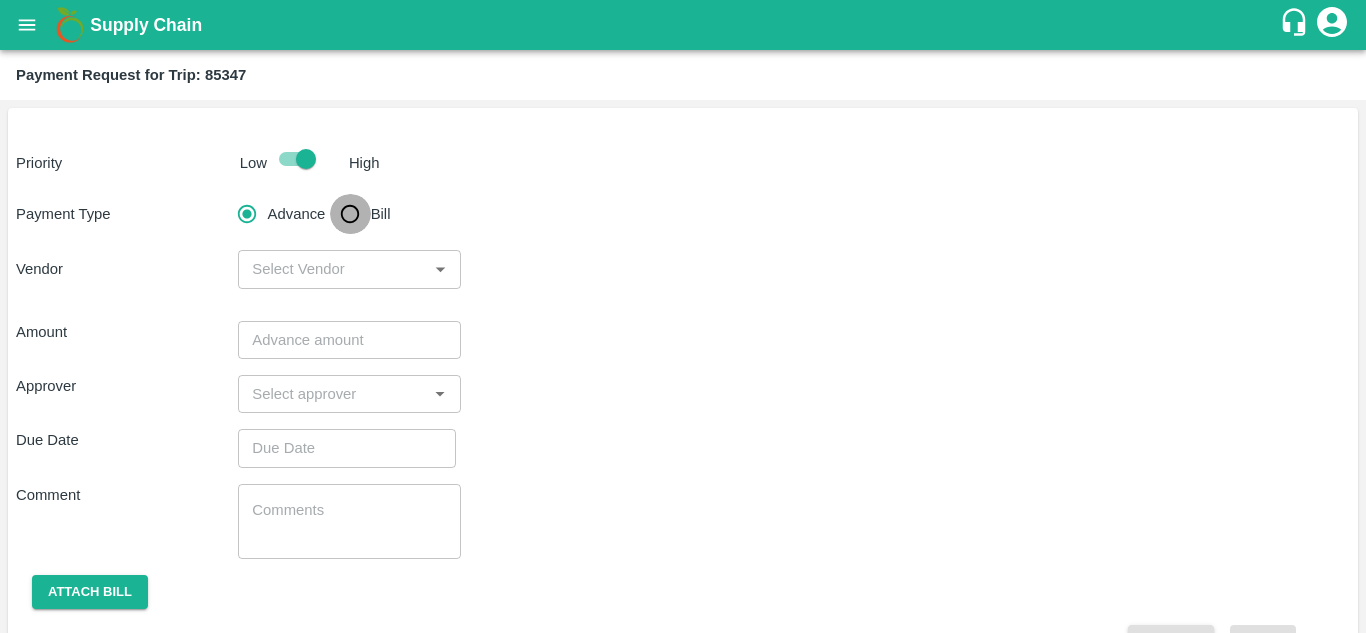 click on "Bill" at bounding box center (350, 214) 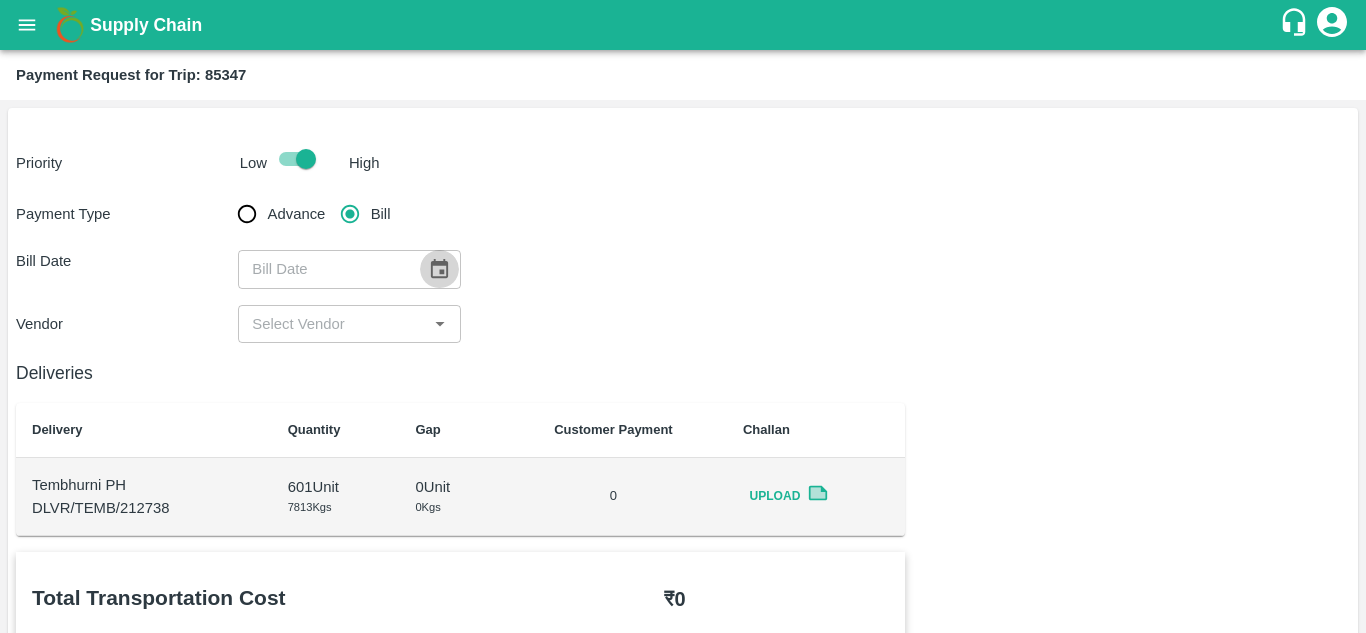 click at bounding box center [439, 269] 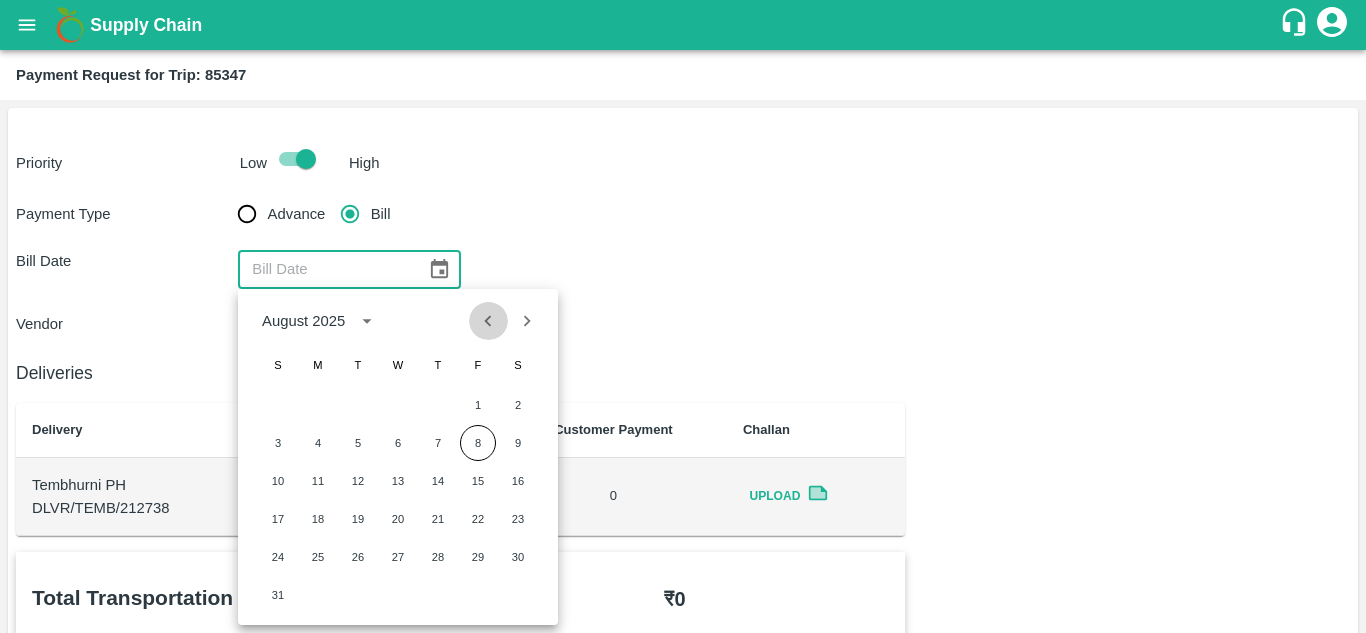 click at bounding box center [488, 321] 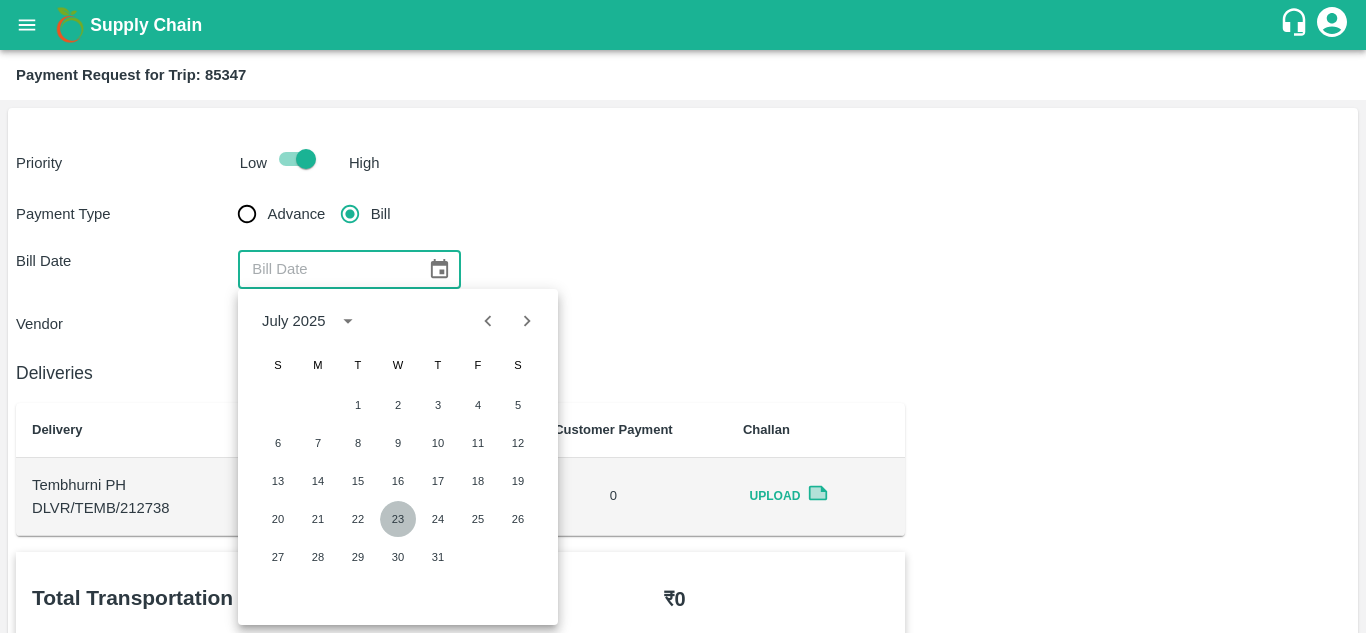 click on "23" at bounding box center (398, 519) 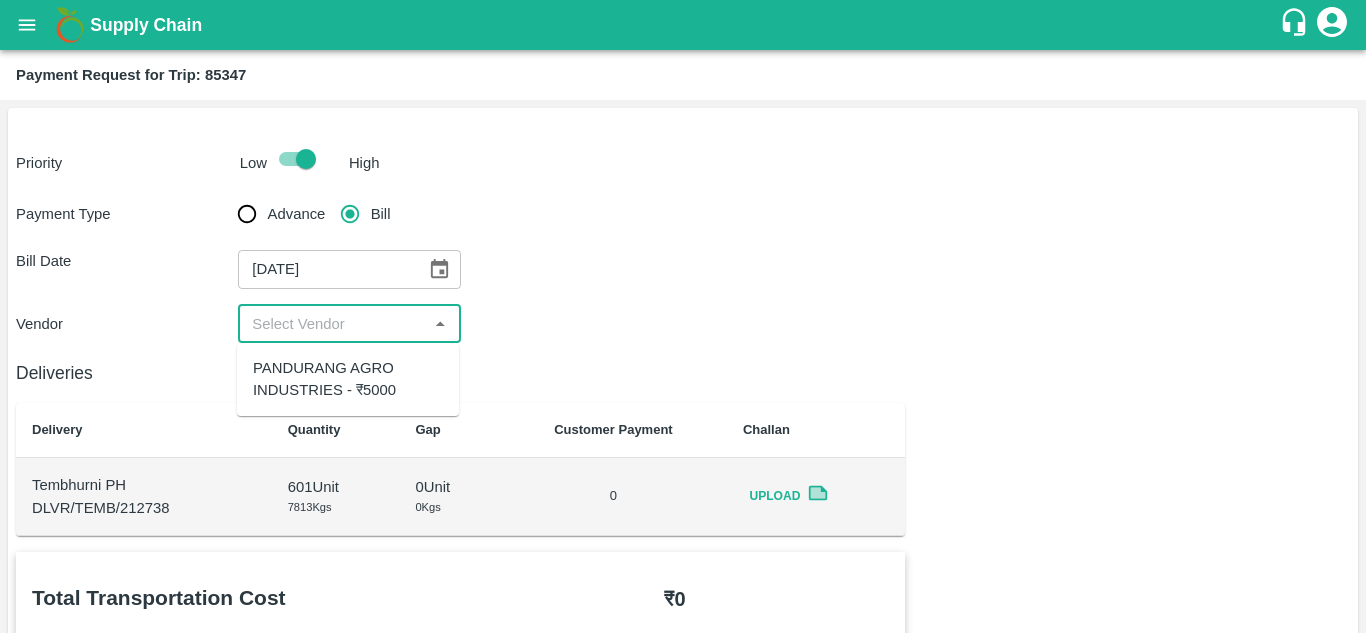 click at bounding box center [332, 324] 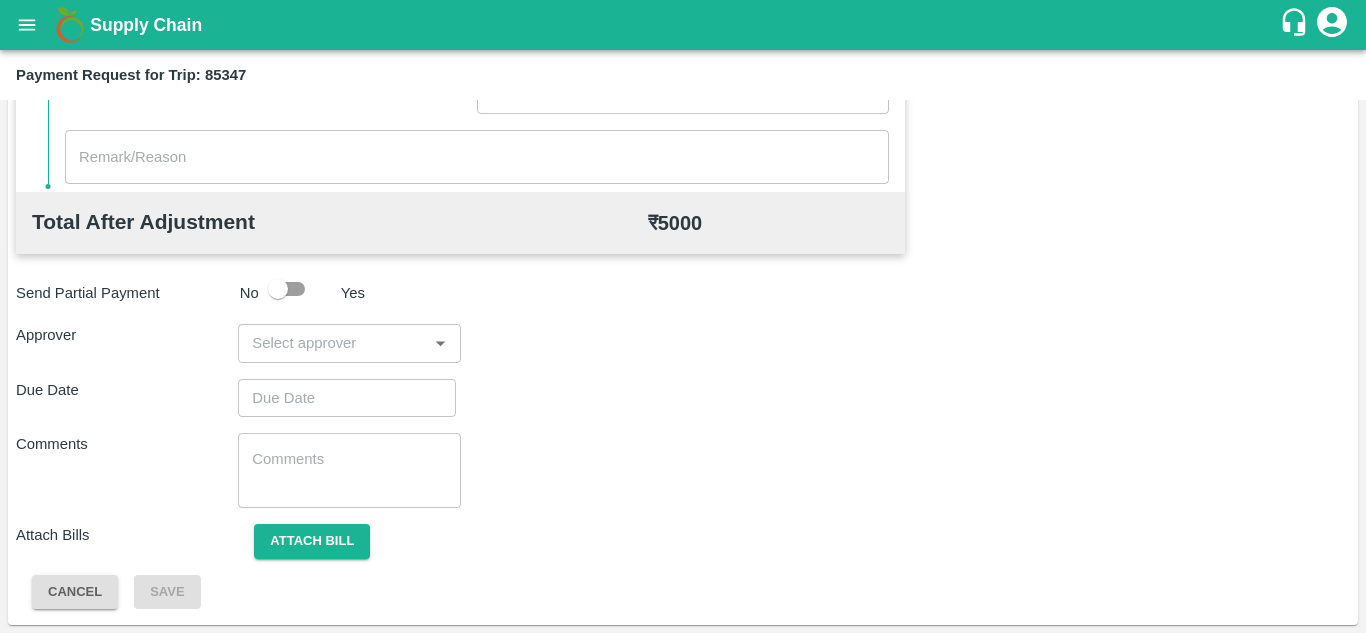 scroll, scrollTop: 0, scrollLeft: 0, axis: both 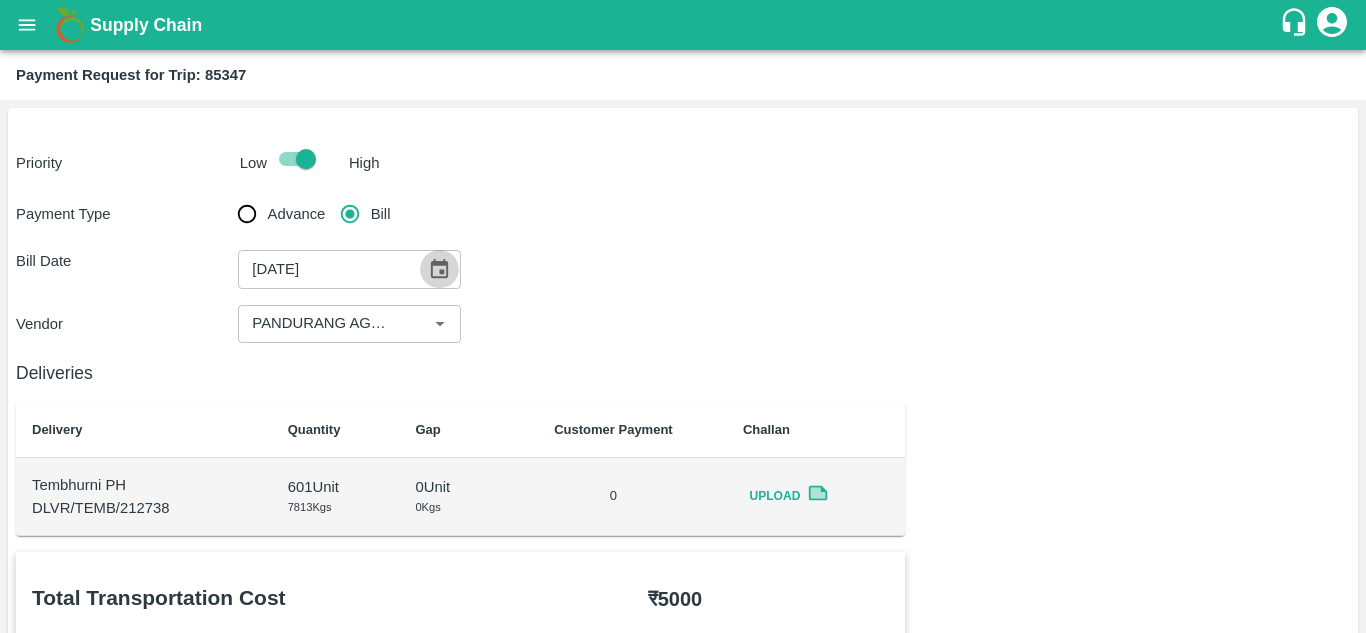 click 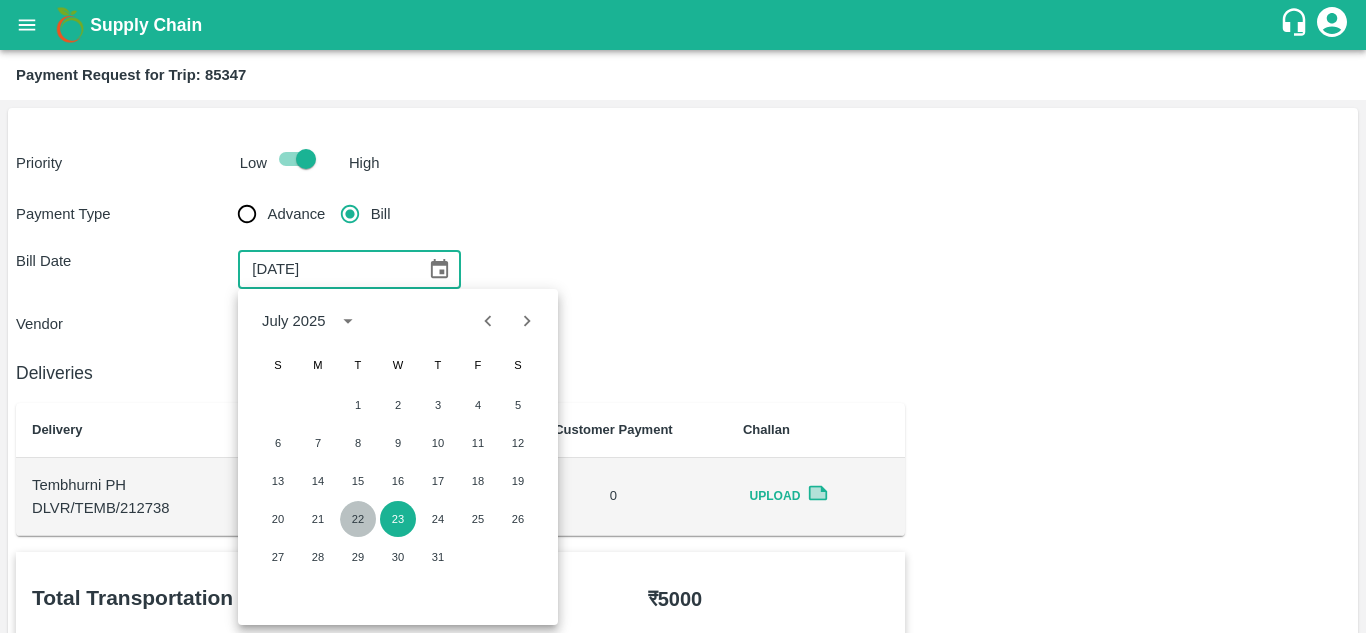 click on "22" at bounding box center [358, 519] 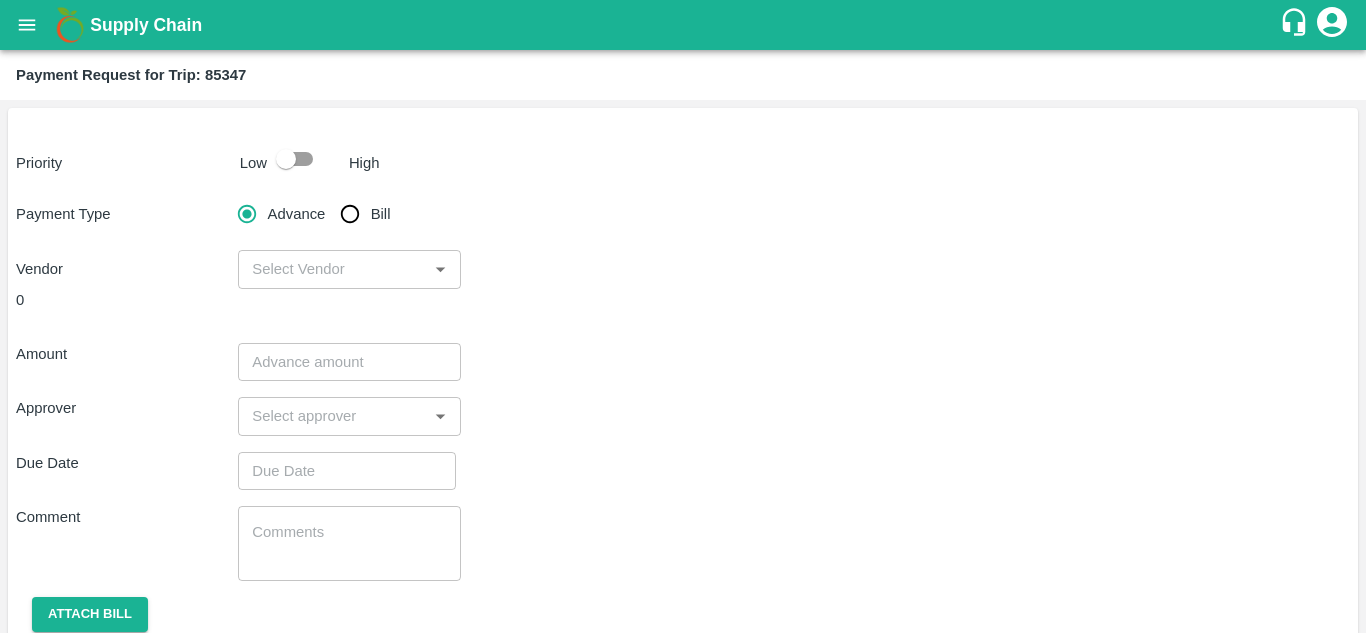 scroll, scrollTop: 0, scrollLeft: 0, axis: both 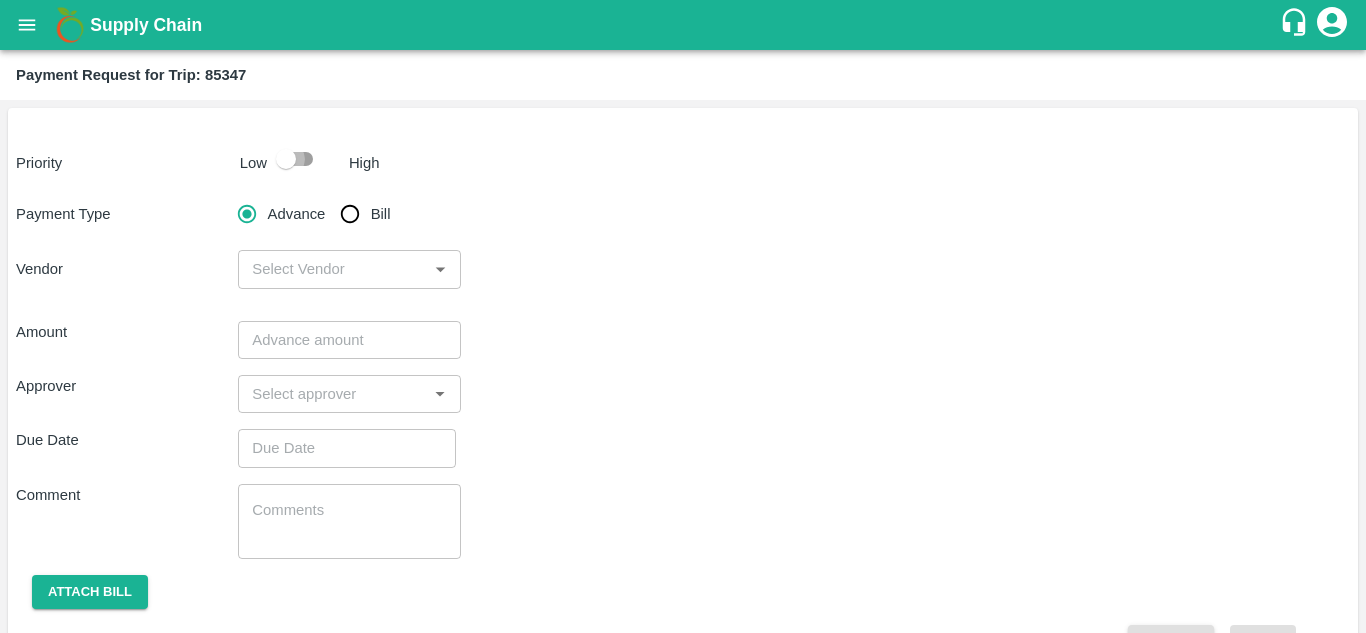 click at bounding box center (286, 159) 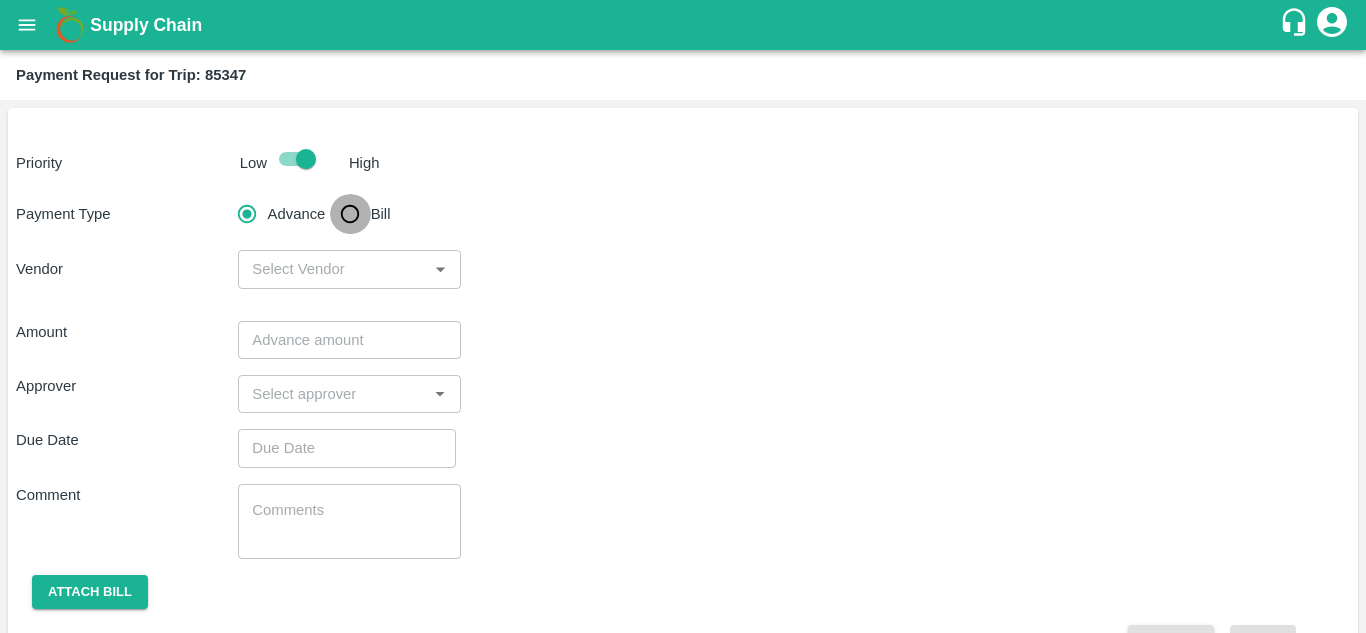 click on "Bill" at bounding box center (350, 214) 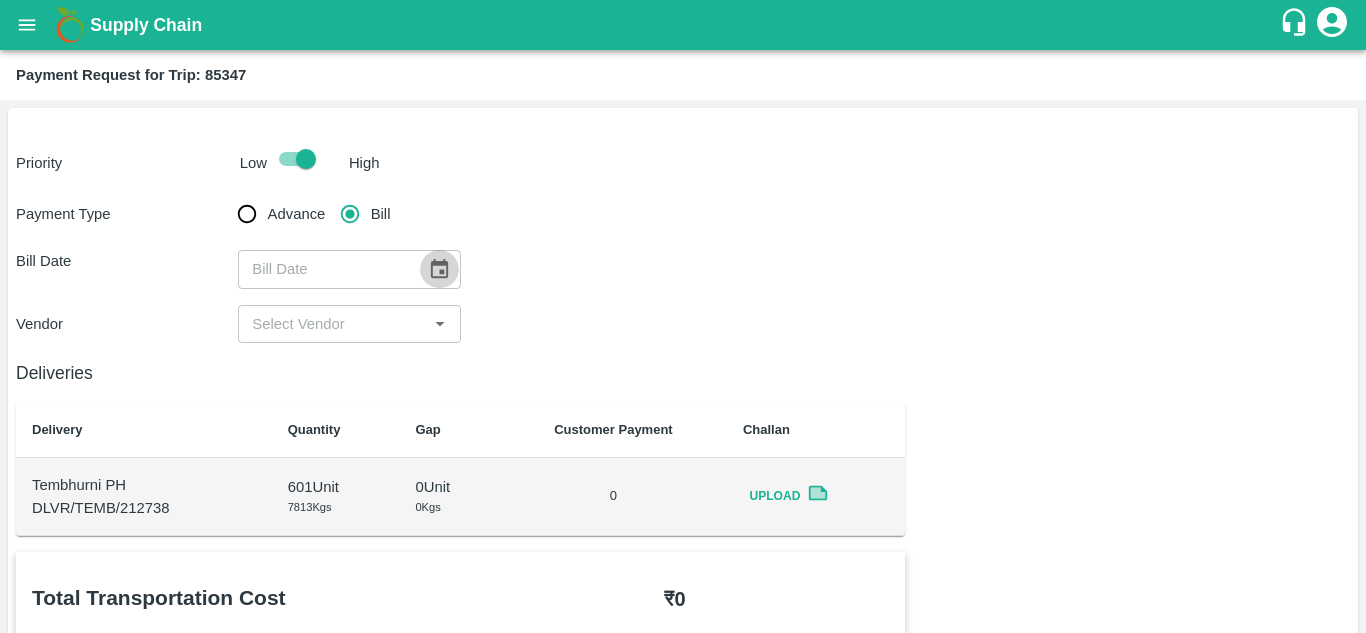 click at bounding box center (439, 269) 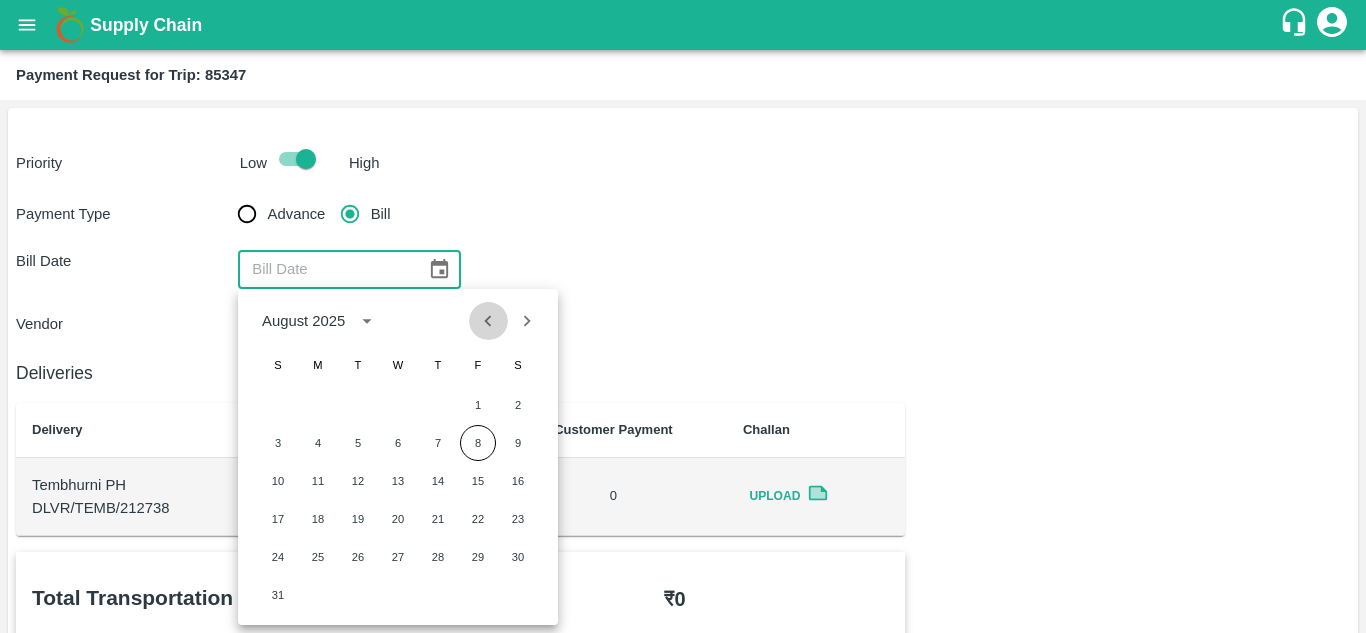 click at bounding box center [488, 321] 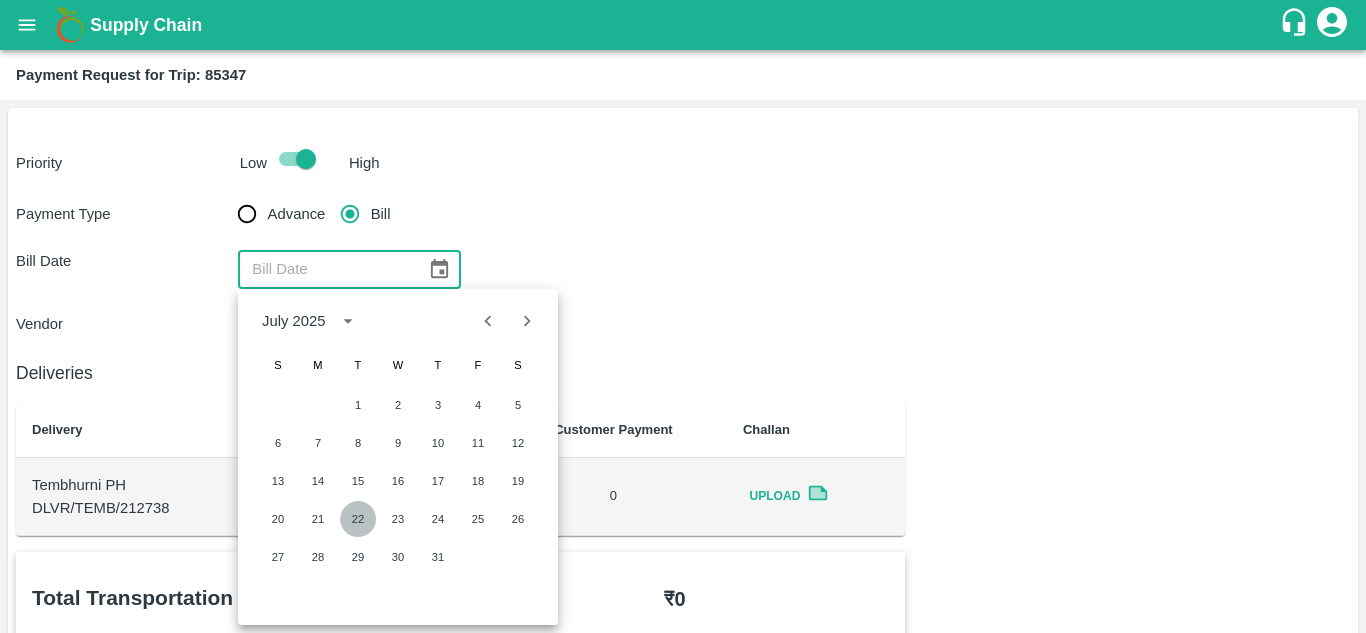 click on "22" at bounding box center (358, 519) 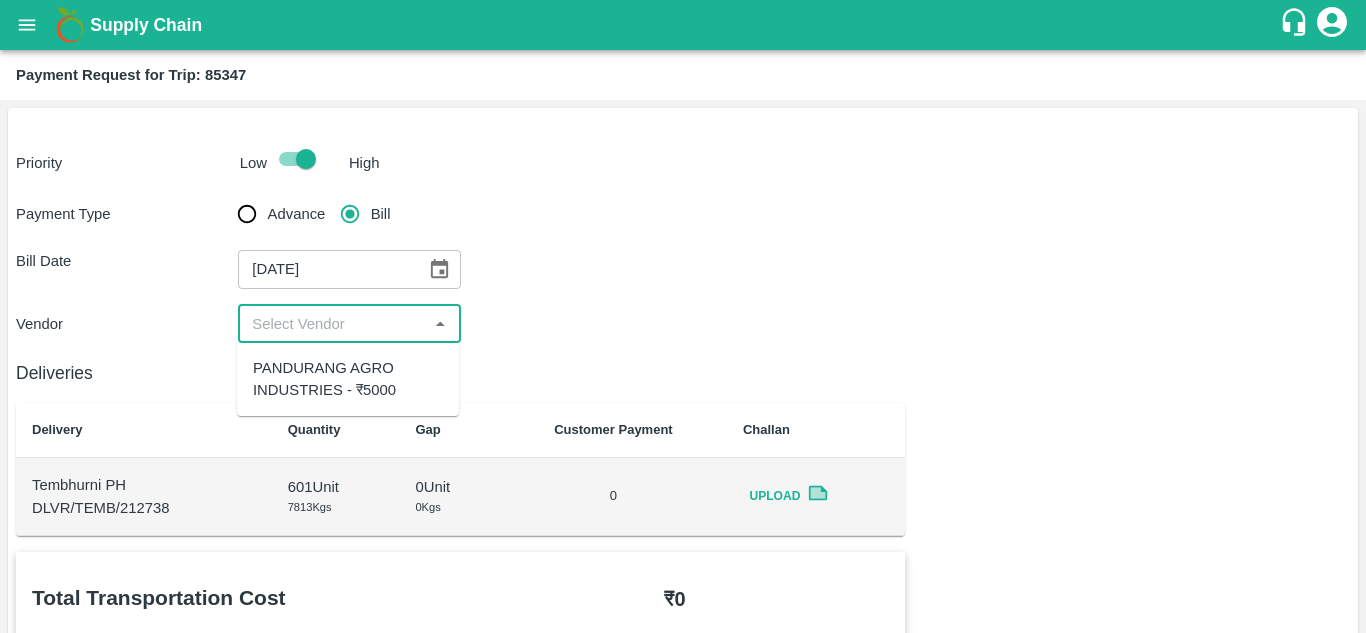 click at bounding box center [332, 324] 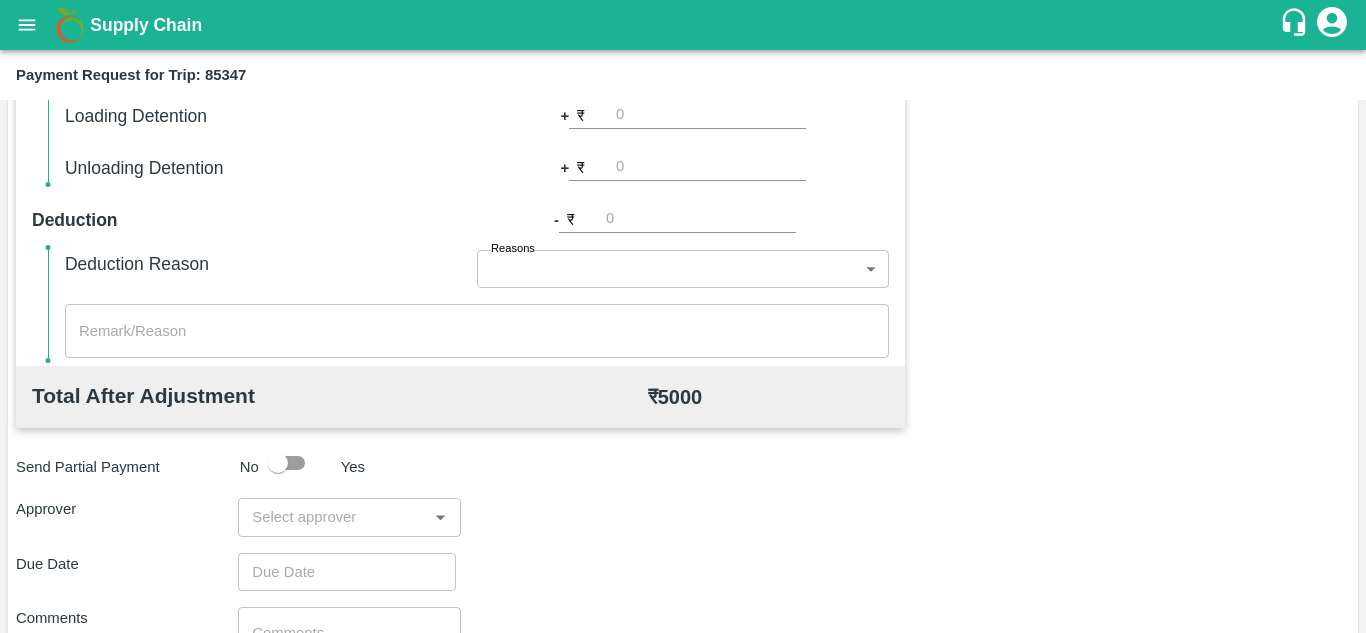 scroll, scrollTop: 737, scrollLeft: 0, axis: vertical 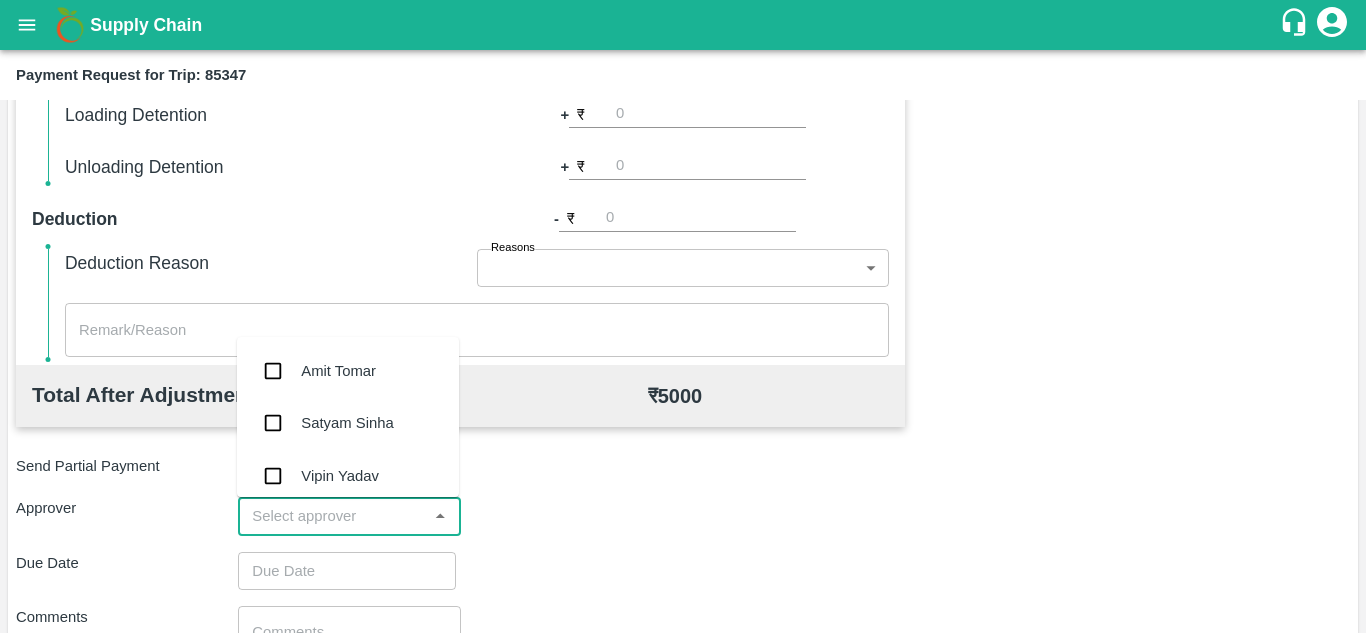 click at bounding box center (332, 516) 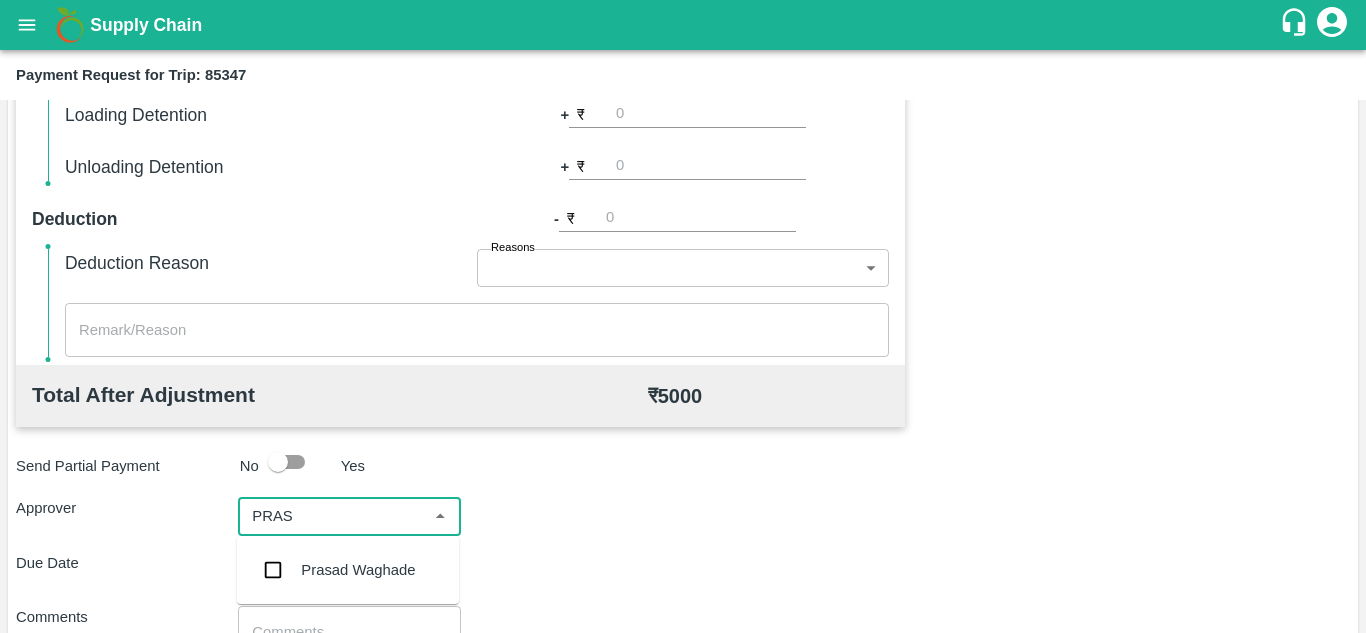 type on "PRASA" 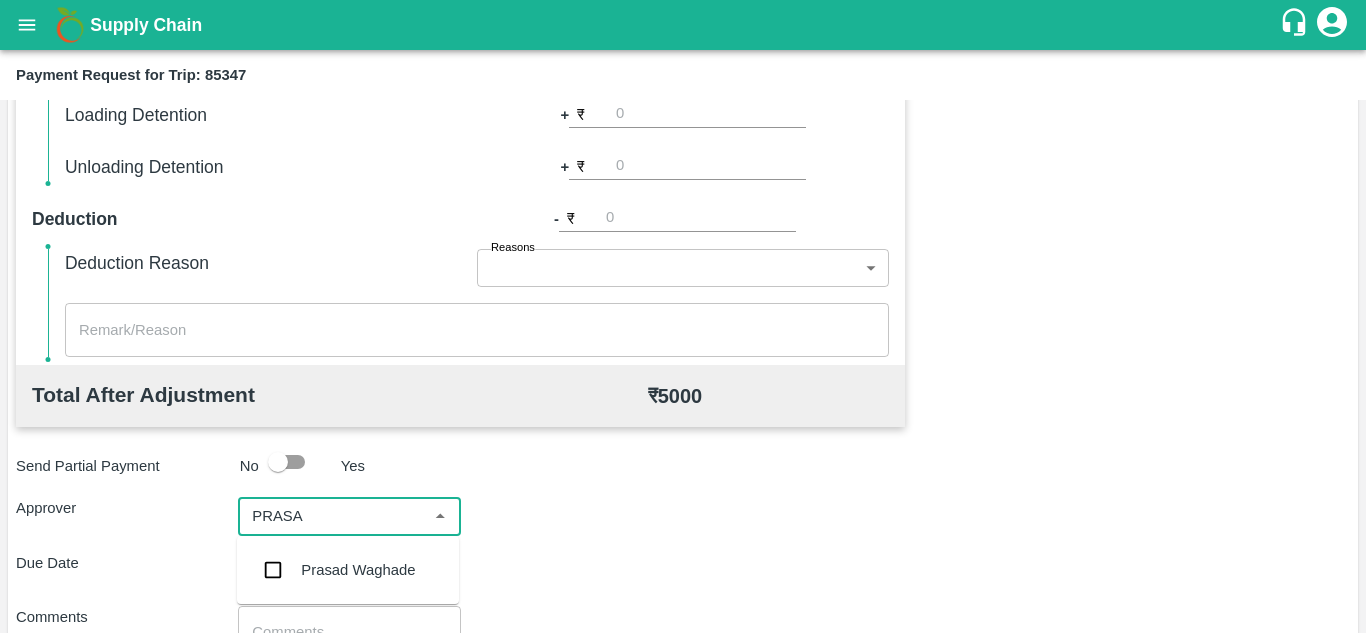 click on "Prasad Waghade" at bounding box center (358, 570) 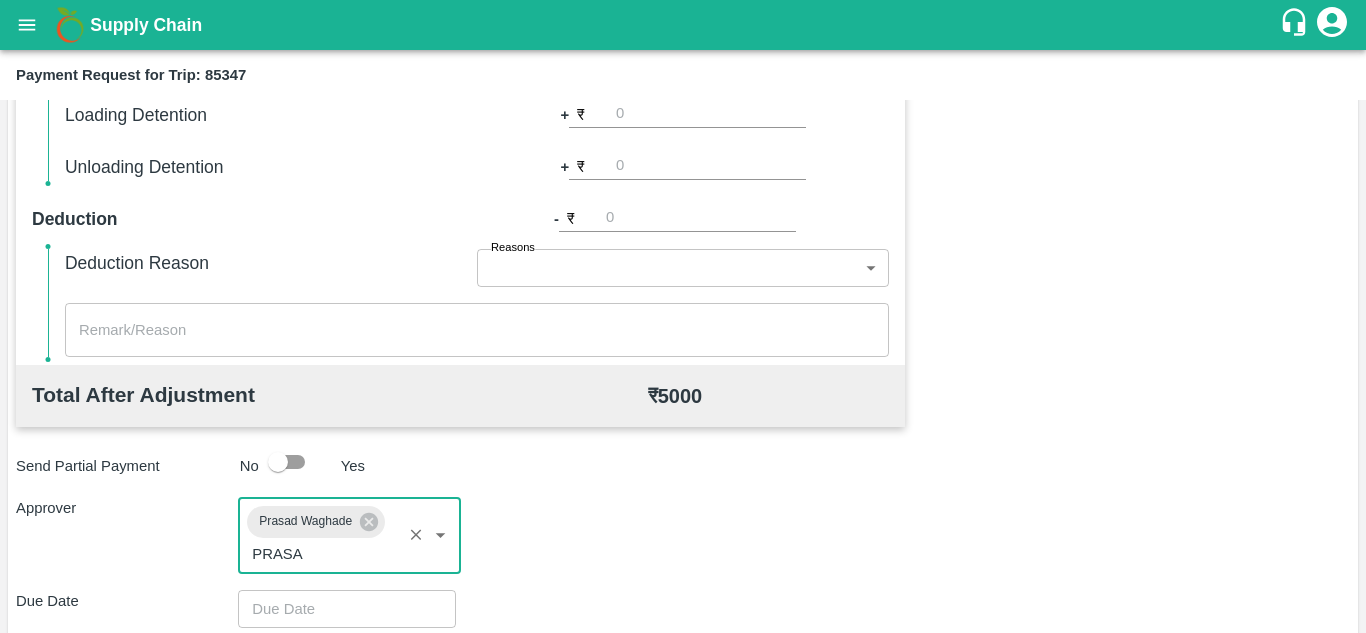 type 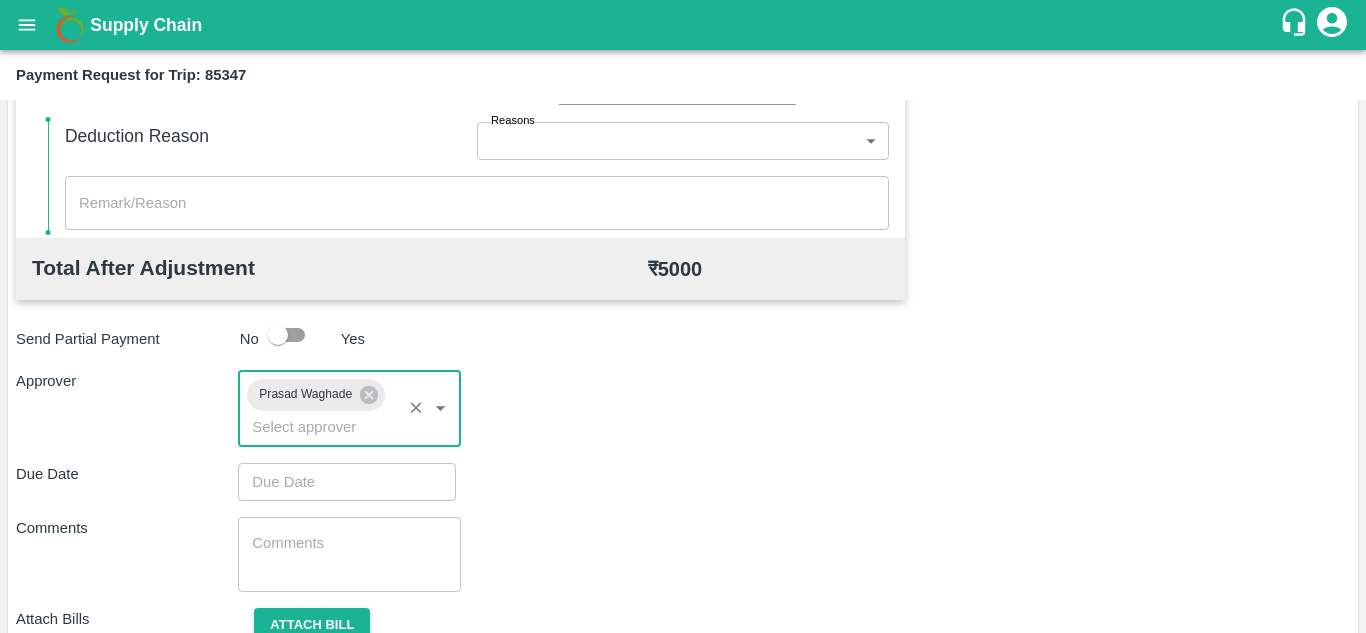scroll, scrollTop: 931, scrollLeft: 0, axis: vertical 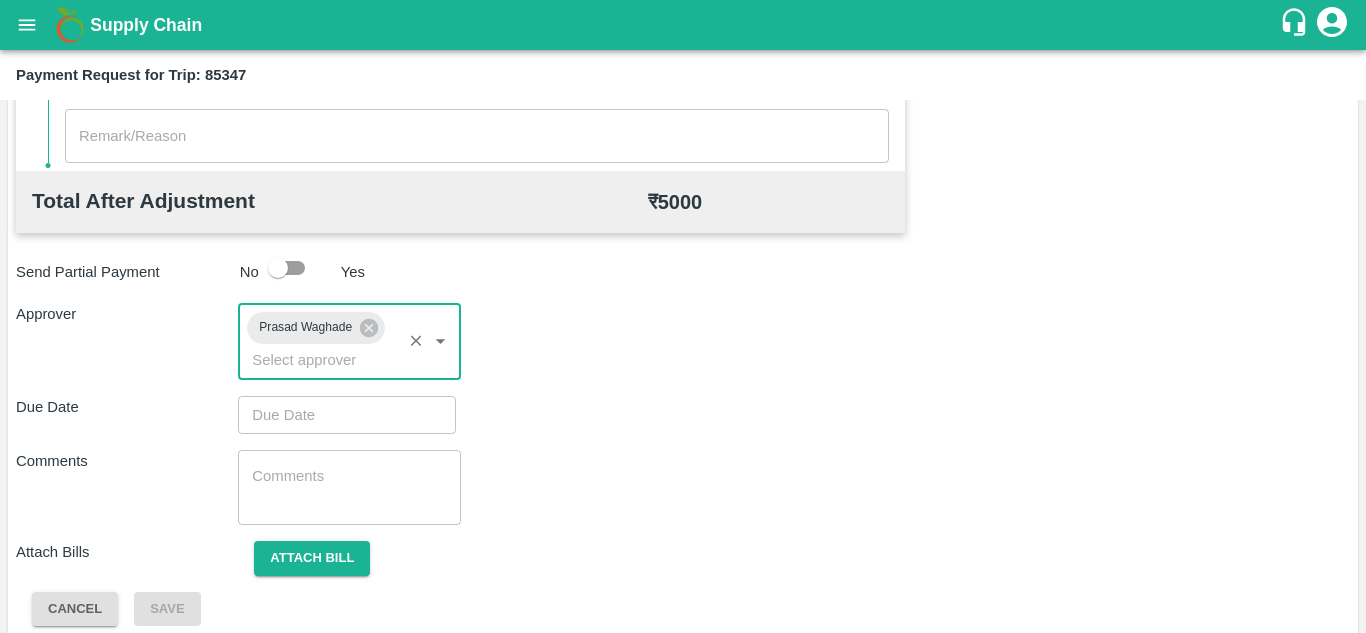 type on "DD/MM/YYYY hh:mm aa" 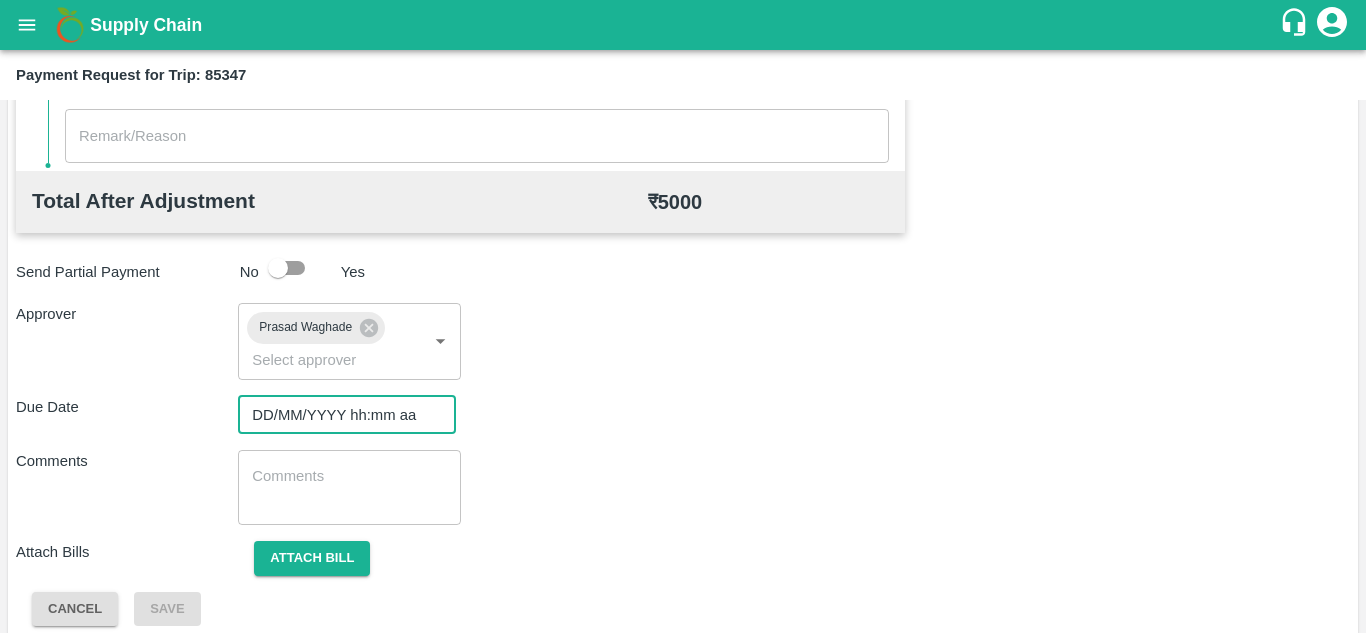 click on "DD/MM/YYYY hh:mm aa" at bounding box center (340, 415) 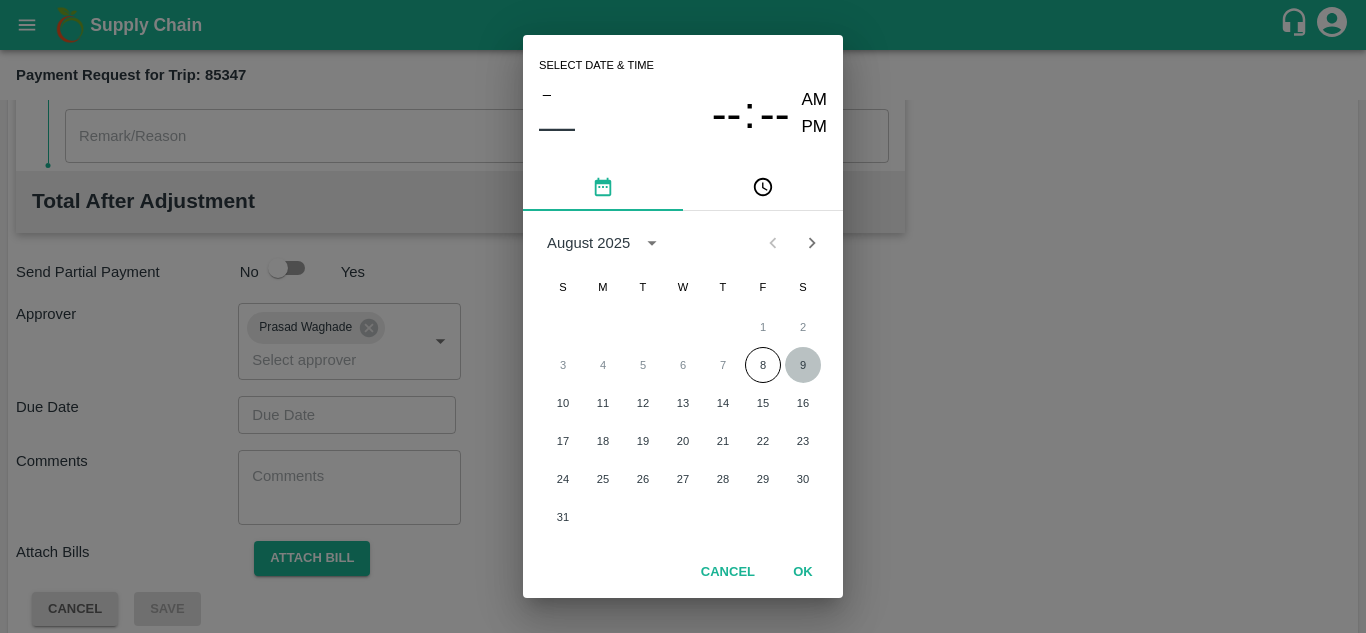 click on "9" at bounding box center (803, 365) 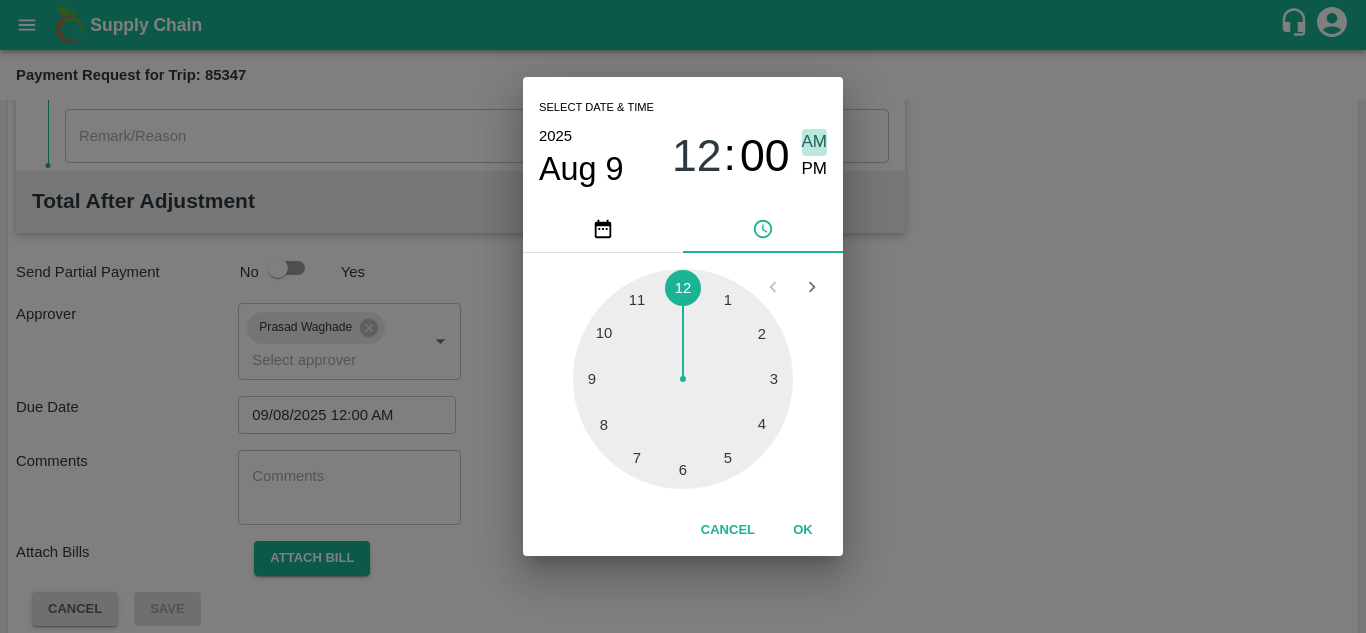 click on "AM" at bounding box center [815, 142] 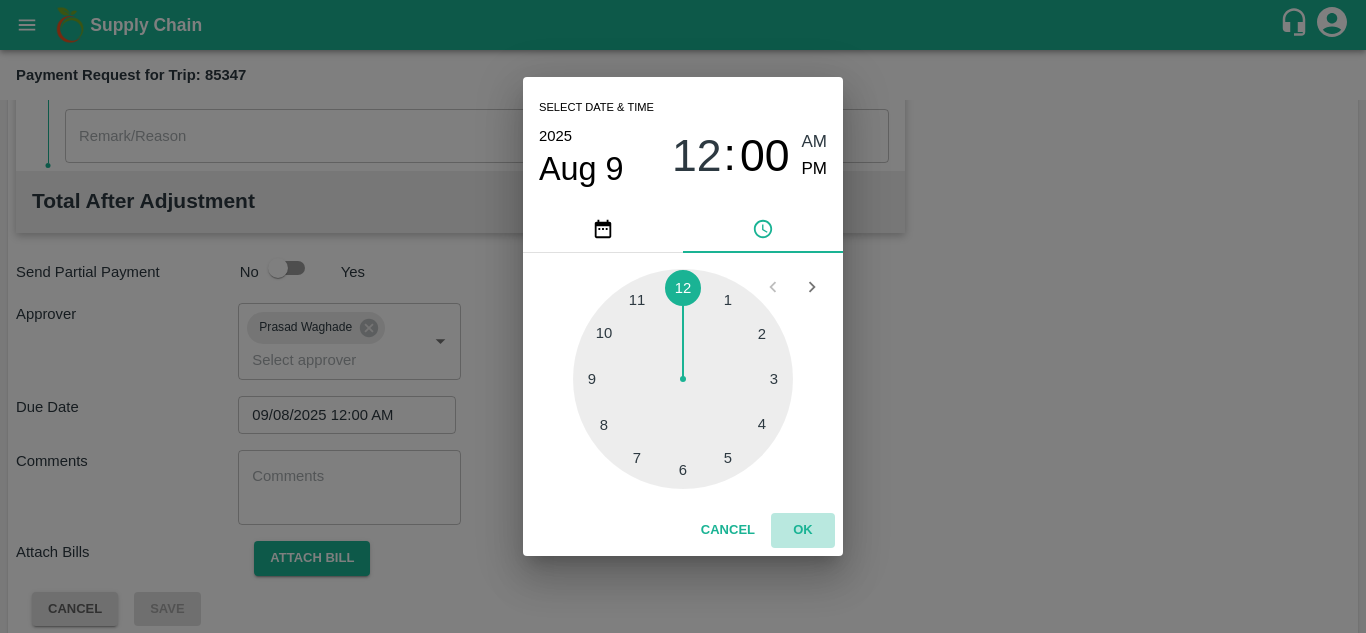 click on "OK" at bounding box center [803, 530] 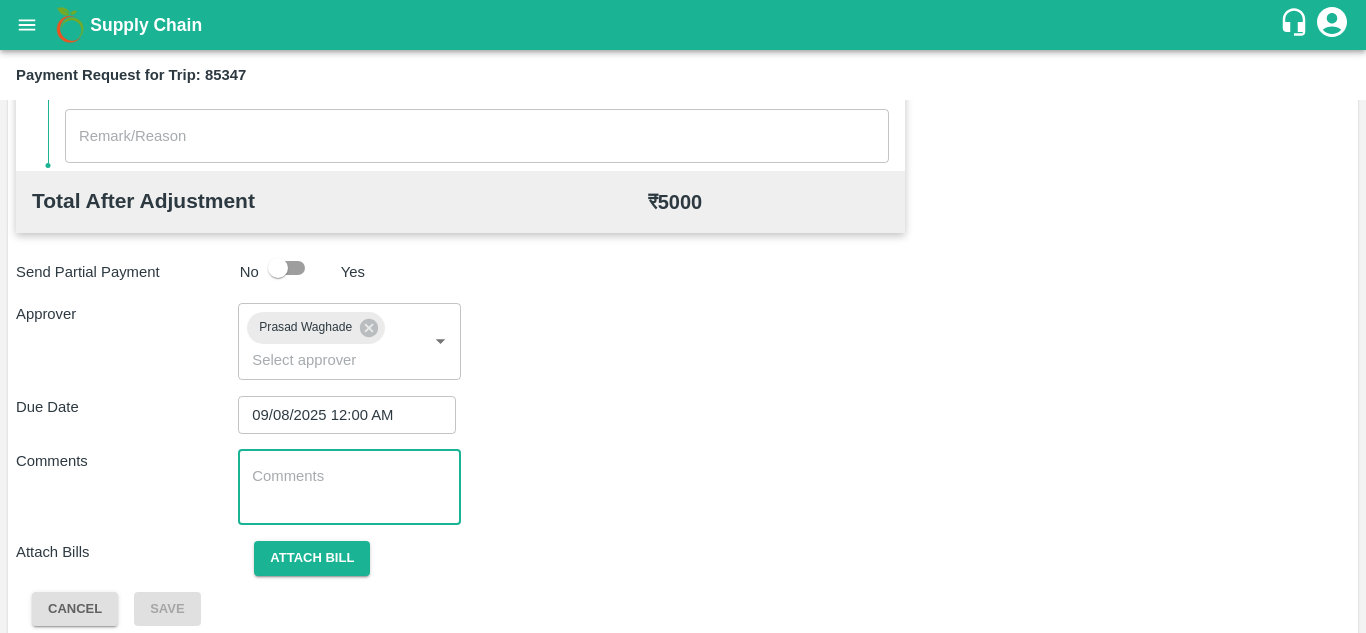 click at bounding box center (349, 487) 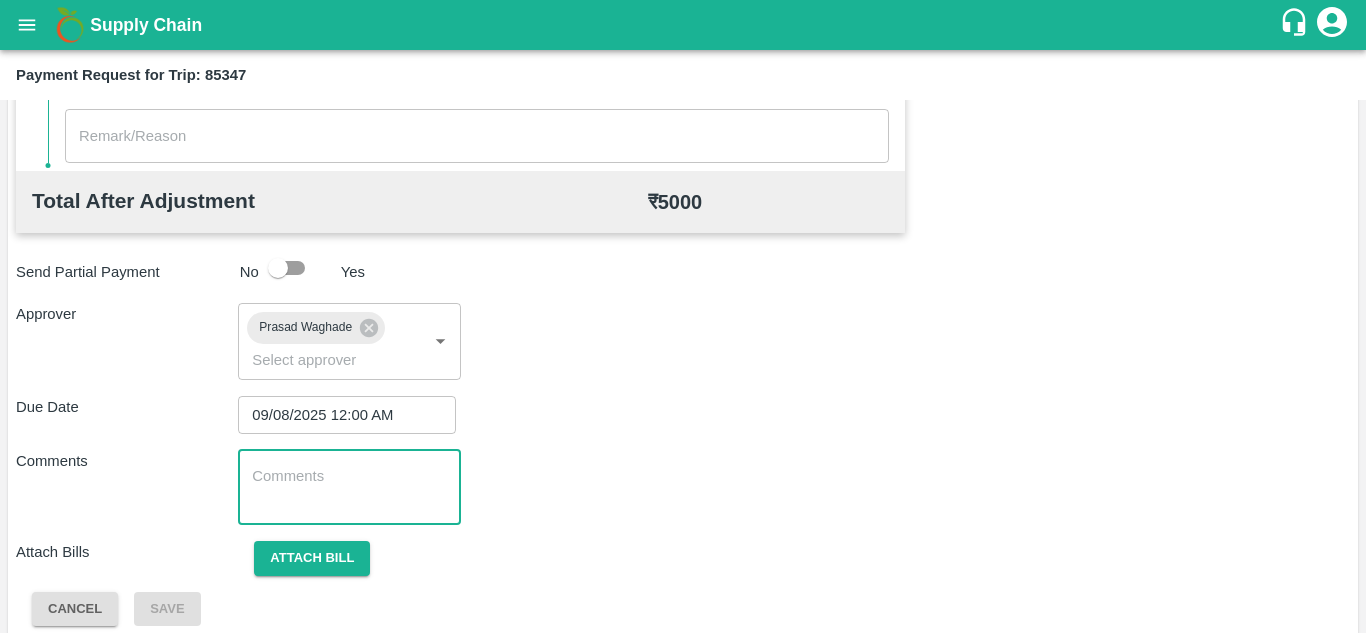 paste on "Transport Bill" 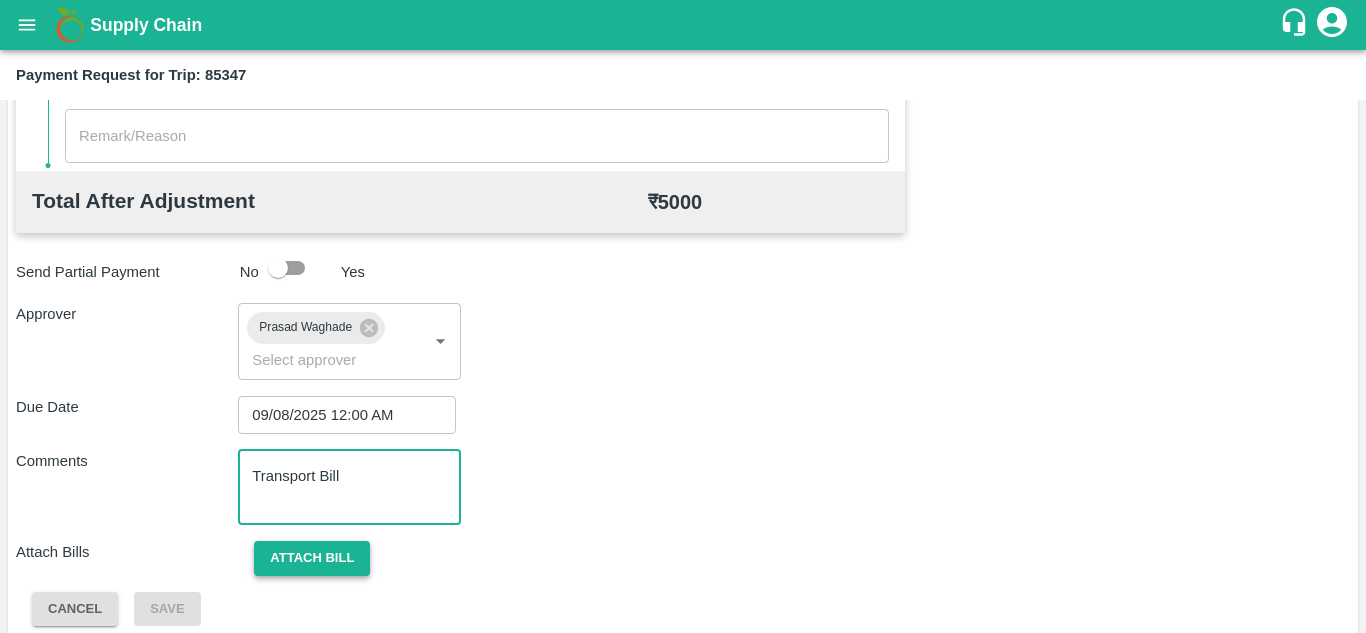 type on "Transport Bill" 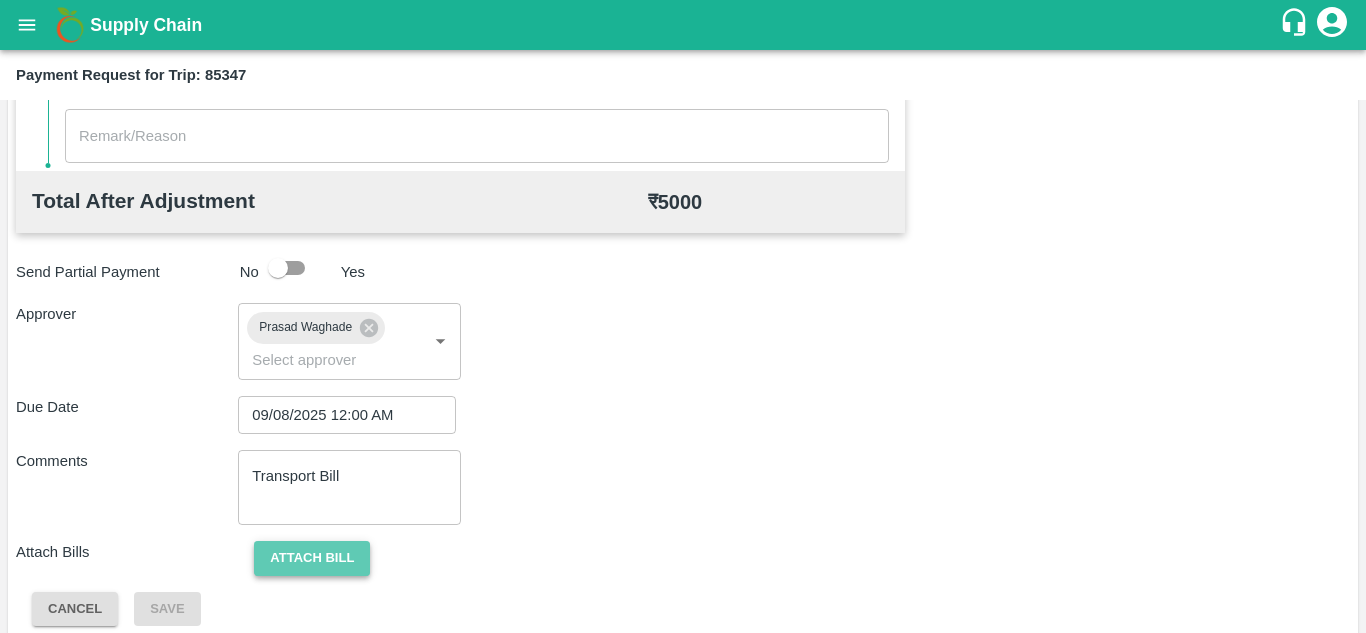 click on "Attach bill" at bounding box center [312, 558] 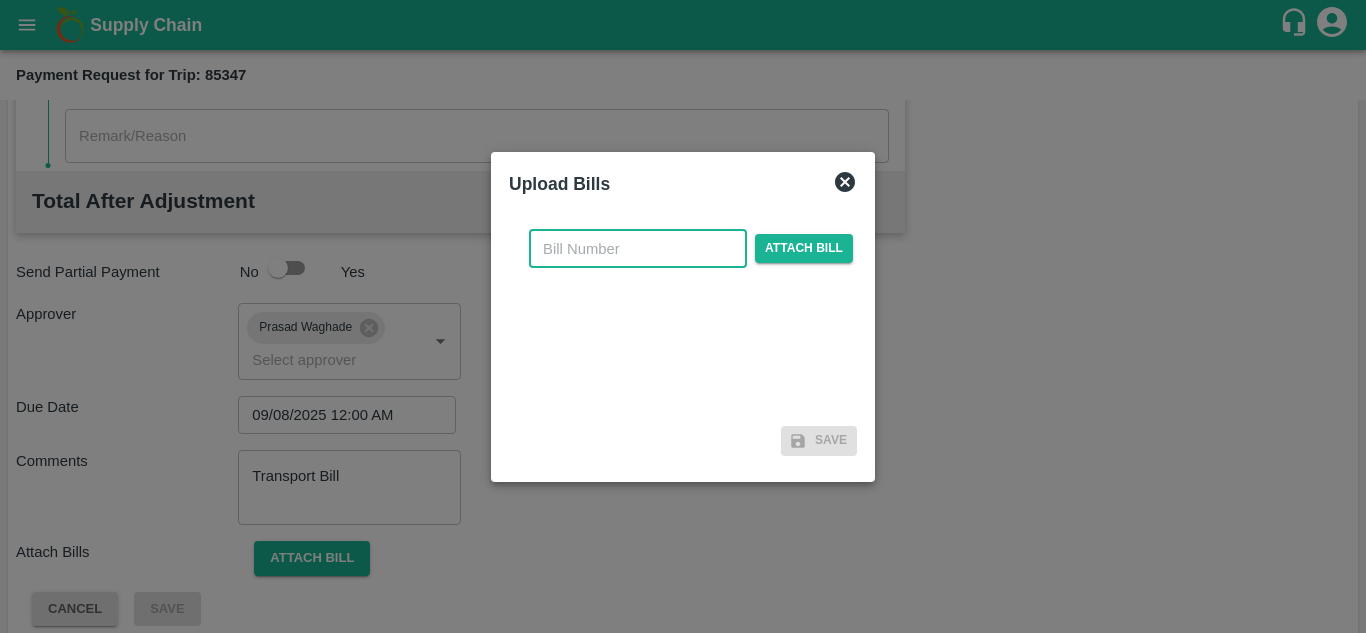 click at bounding box center (638, 249) 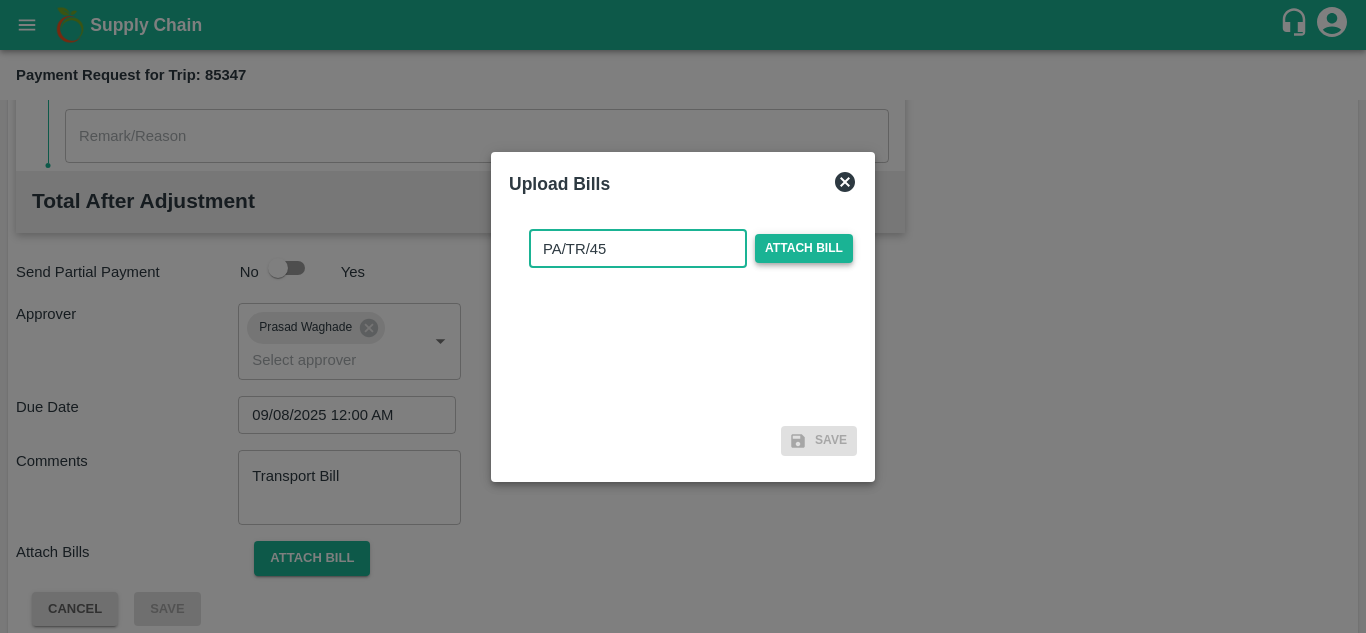type on "PA/TR/45" 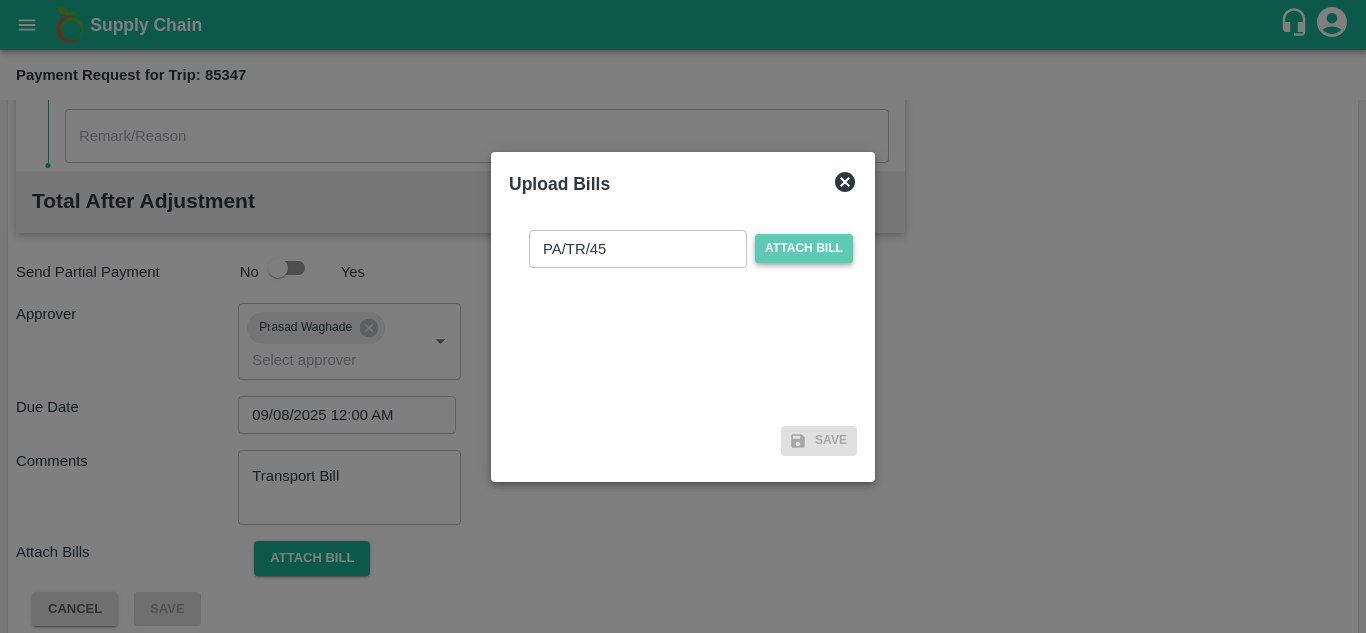 click on "Attach bill" at bounding box center [804, 248] 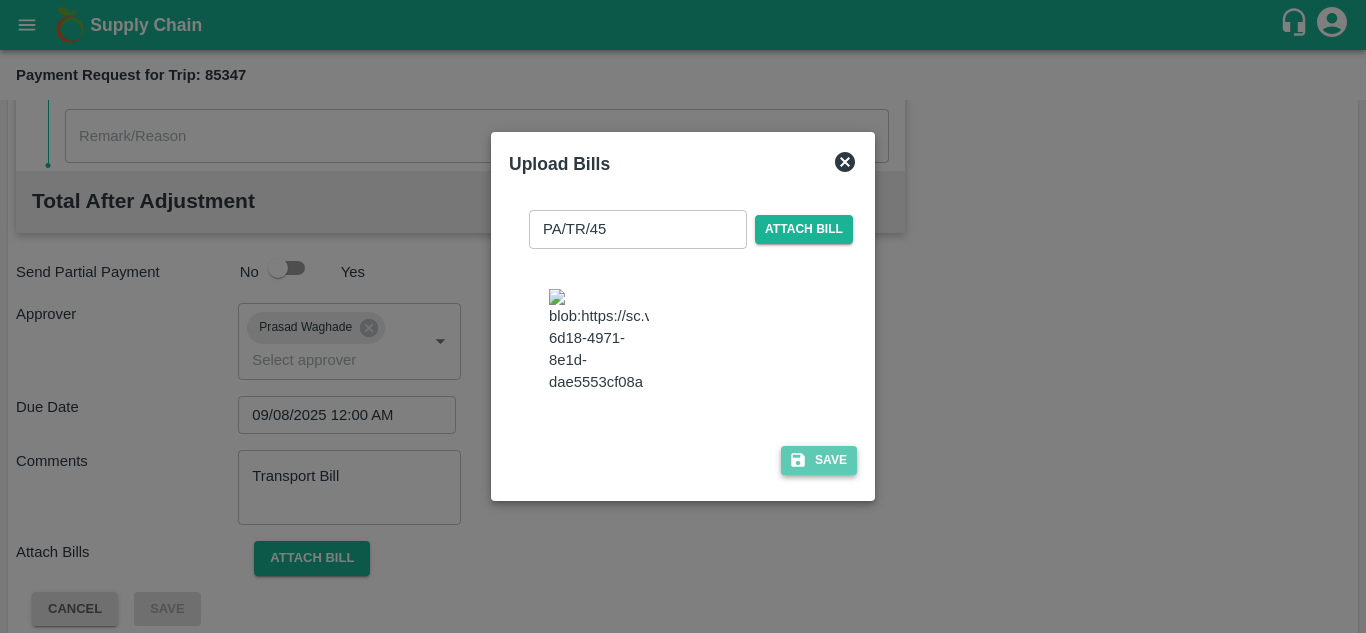 click on "Save" at bounding box center (819, 460) 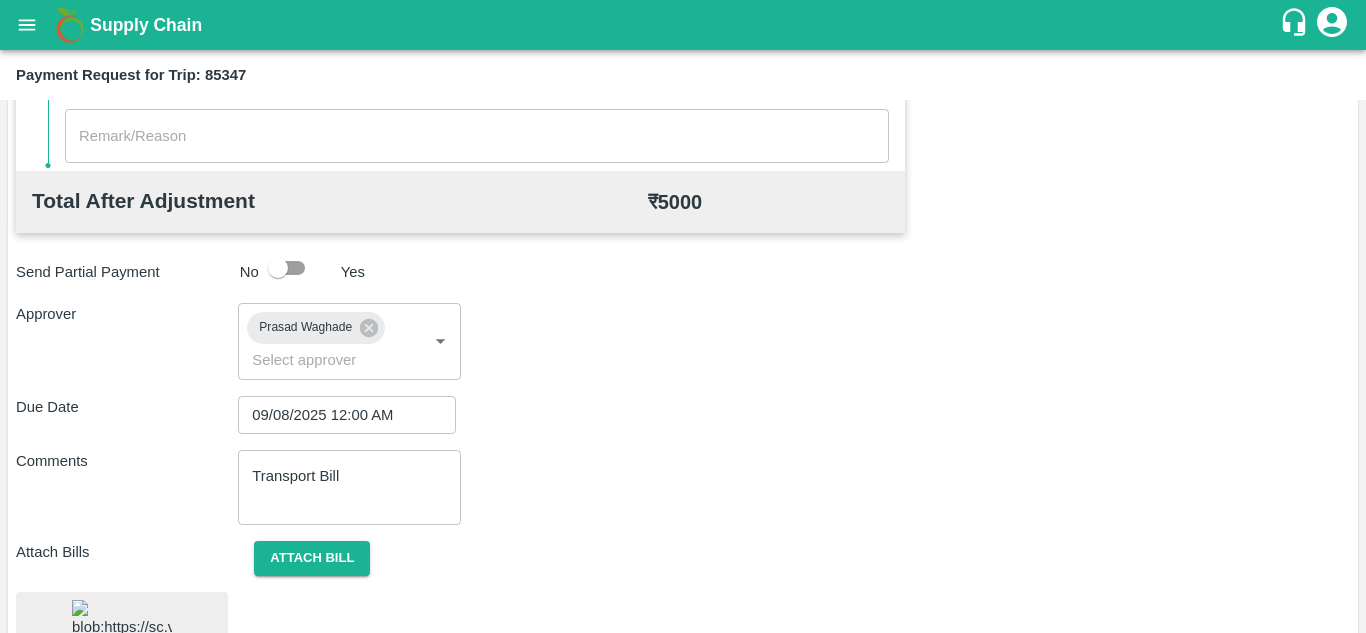 scroll, scrollTop: 1104, scrollLeft: 0, axis: vertical 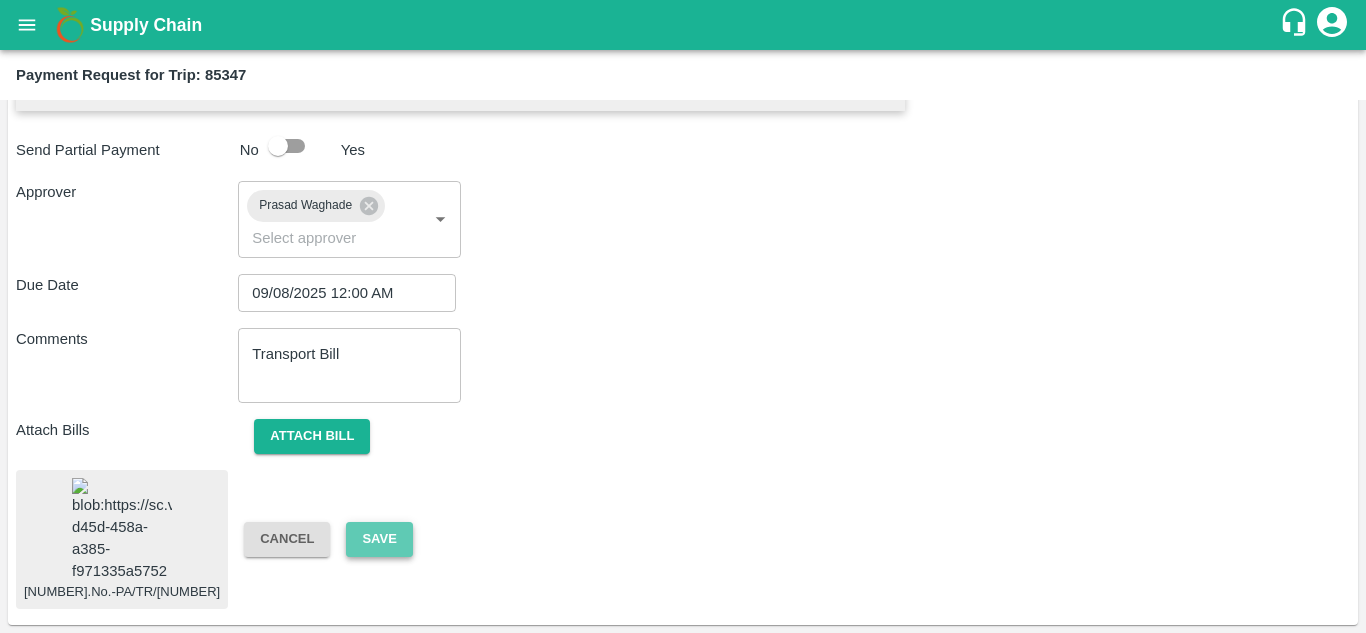 click on "Save" at bounding box center [379, 539] 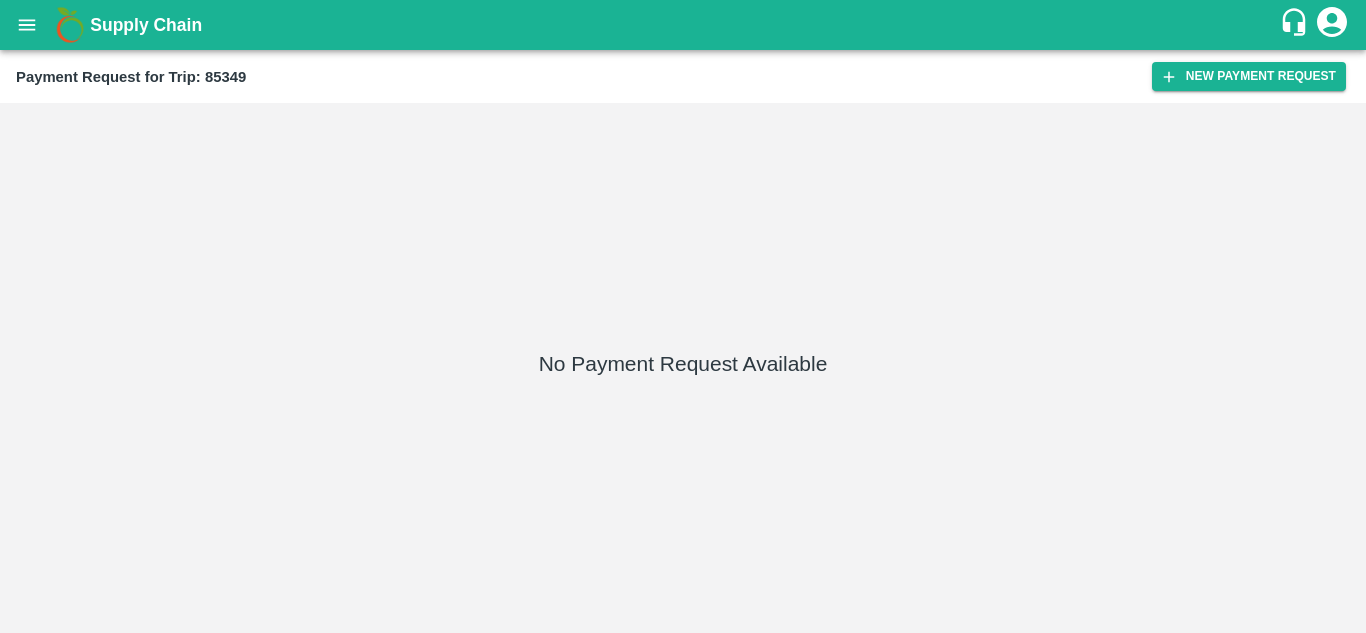 scroll, scrollTop: 0, scrollLeft: 0, axis: both 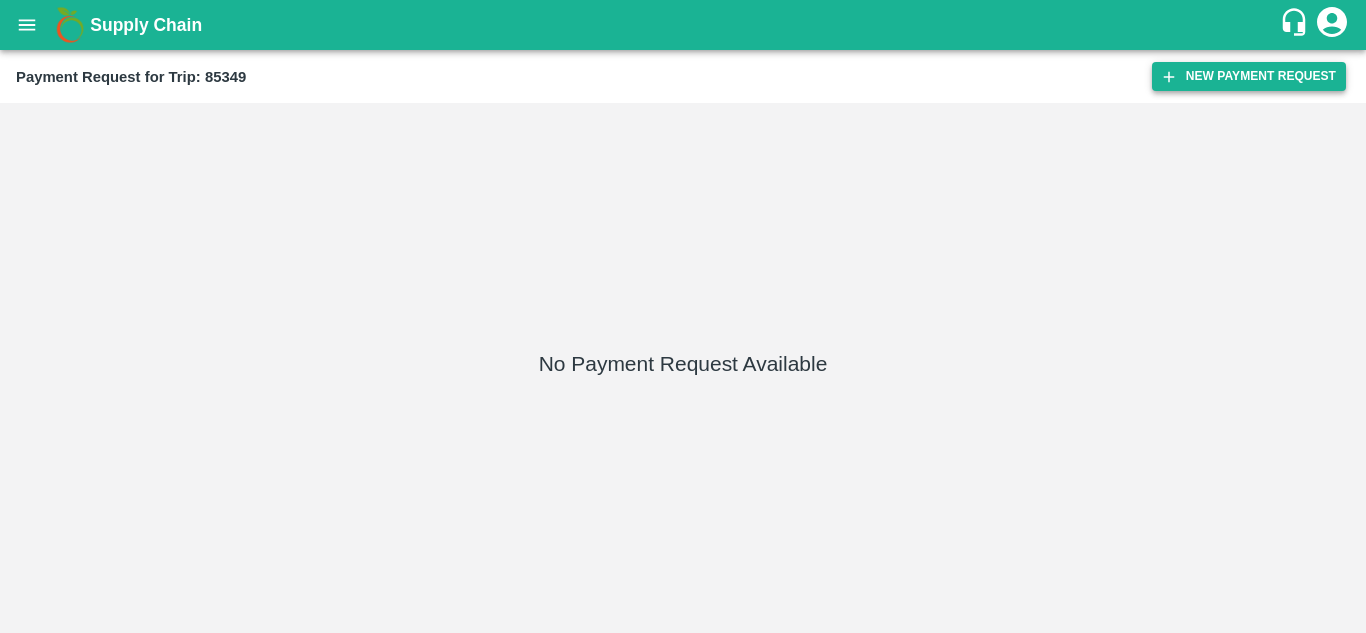 click on "New Payment Request" at bounding box center (1249, 76) 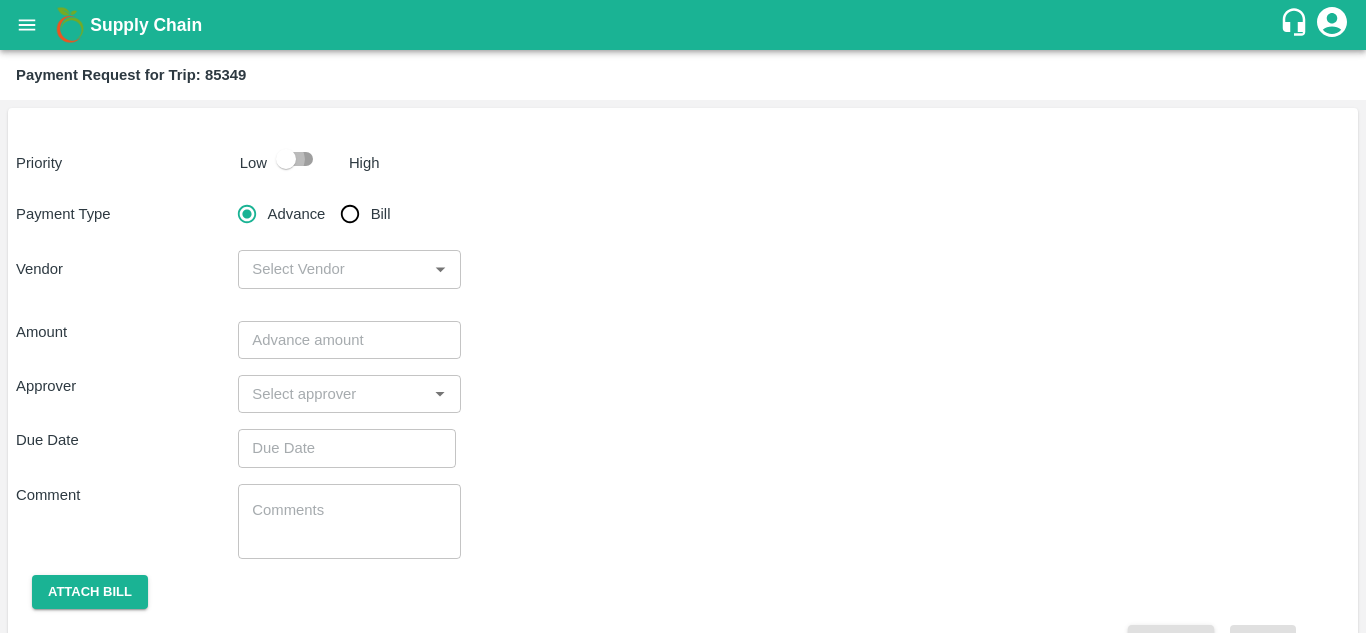 click at bounding box center (286, 159) 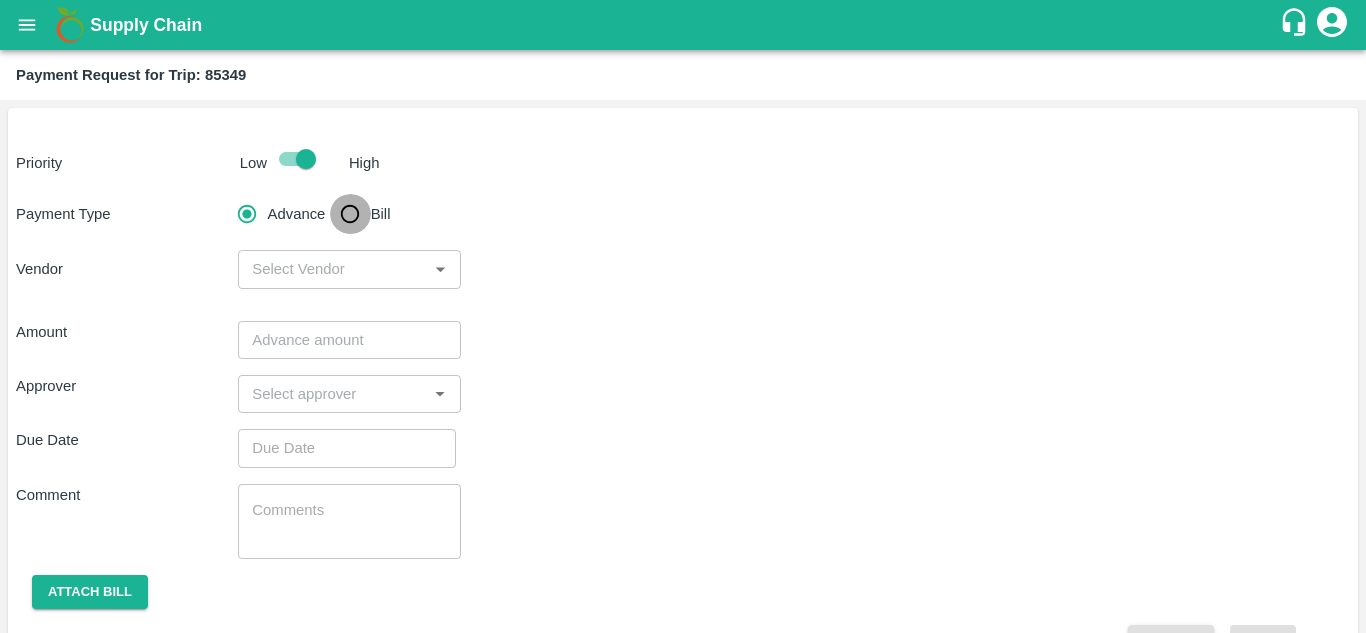 click on "Bill" at bounding box center [350, 214] 